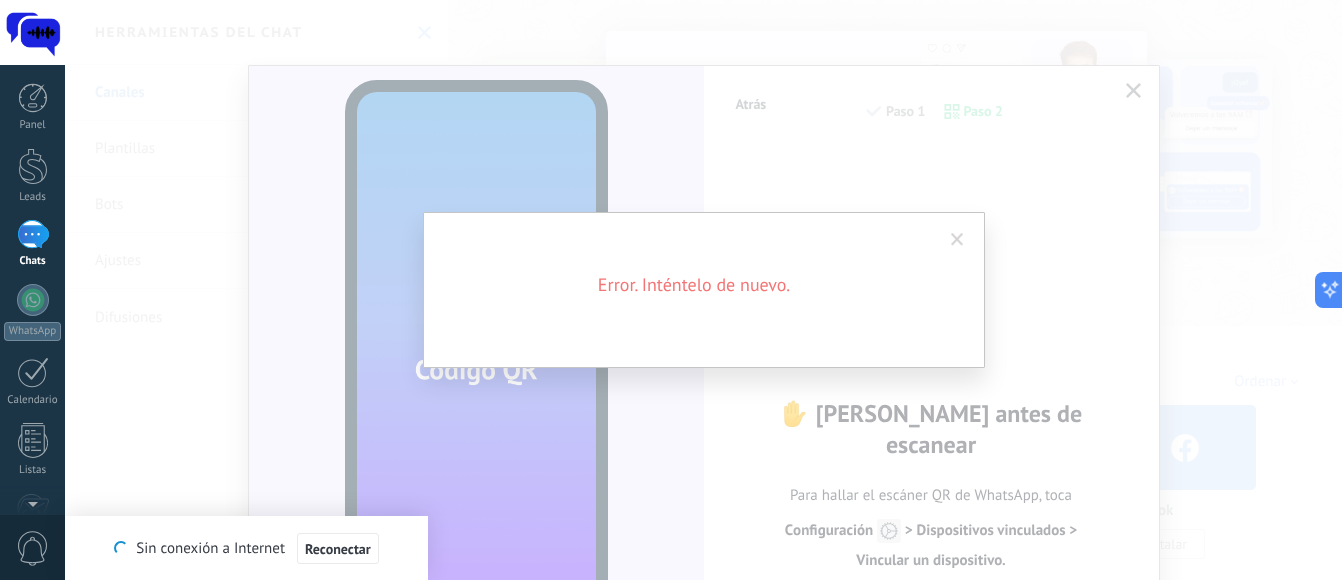 scroll, scrollTop: 0, scrollLeft: 0, axis: both 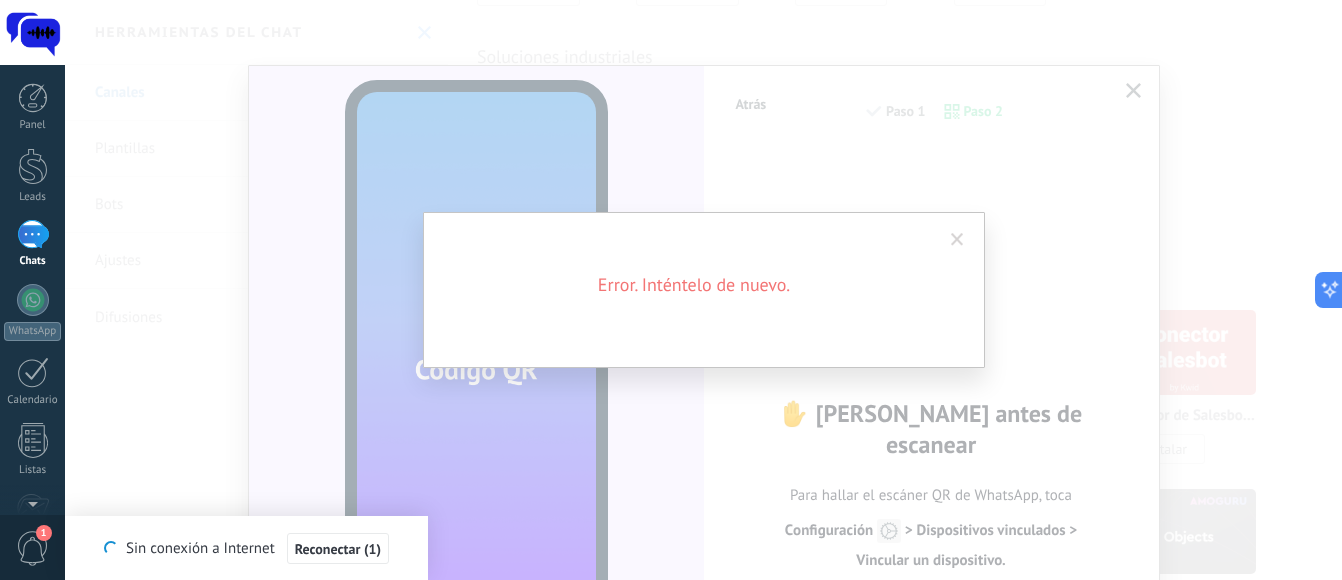 click at bounding box center [957, 240] 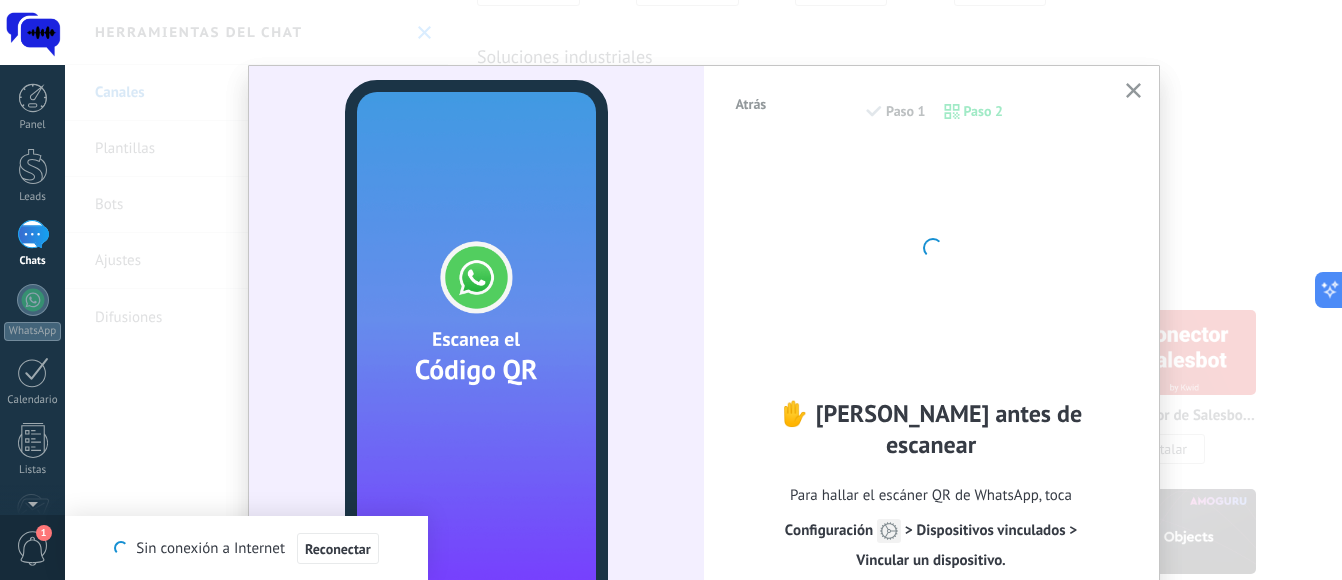 click 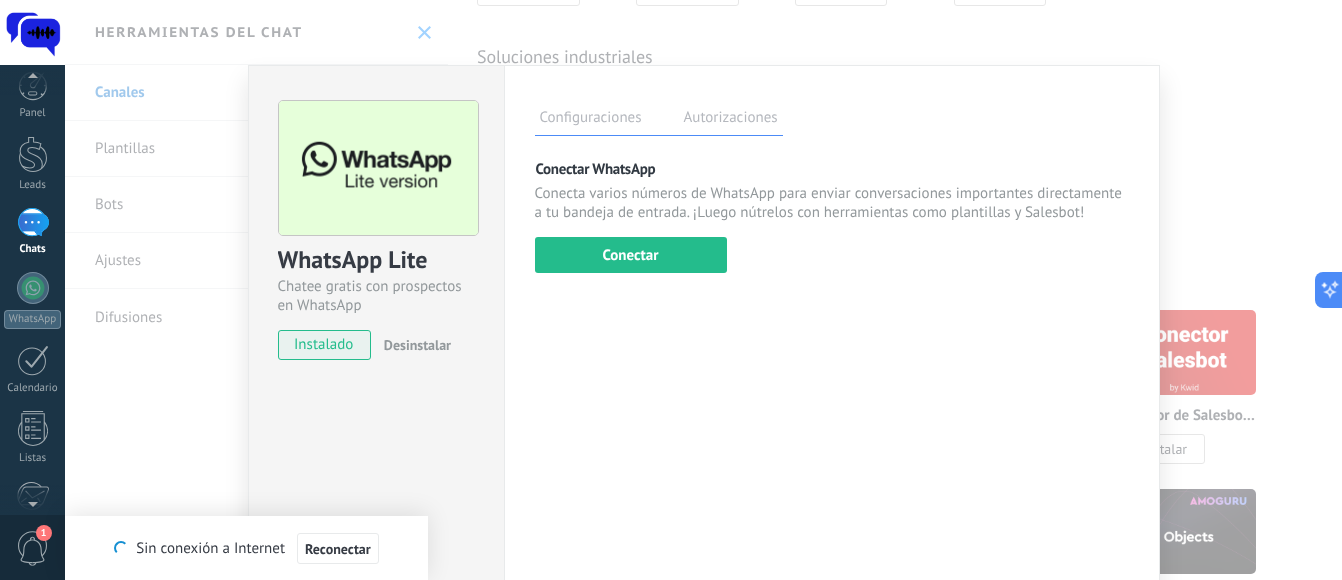 scroll, scrollTop: 0, scrollLeft: 0, axis: both 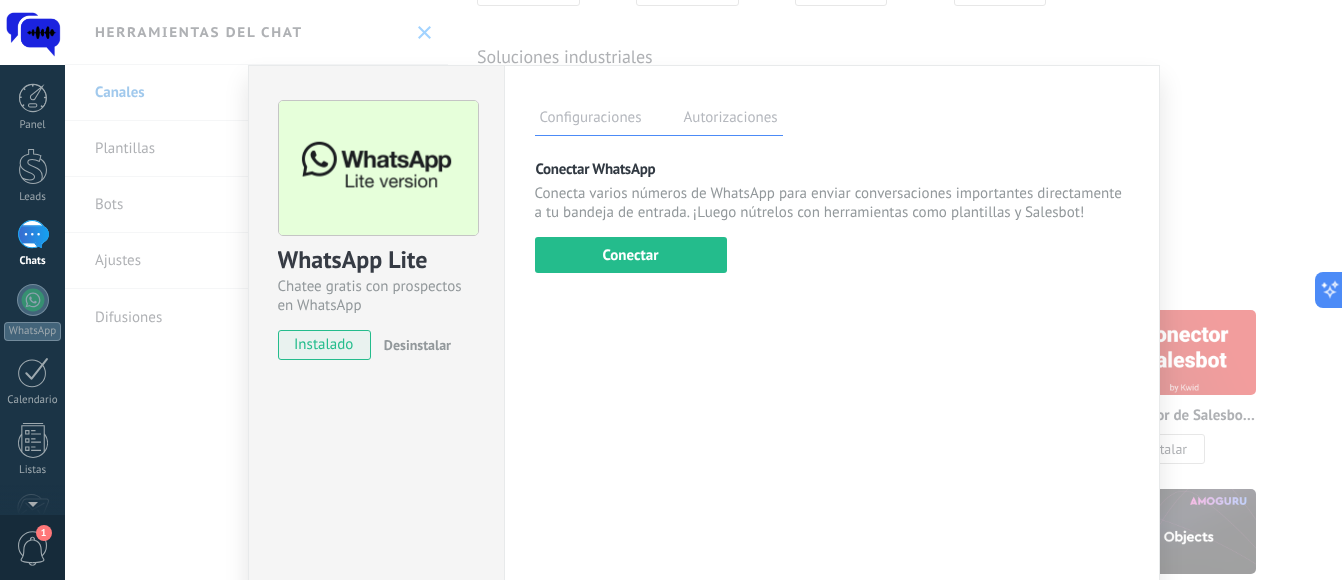 click on "1" at bounding box center [33, 548] 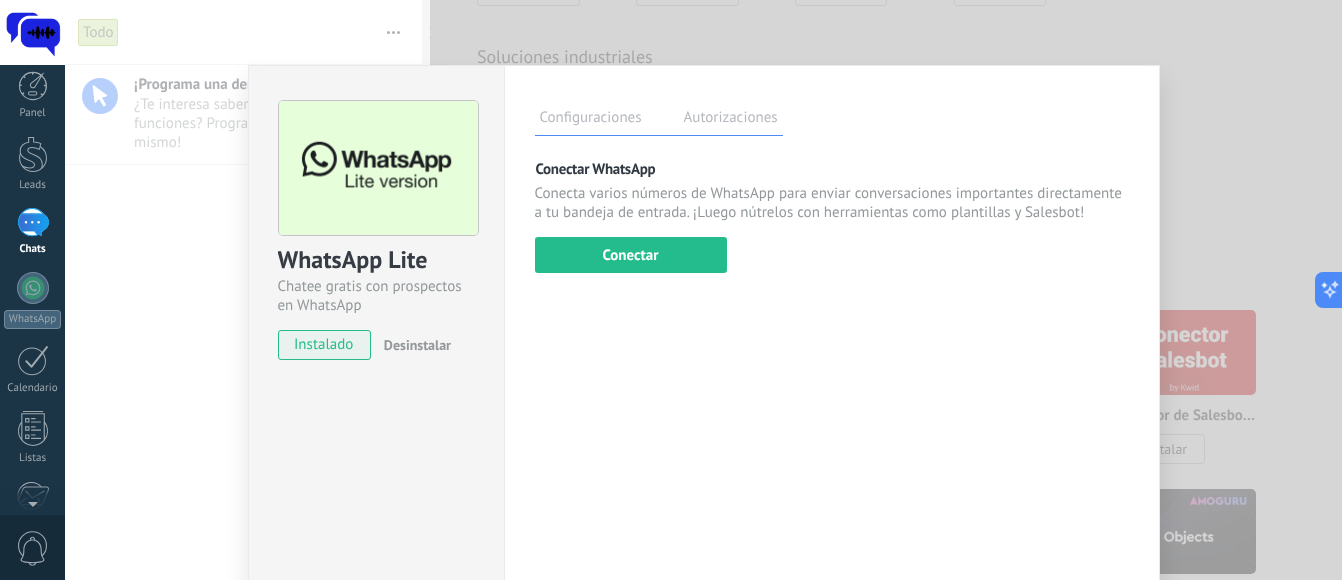 scroll, scrollTop: 0, scrollLeft: 0, axis: both 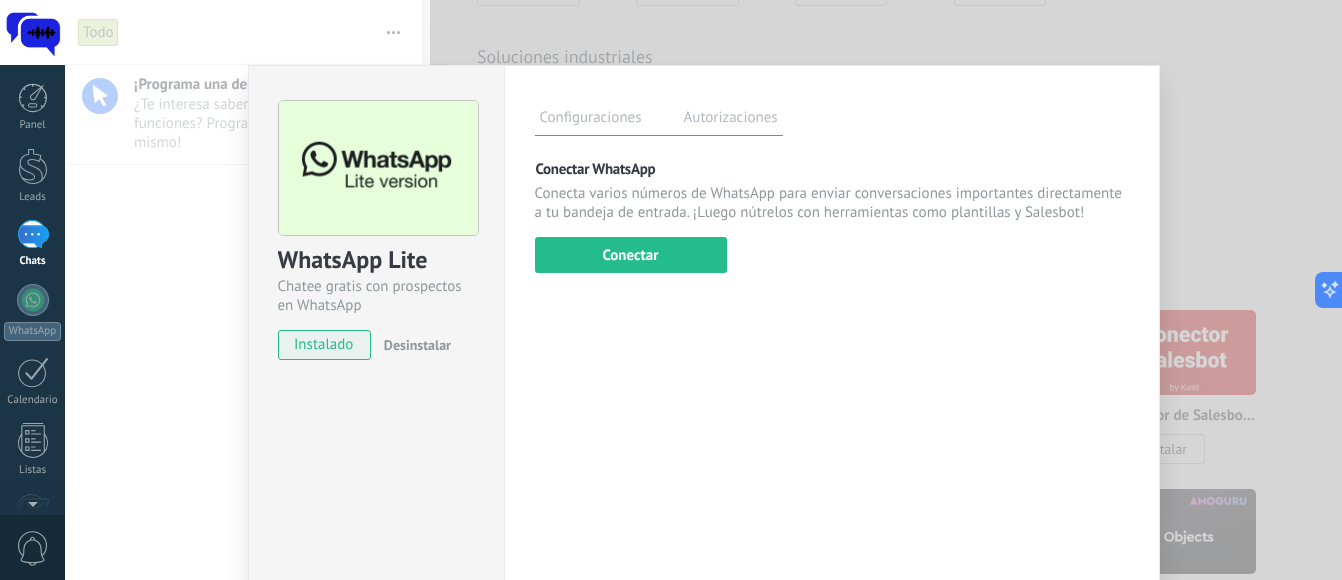 click on "WhatsApp Lite Chatee gratis con prospectos en WhatsApp instalado Desinstalar Configuraciones Autorizaciones Esta pestaña registra a los usuarios que han concedido acceso a las integración a esta cuenta. Si deseas remover la posibilidad que un usuario pueda enviar solicitudes a la cuenta en nombre de esta integración, puedes revocar el acceso. Si el acceso a todos los usuarios es revocado, la integración dejará de funcionar. Esta aplicacion está instalada, pero nadie le ha dado acceso aun. Más de 2 mil millones de personas utilizan activamente WhatsApp para conectarse con amigos, familiares y empresas. Esta integración agrega el chat más popular a tu arsenal de comunicación: captura automáticamente leads desde los mensajes entrantes, comparte el acceso al chat con todo tu equipo y potencia todo con las herramientas integradas de Kommo, como el botón de compromiso y Salesbot. más _:  Guardar Conectar WhatsApp Conectar" at bounding box center (703, 290) 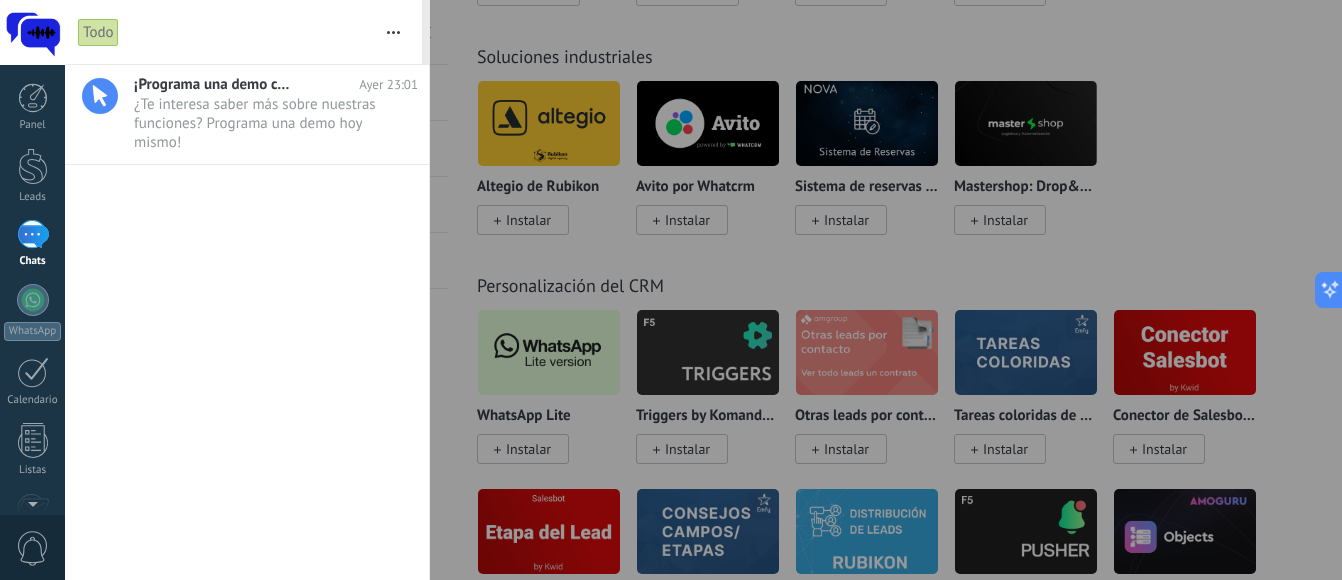 click on "¡Programa una demo con un experto!
[DATE] 23:01
¿Te interesa saber más sobre nuestras funciones? Programa una demo [DATE] mismo!
•••" at bounding box center [247, 322] 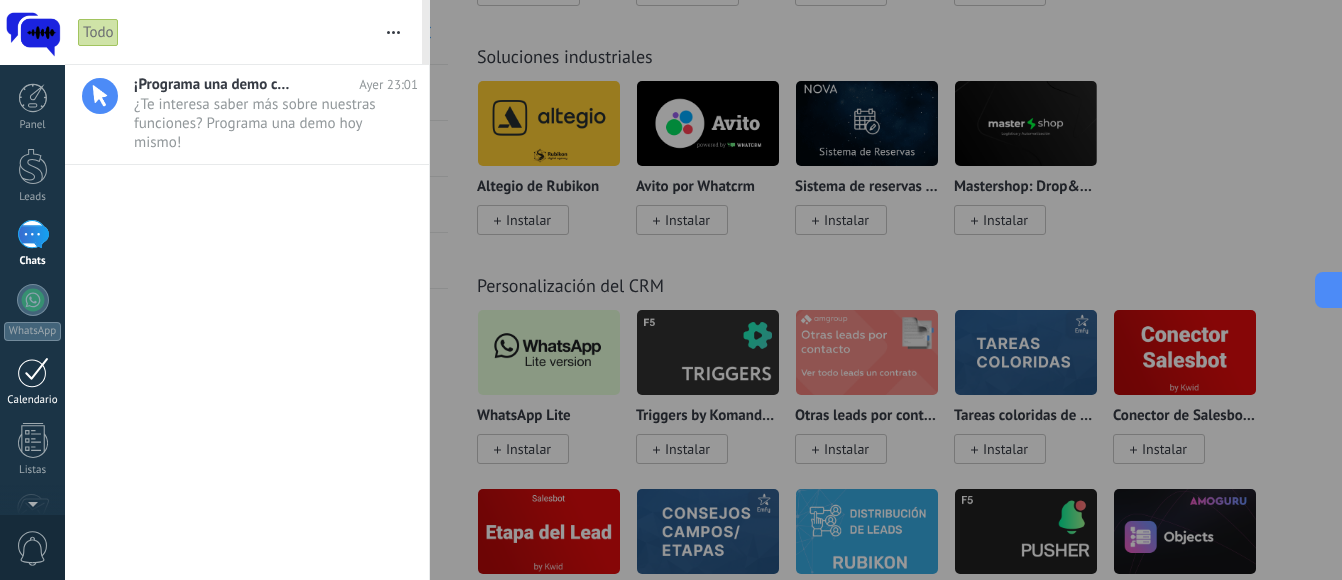 click on "Calendario" at bounding box center (32, 382) 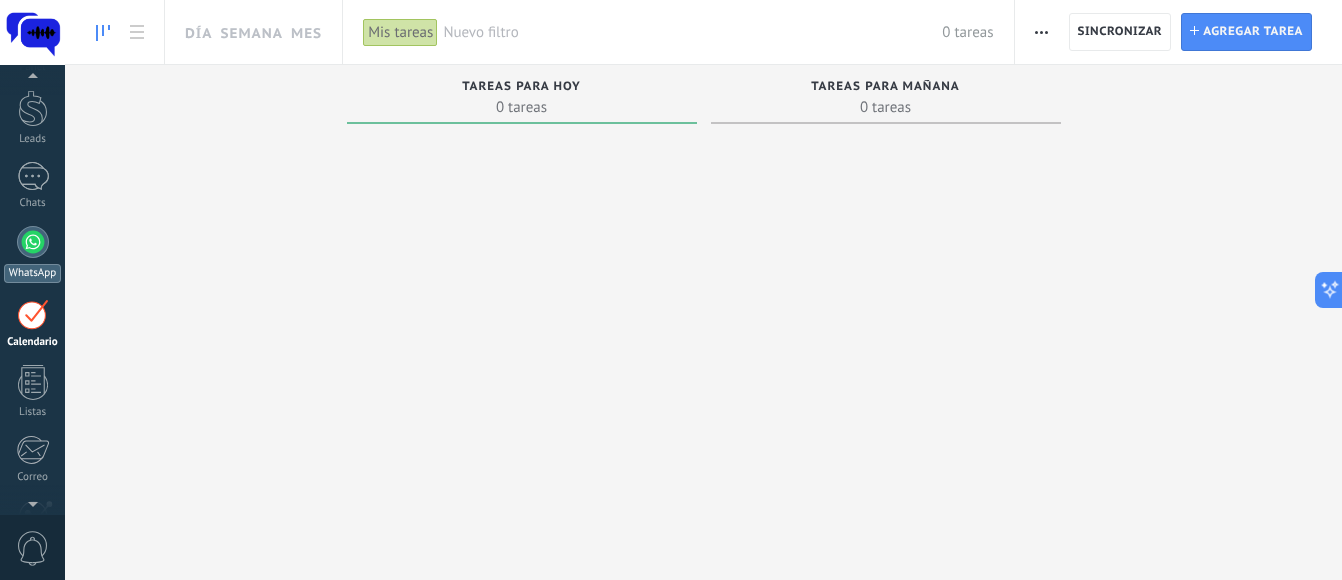scroll, scrollTop: 58, scrollLeft: 0, axis: vertical 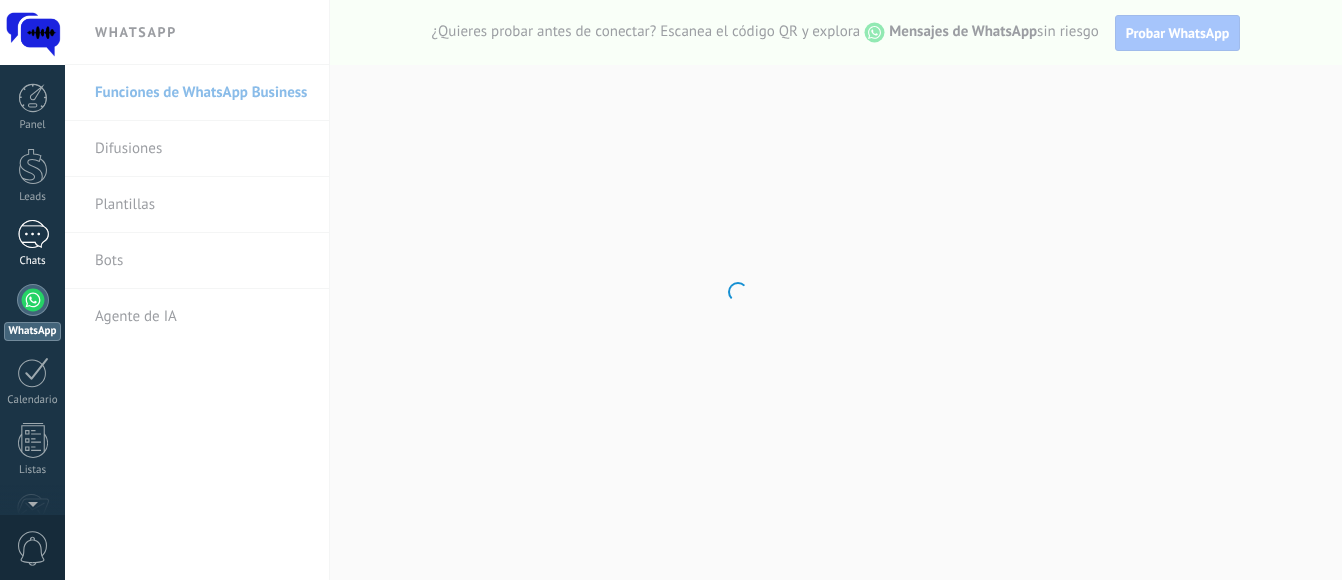 click at bounding box center (33, 234) 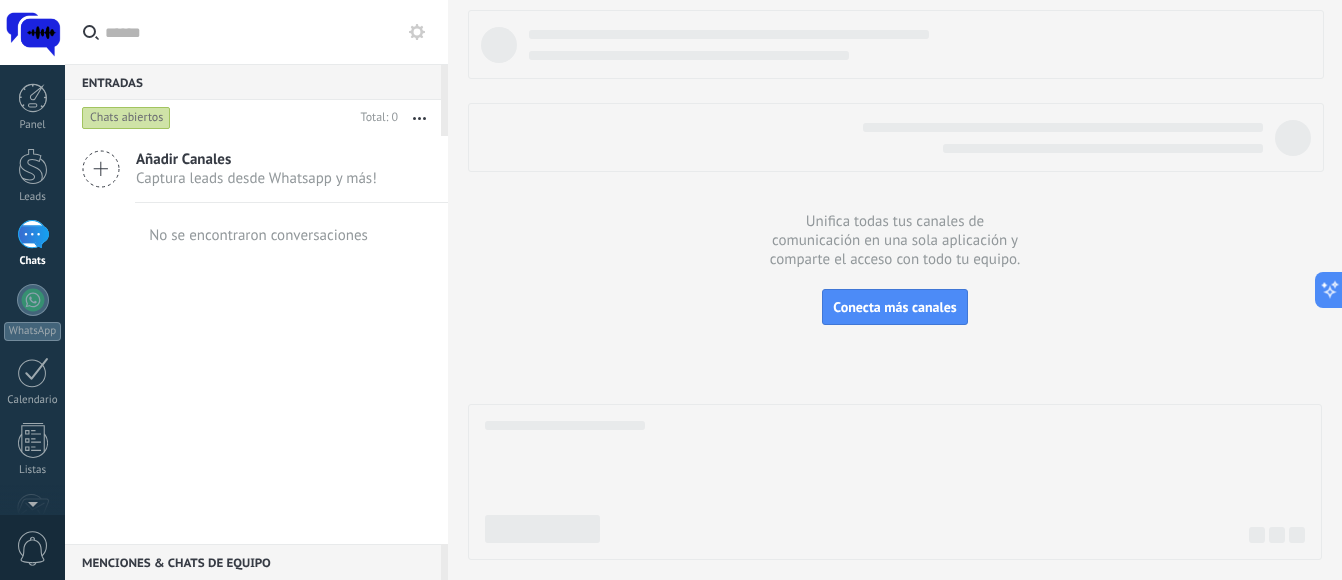 scroll, scrollTop: 0, scrollLeft: 0, axis: both 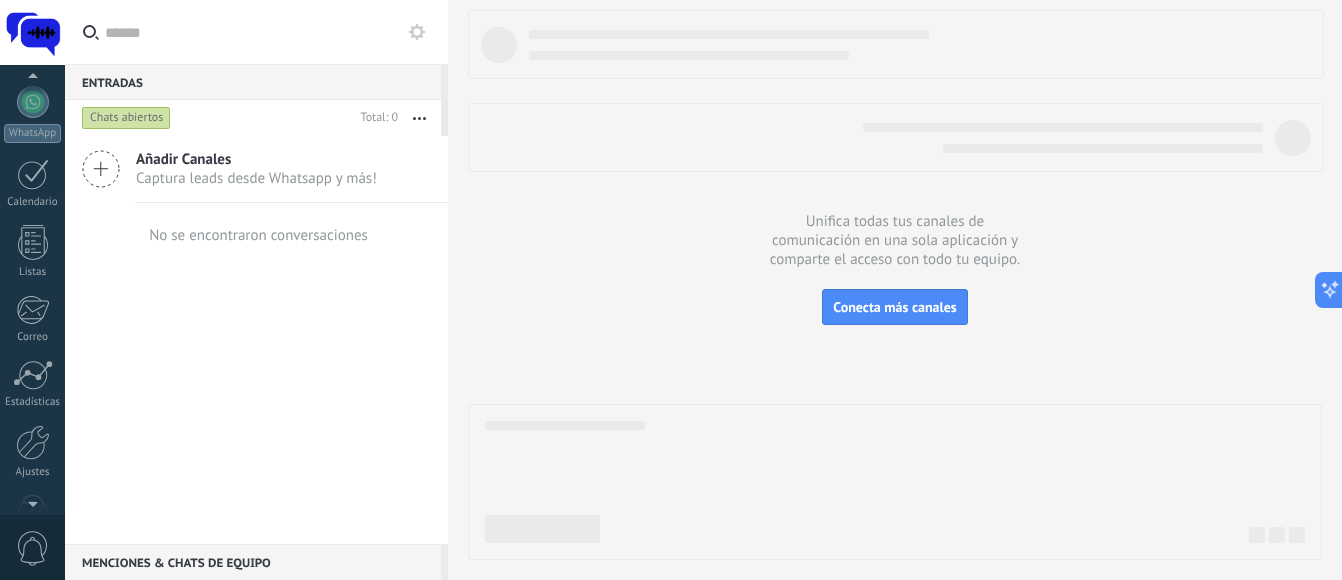click at bounding box center (32, 500) 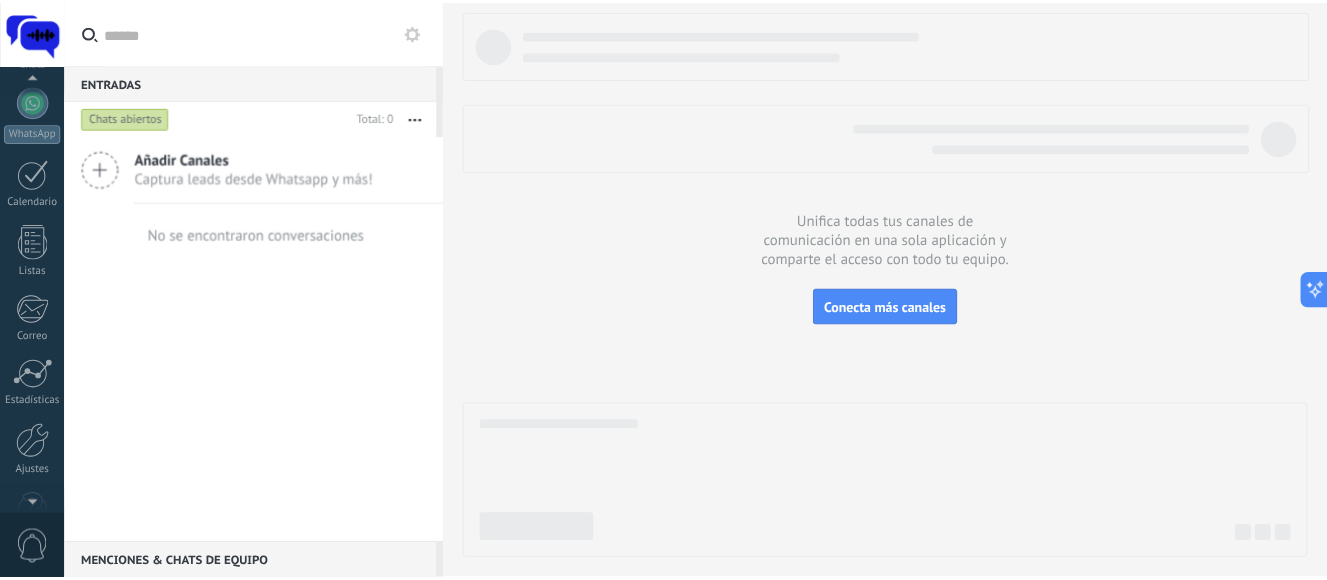 scroll, scrollTop: 252, scrollLeft: 0, axis: vertical 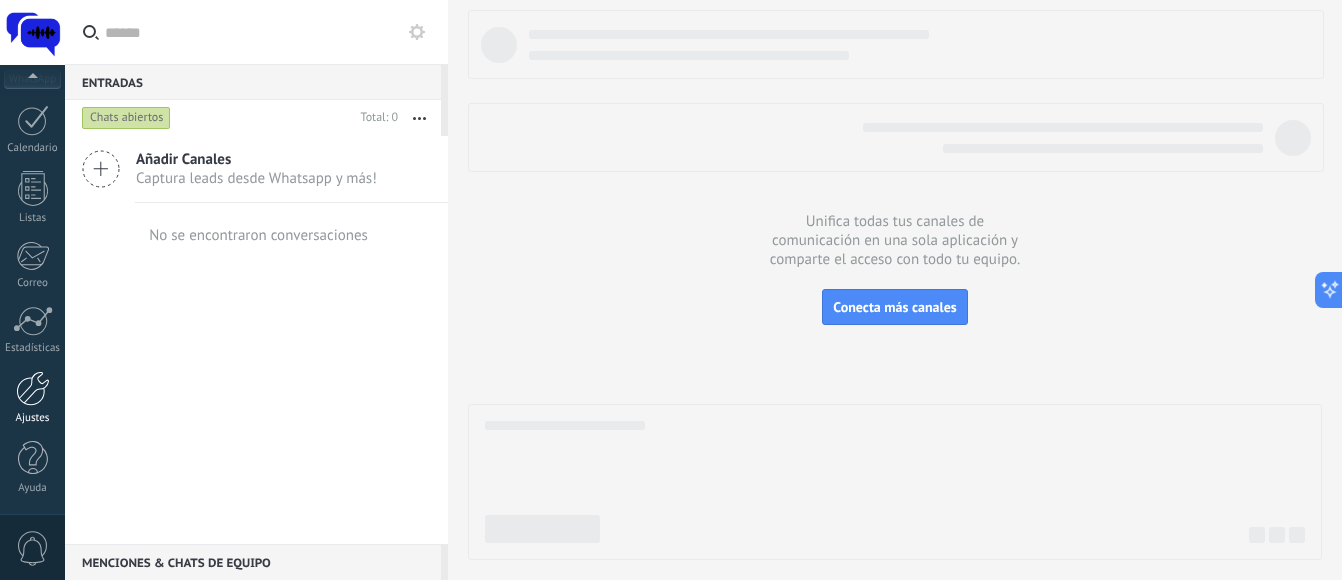 click at bounding box center (33, 388) 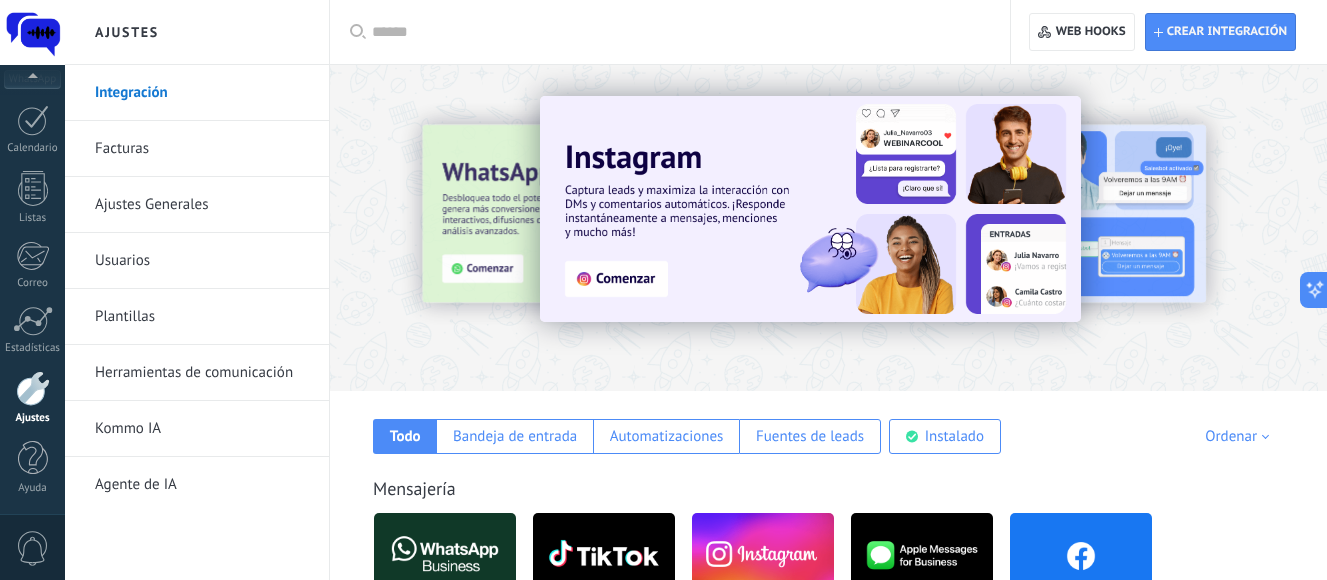 click on "Ajustes Generales" at bounding box center (202, 205) 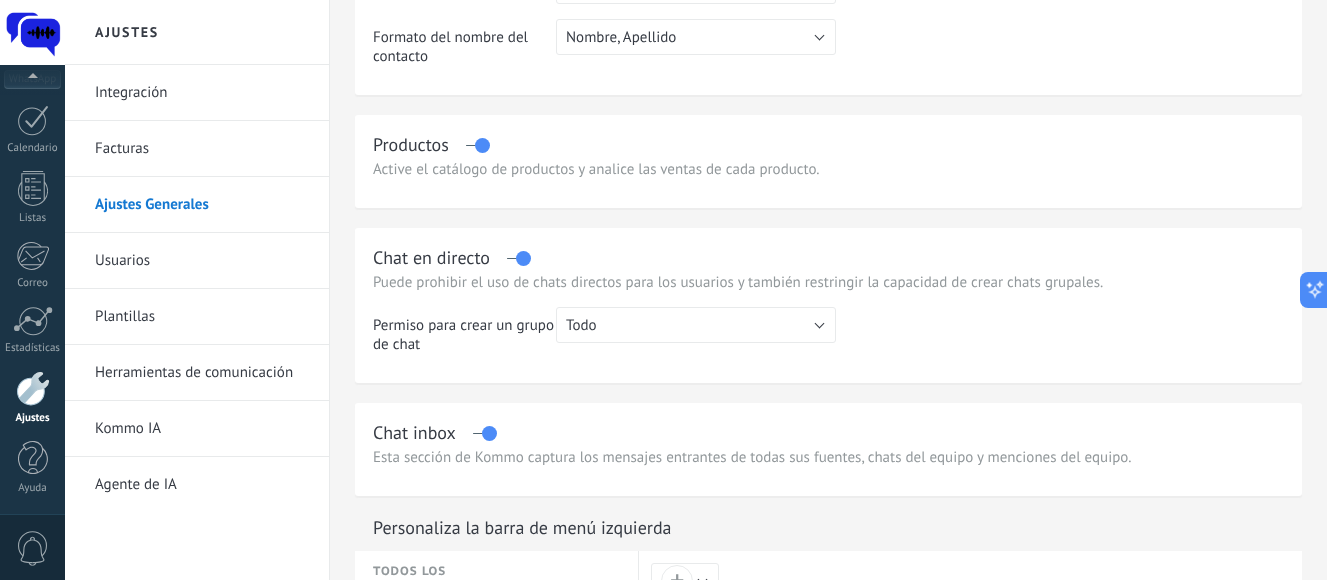 scroll, scrollTop: 0, scrollLeft: 0, axis: both 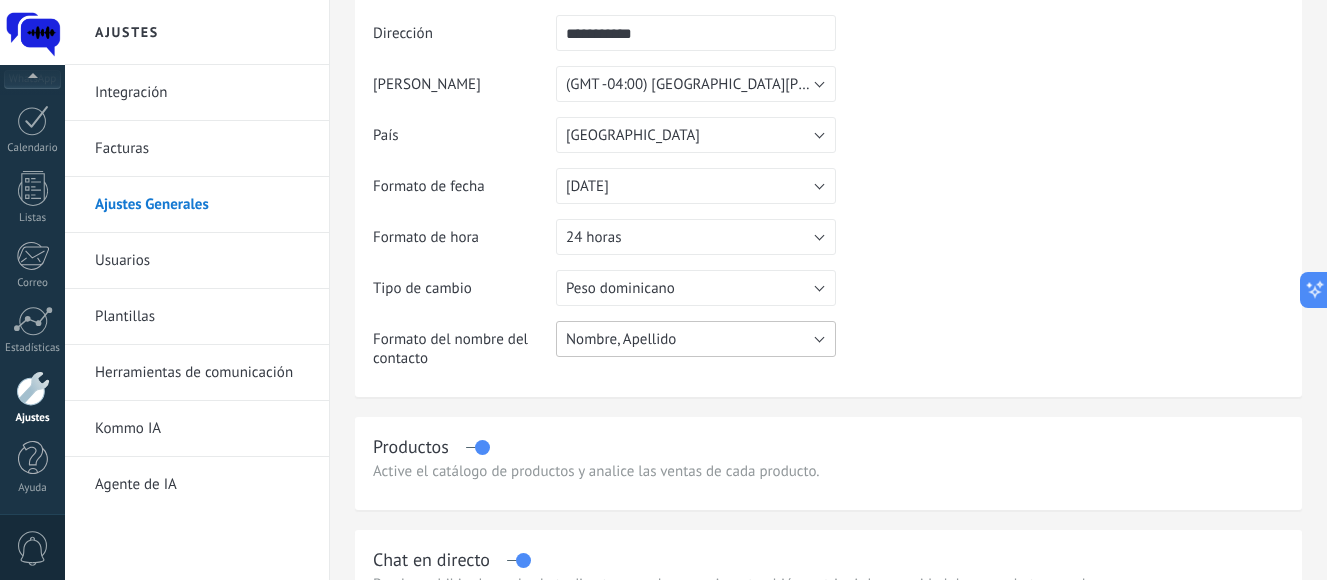 click on "Nombre, Apellido" at bounding box center (696, 339) 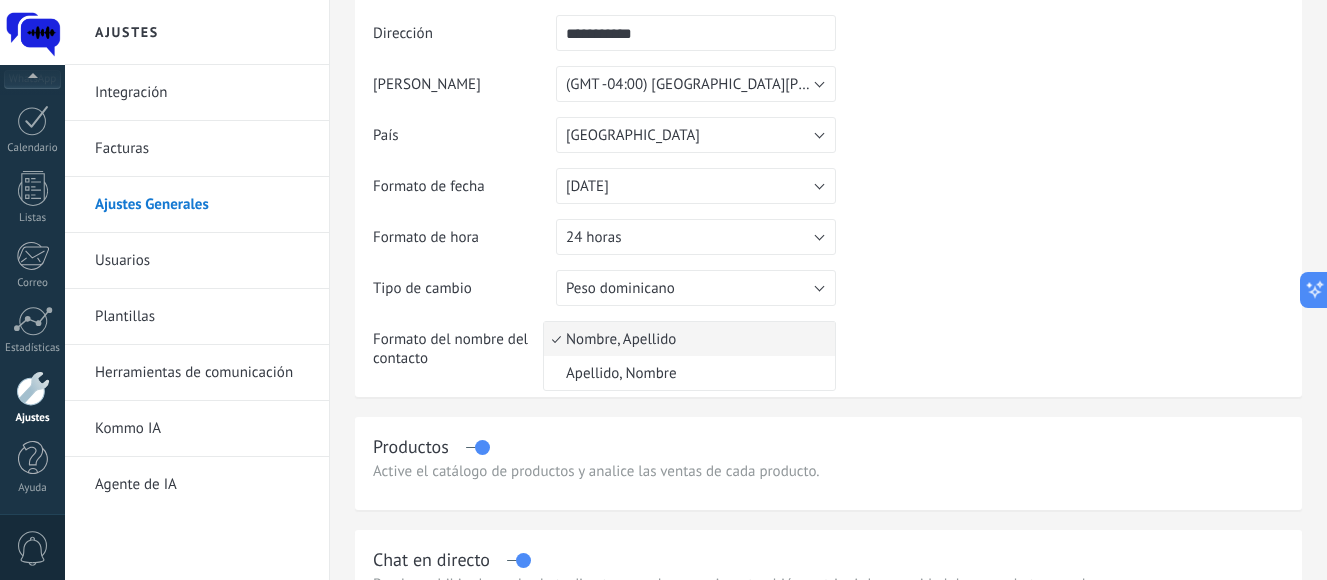click on "Nombre, Apellido" at bounding box center (686, 339) 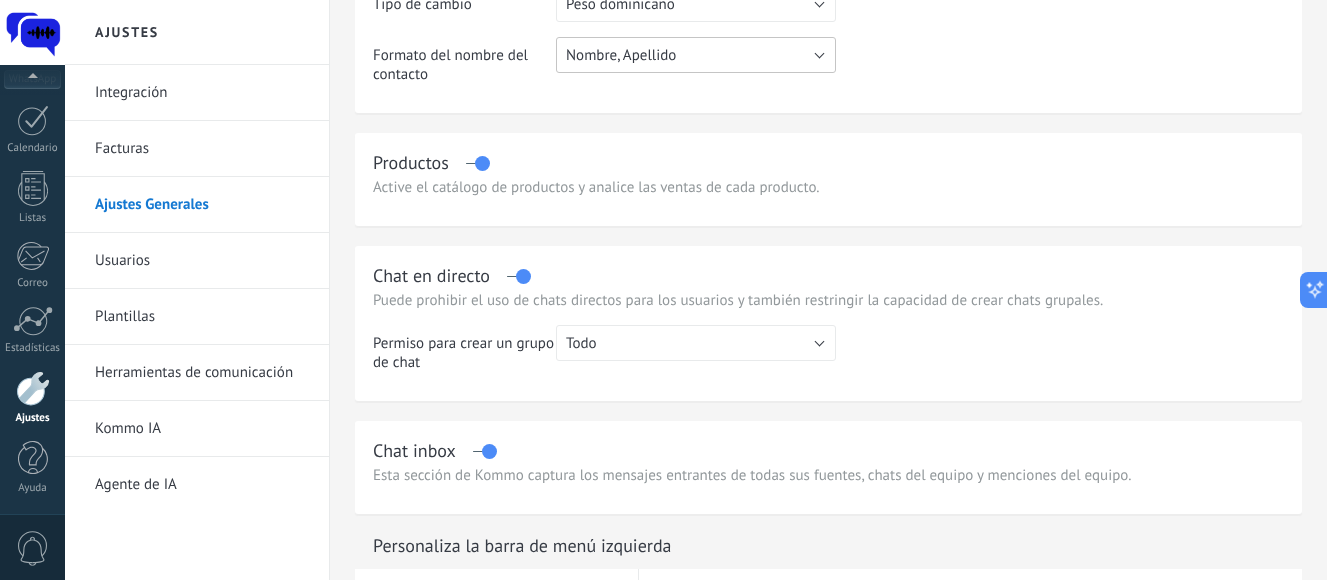 scroll, scrollTop: 490, scrollLeft: 0, axis: vertical 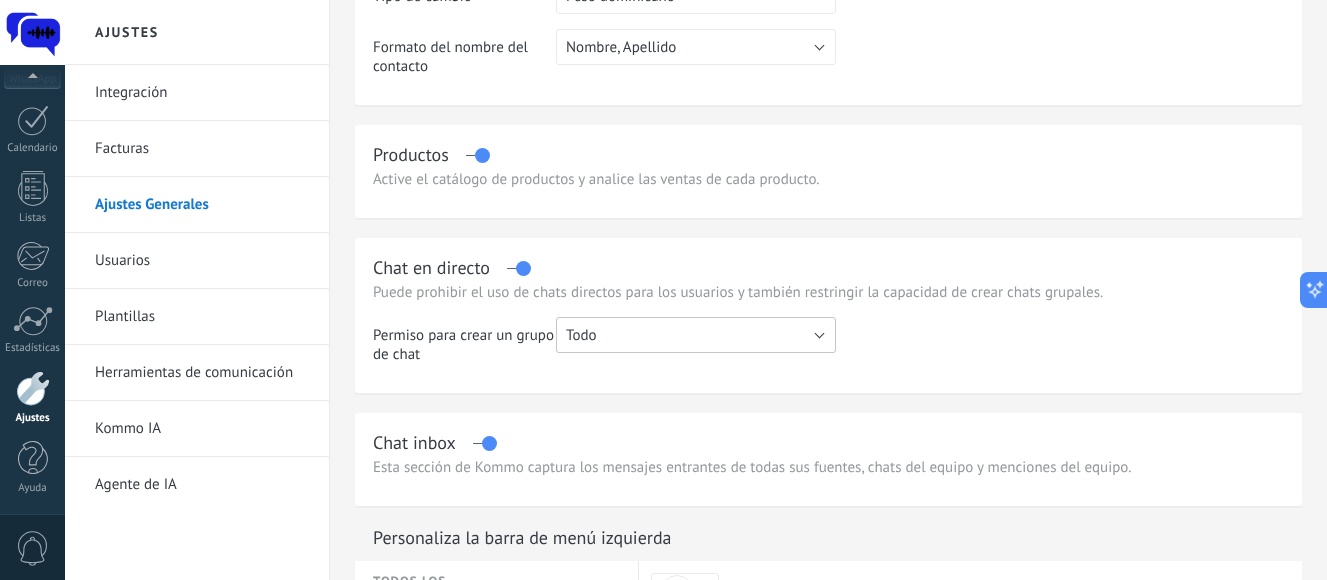 click on "Todo" at bounding box center (696, 335) 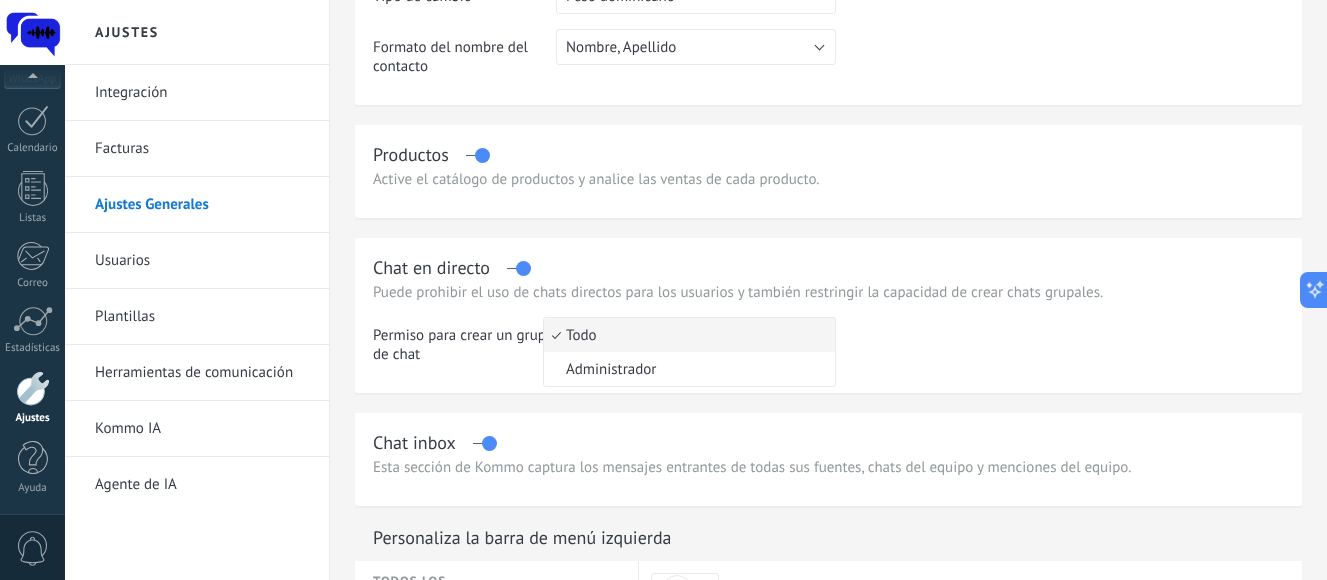 click on "Todo" at bounding box center [686, 335] 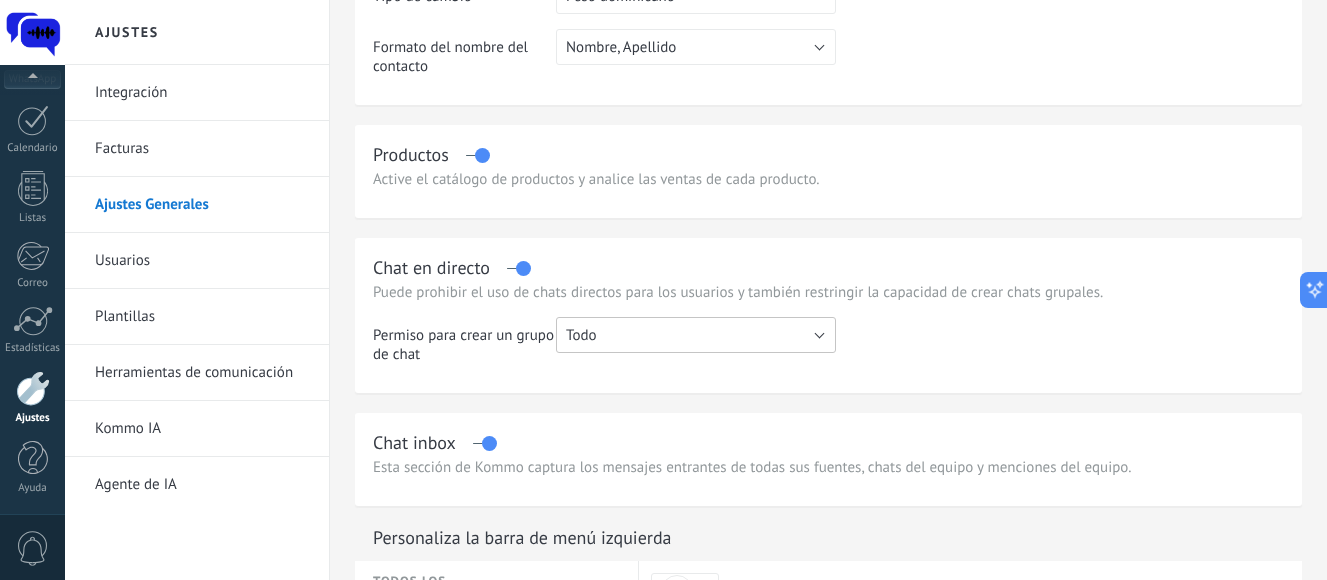 click on "Todo" at bounding box center [696, 335] 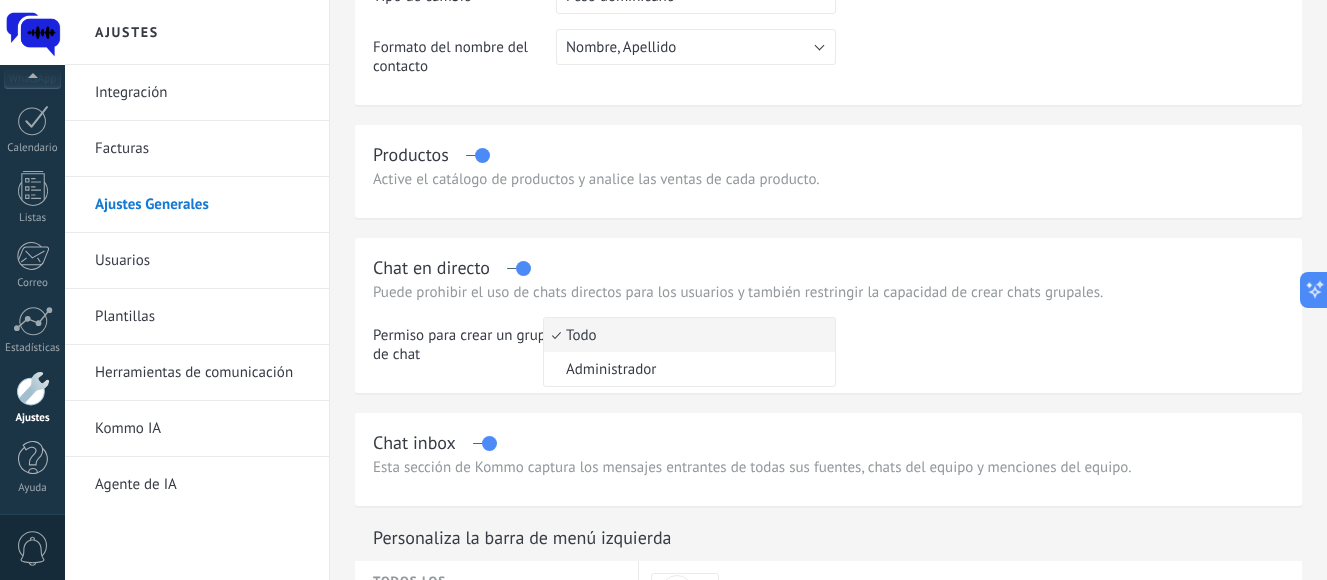 click on "Todo" at bounding box center (686, 335) 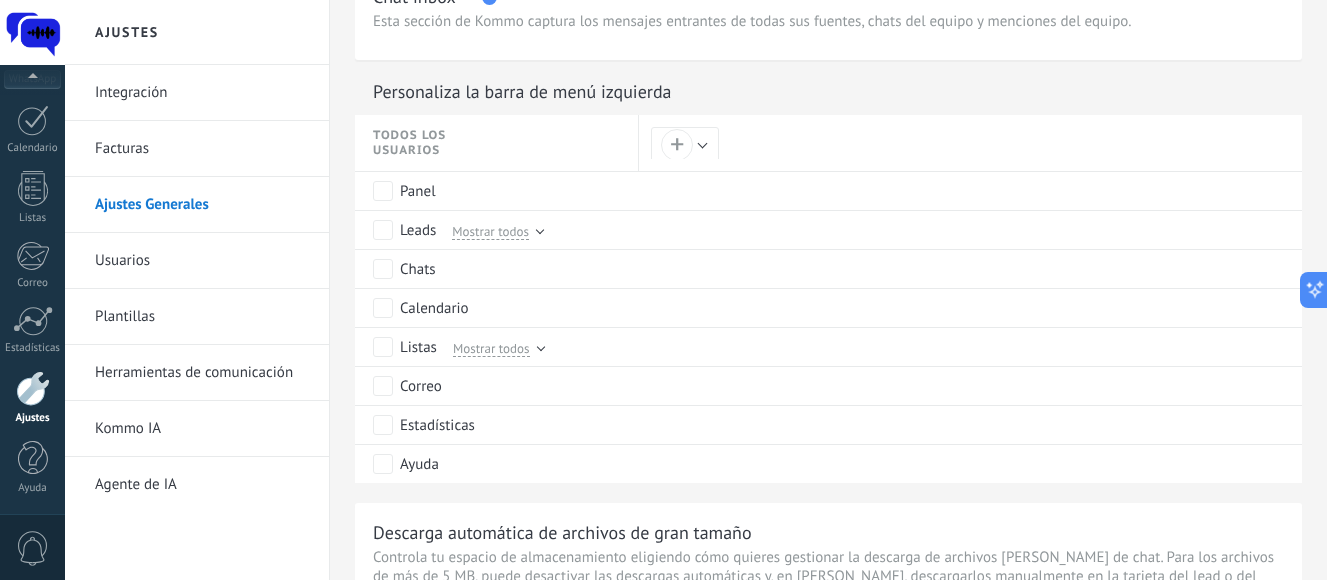 scroll, scrollTop: 944, scrollLeft: 0, axis: vertical 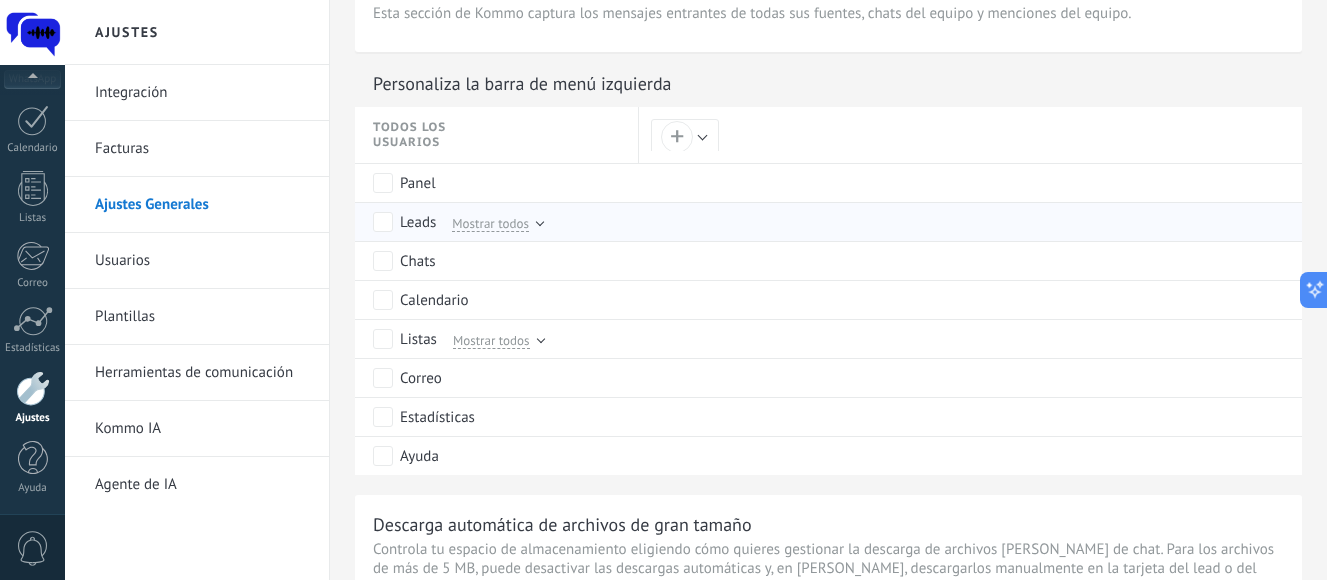 click on "Mostrar todos" at bounding box center (493, 222) 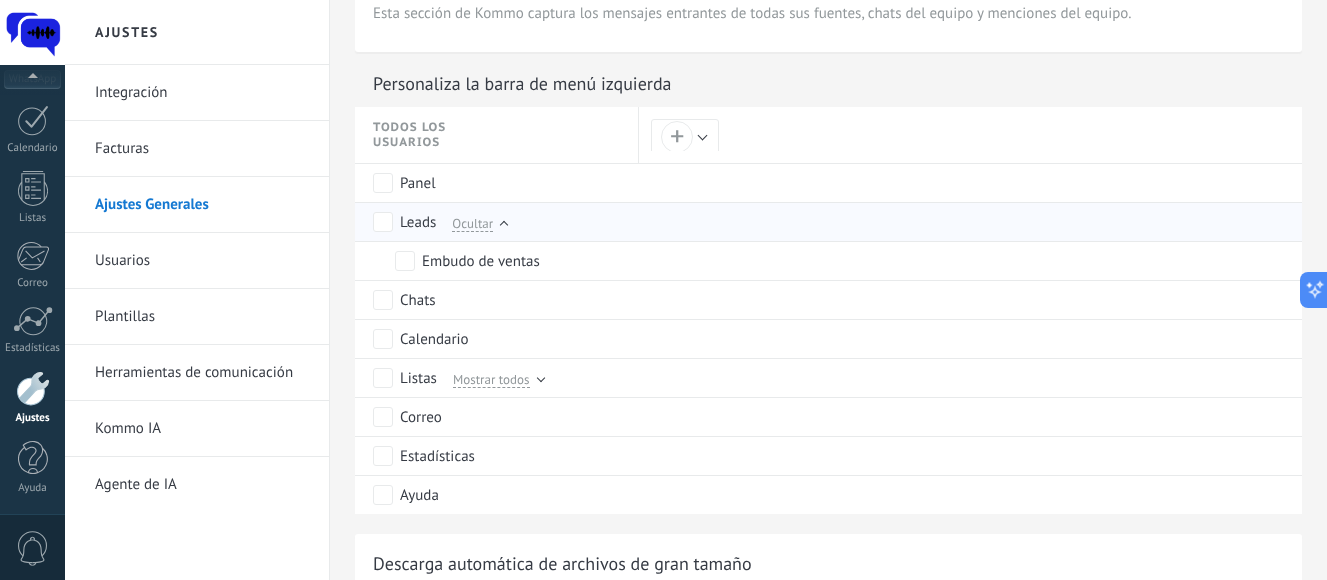 click on "Leads Ocultar" at bounding box center [501, 222] 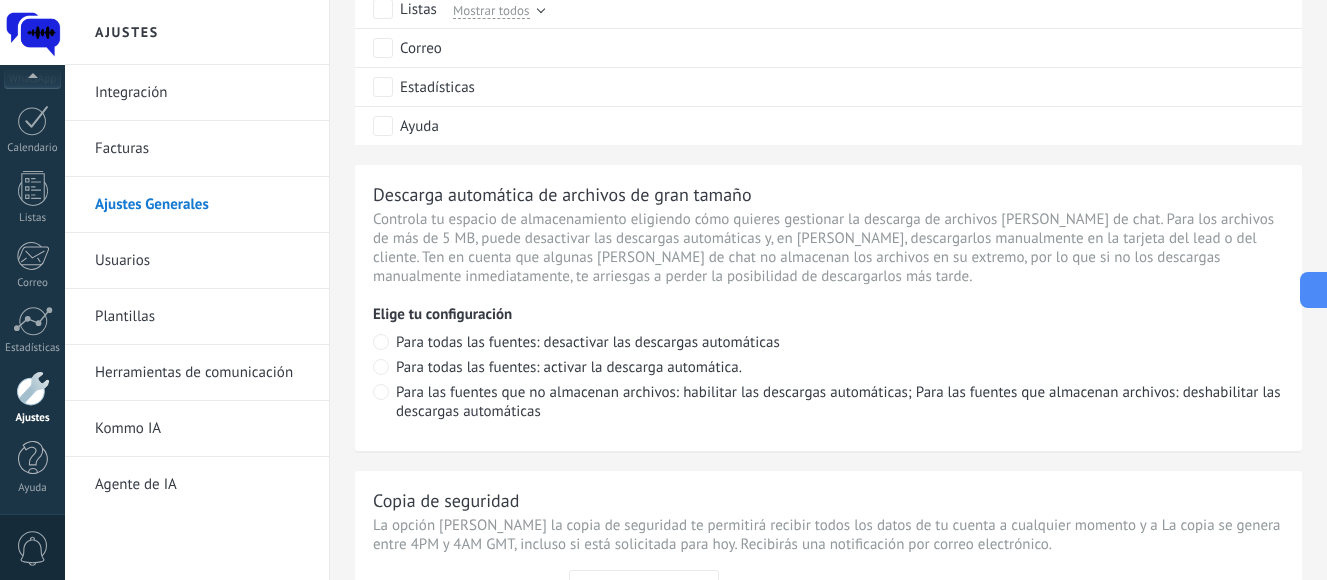 scroll, scrollTop: 1278, scrollLeft: 0, axis: vertical 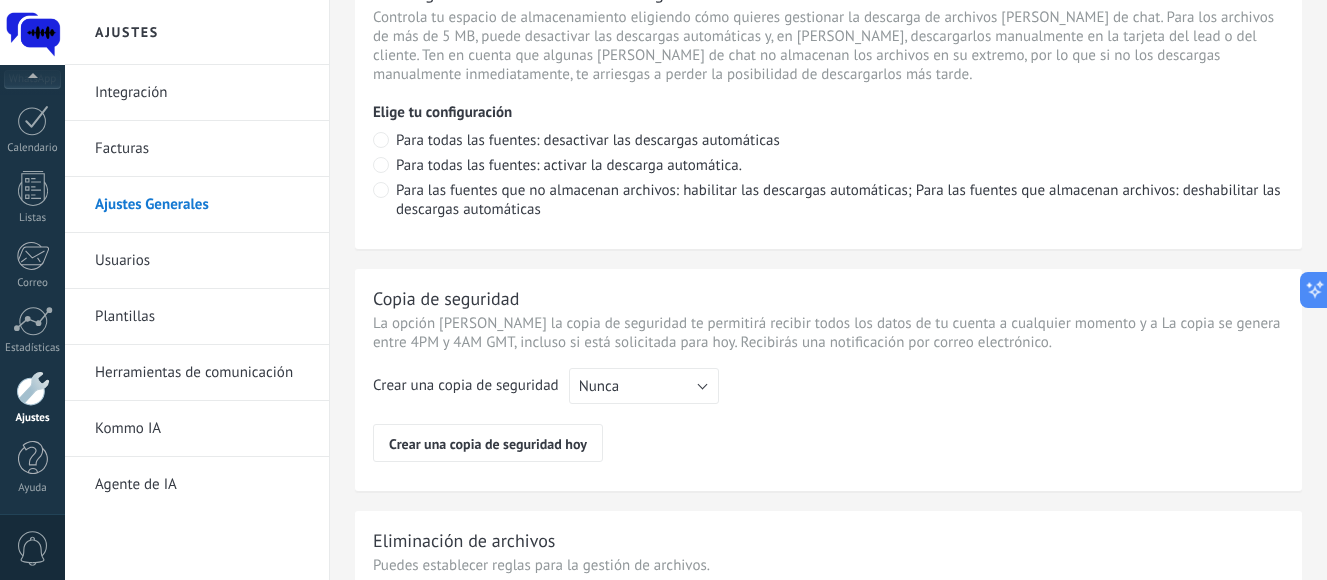 click on "Usuarios" at bounding box center (202, 261) 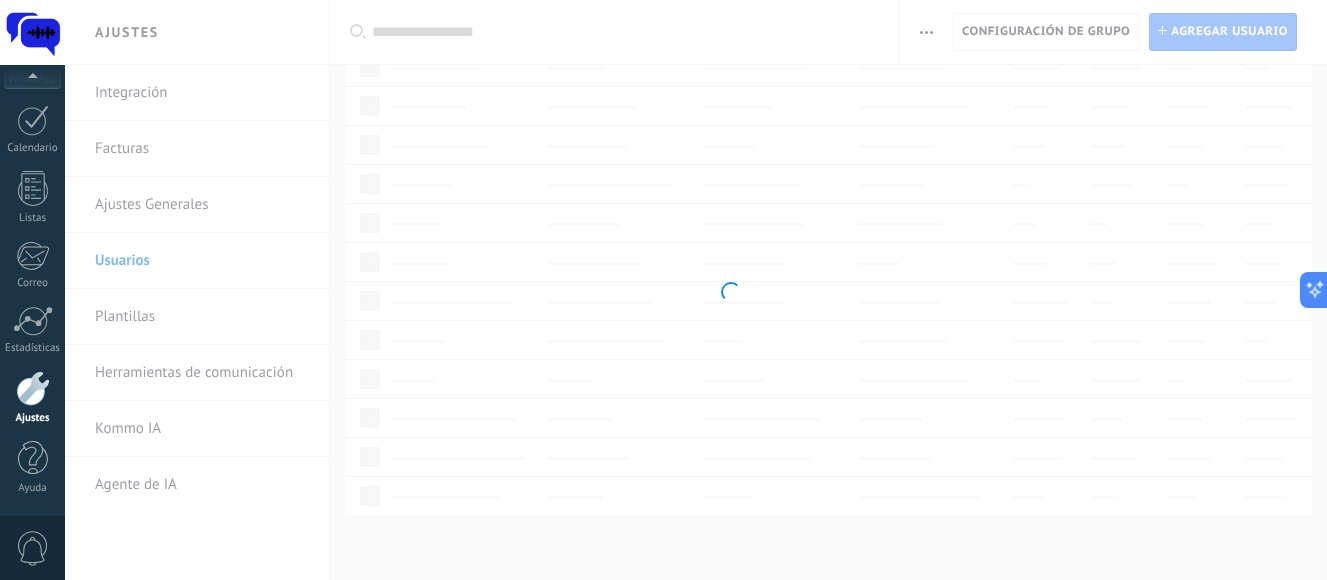 scroll, scrollTop: 0, scrollLeft: 0, axis: both 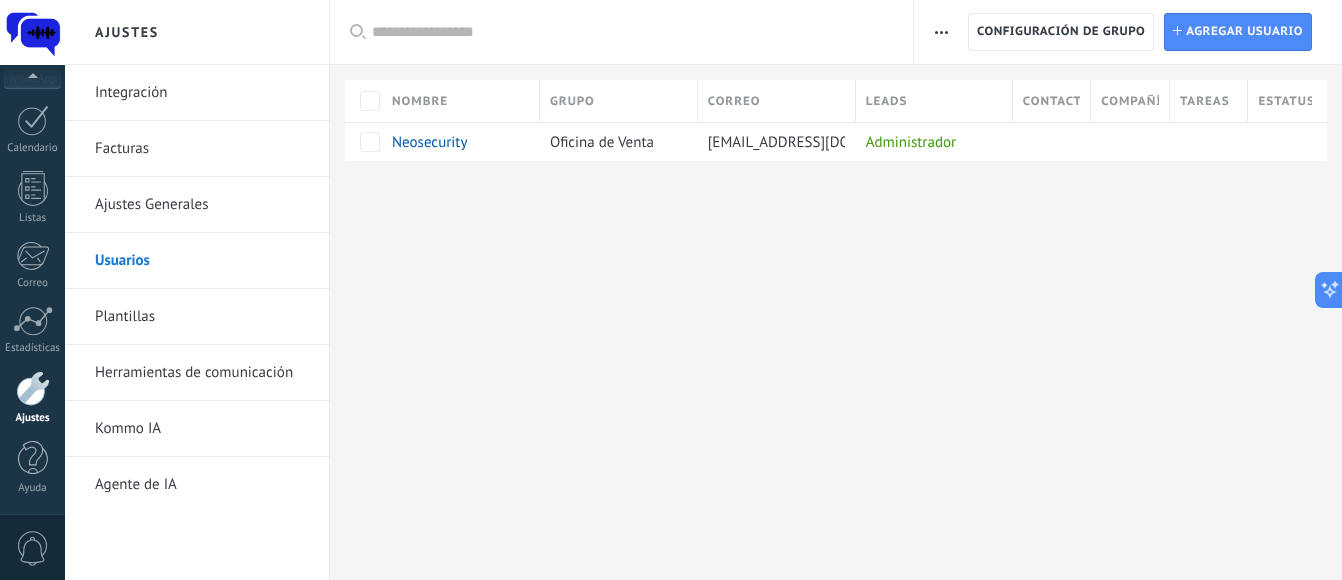 click on "Ajustes Generales" at bounding box center (202, 205) 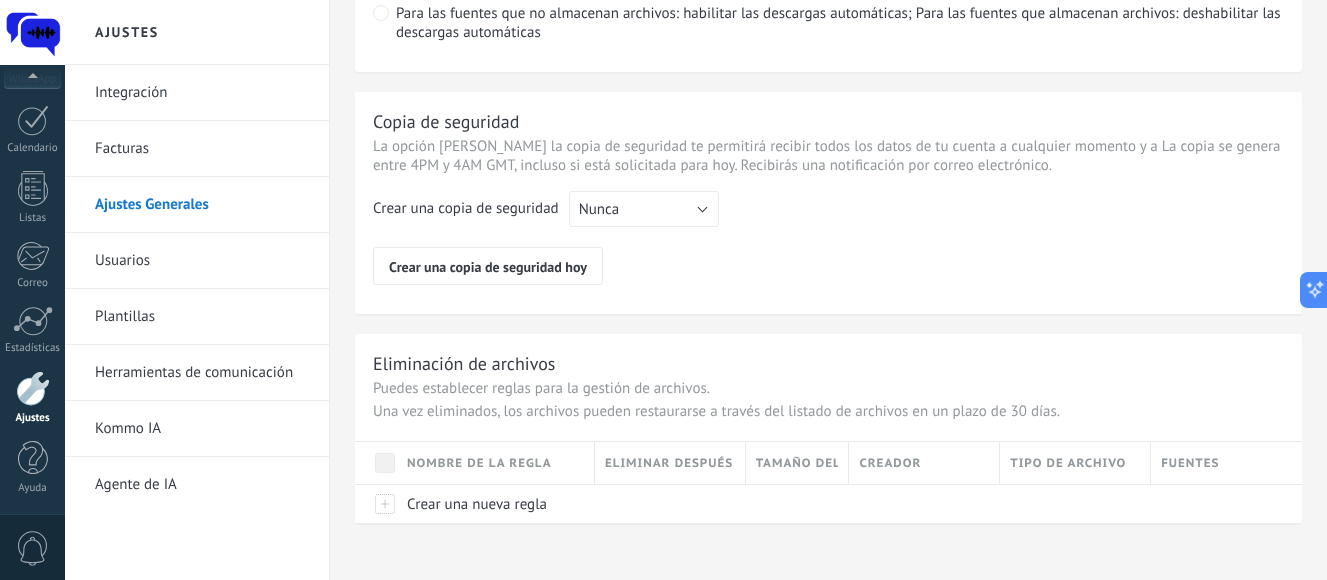 scroll, scrollTop: 1661, scrollLeft: 0, axis: vertical 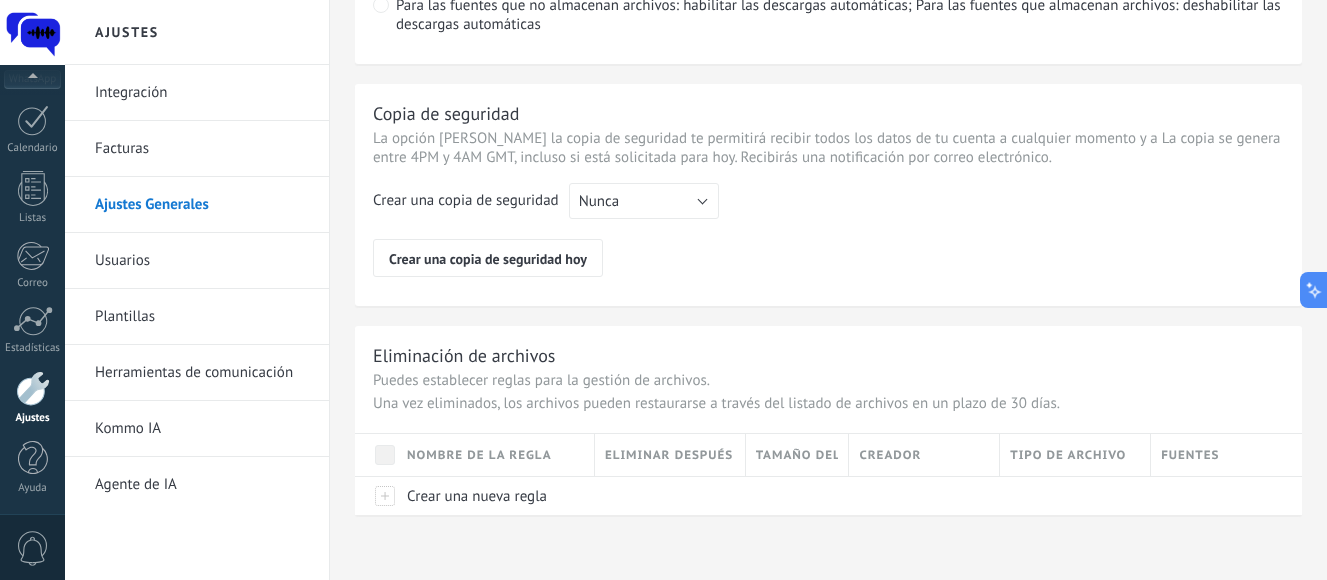 click on "Ajustes Generales" at bounding box center (202, 205) 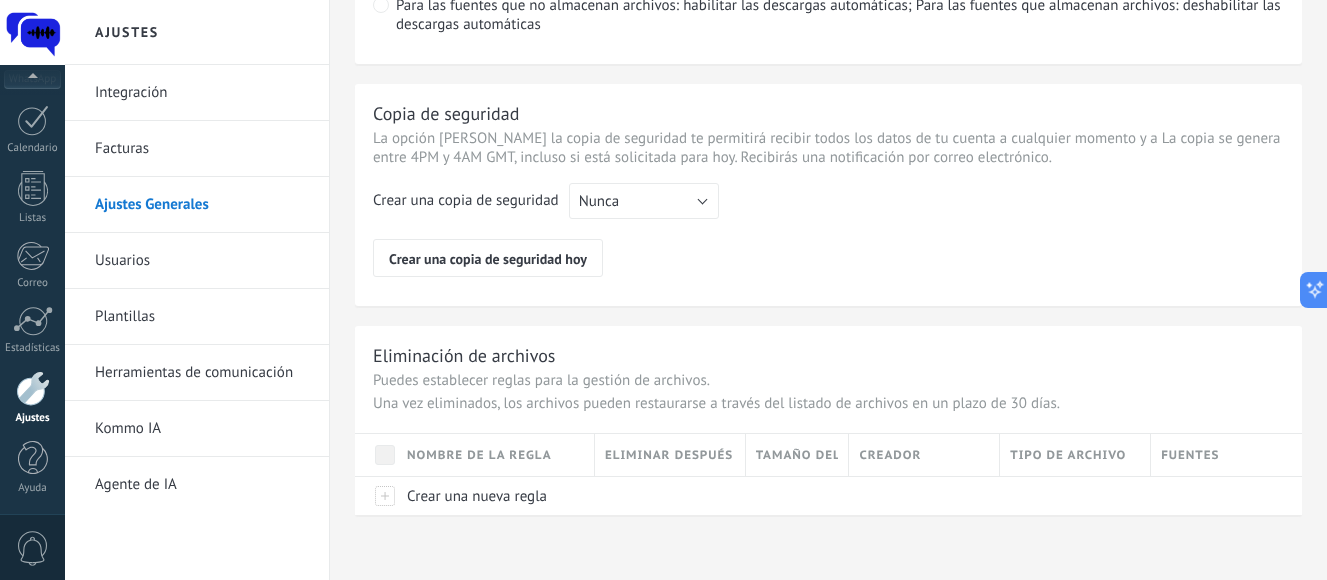 click on "Usuarios" at bounding box center (202, 261) 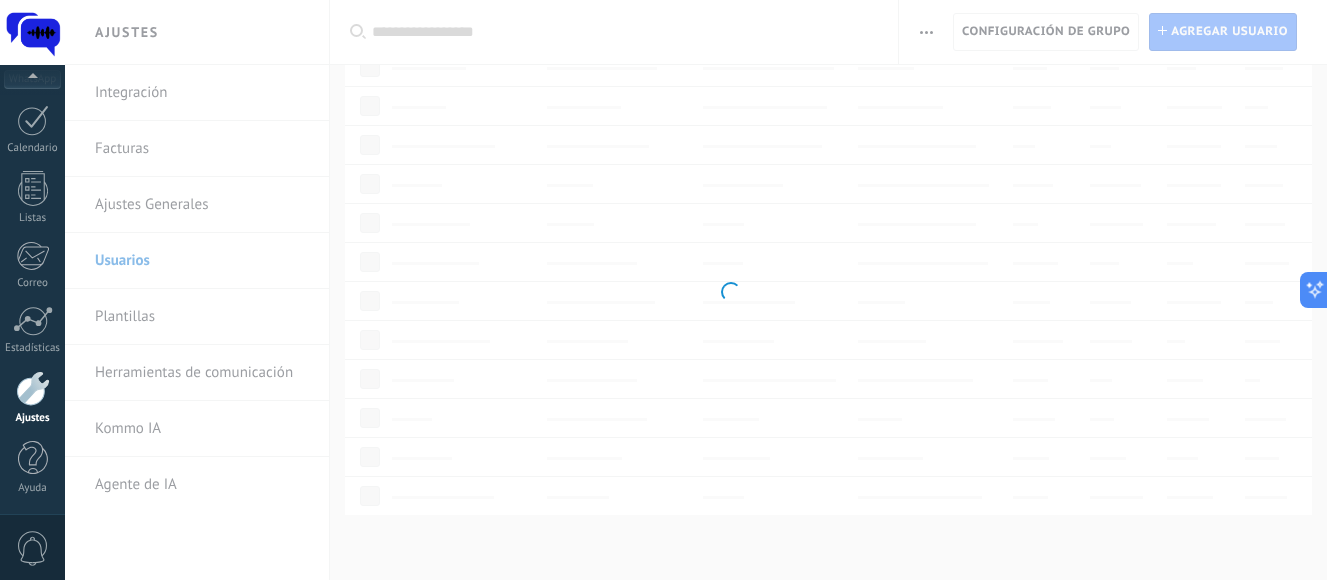 scroll, scrollTop: 0, scrollLeft: 0, axis: both 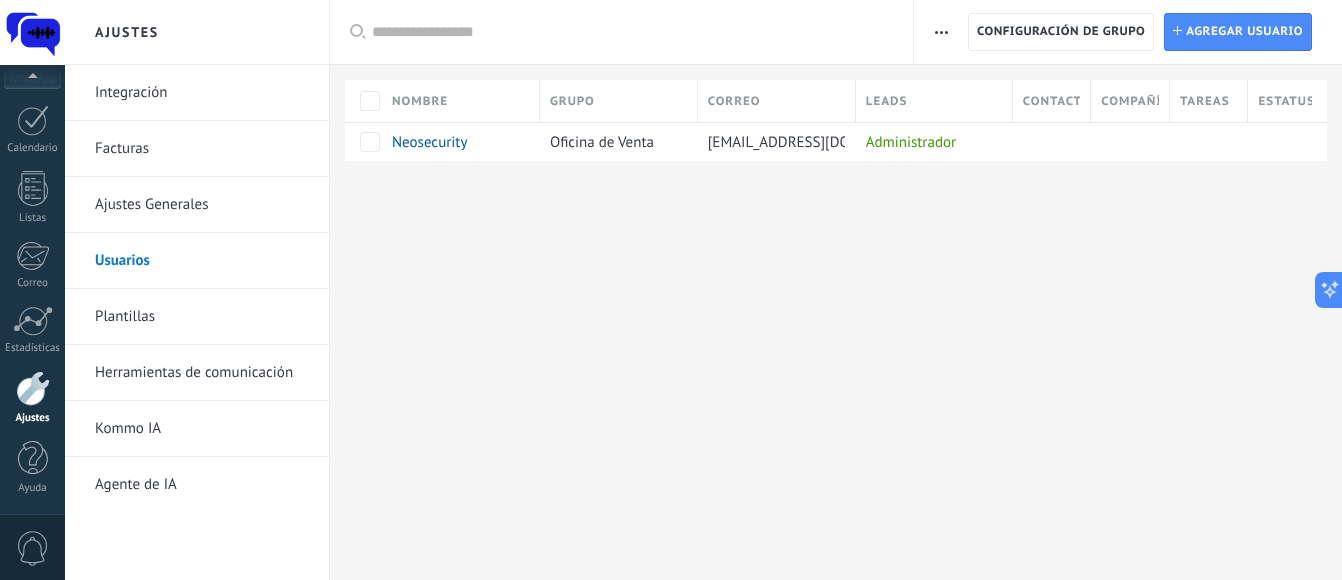 click on "Usuarios" at bounding box center [202, 261] 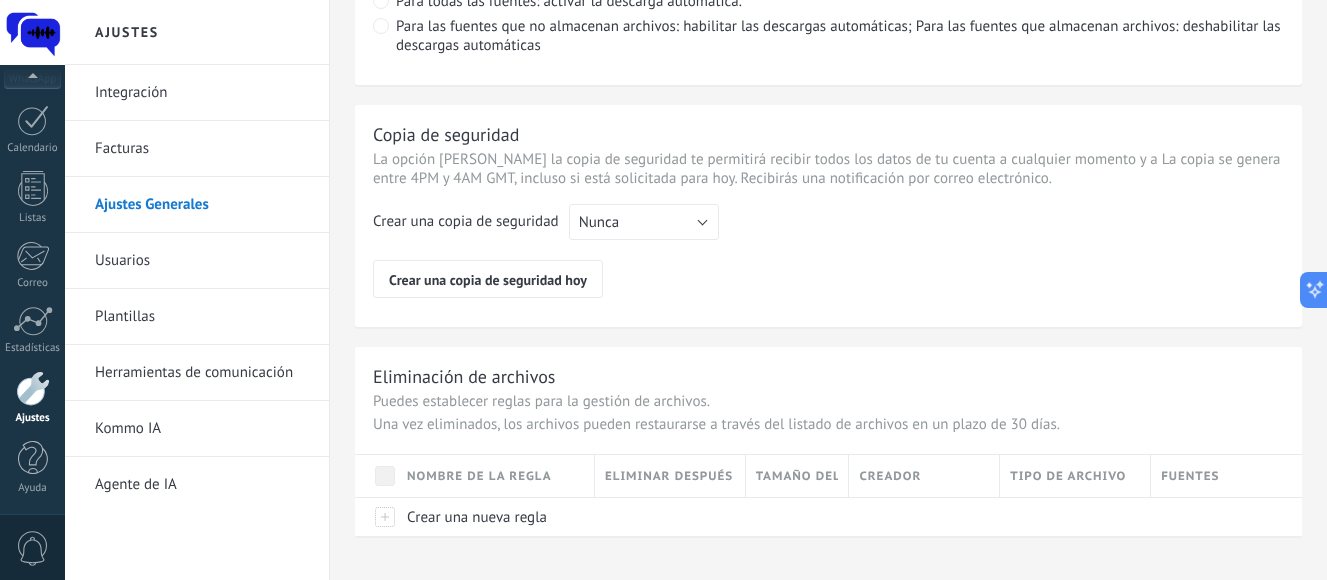 scroll, scrollTop: 1636, scrollLeft: 0, axis: vertical 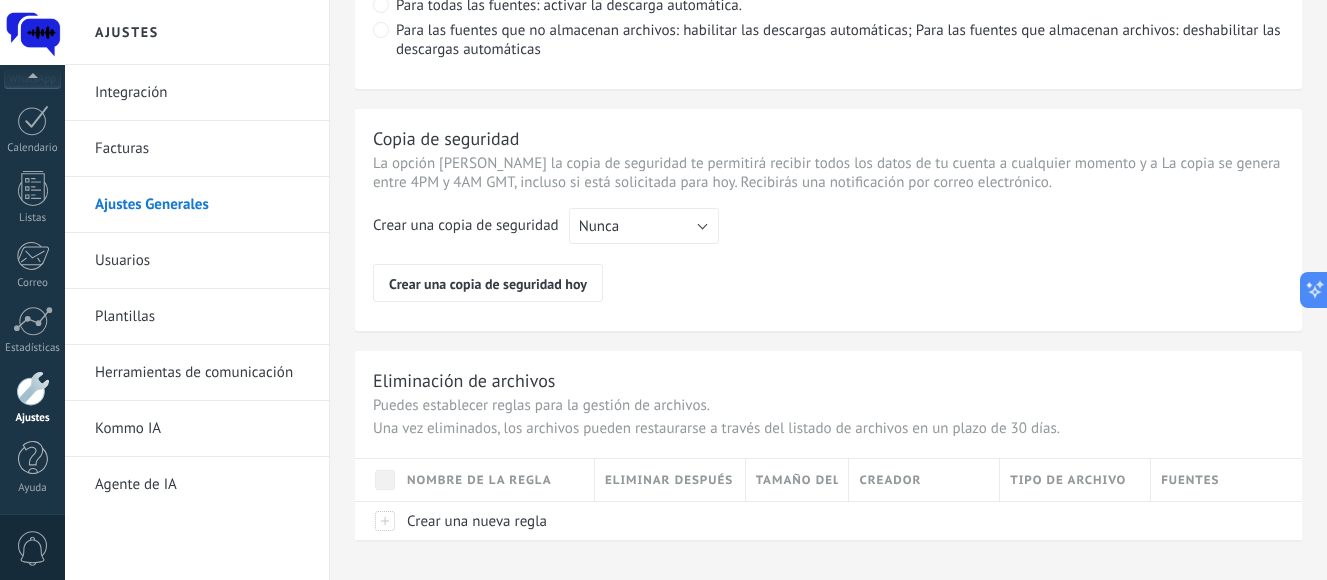 click on "Usuarios" at bounding box center (202, 261) 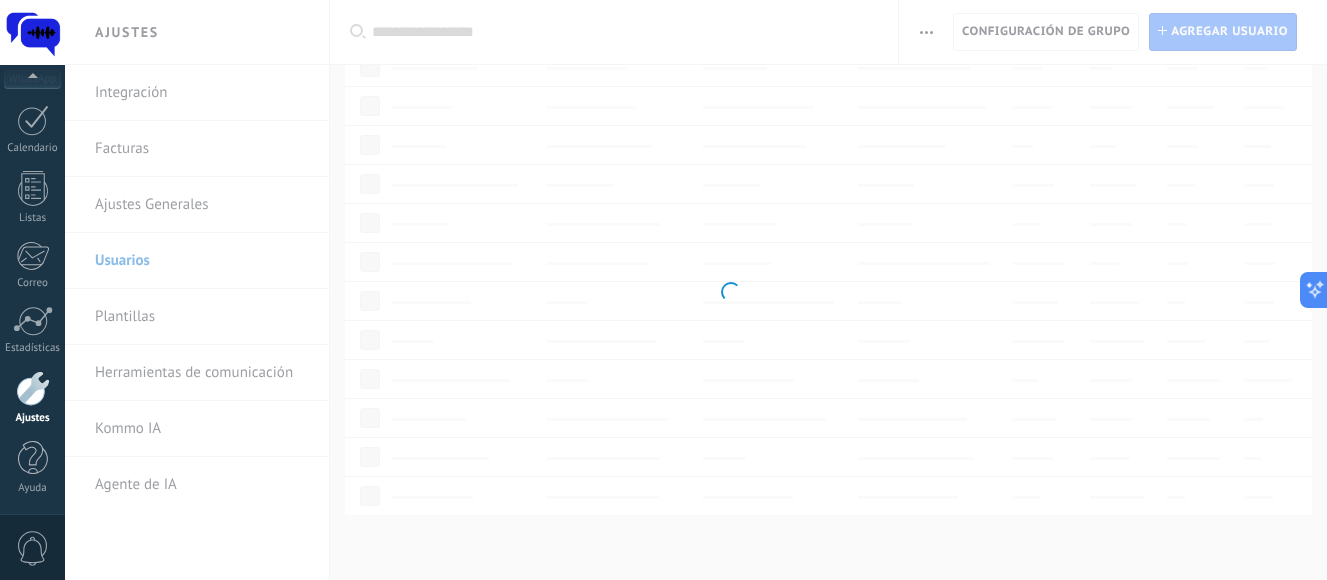 scroll, scrollTop: 0, scrollLeft: 0, axis: both 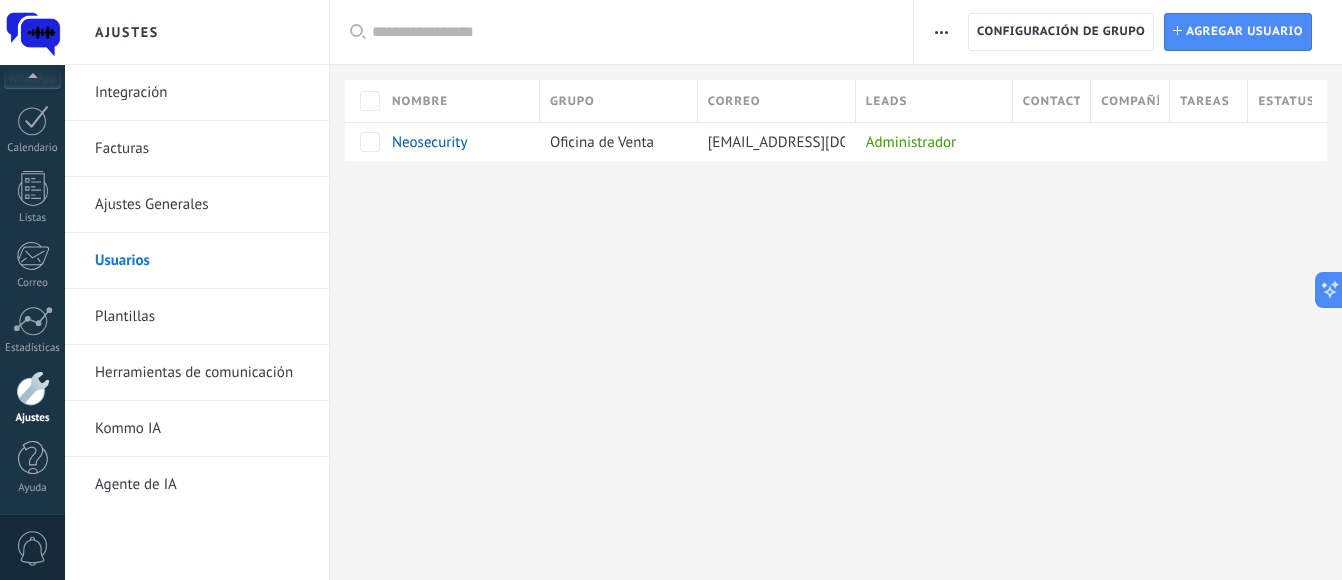 click on "Plantillas" at bounding box center [202, 317] 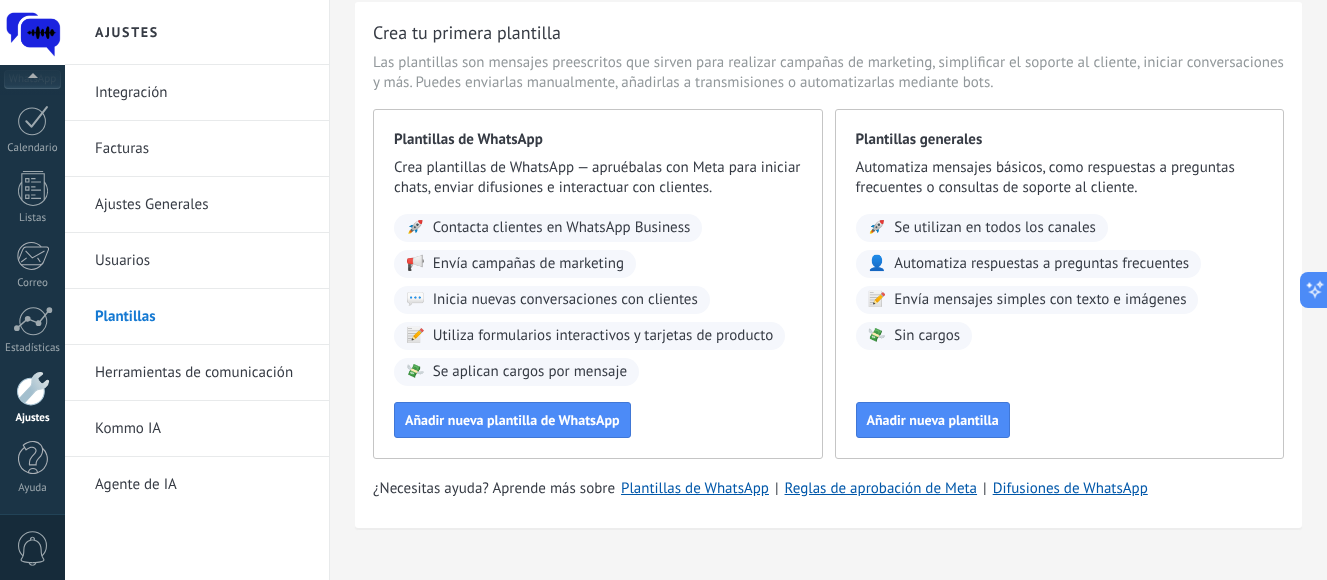 scroll, scrollTop: 95, scrollLeft: 0, axis: vertical 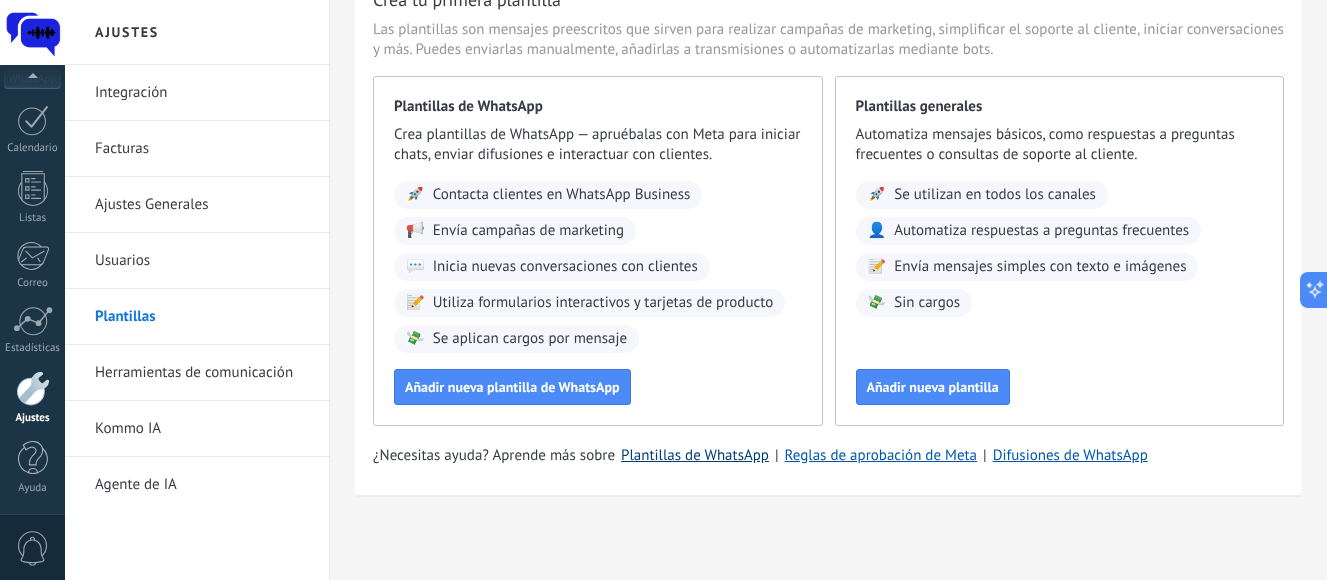 click on "Plantillas de WhatsApp" at bounding box center (695, 455) 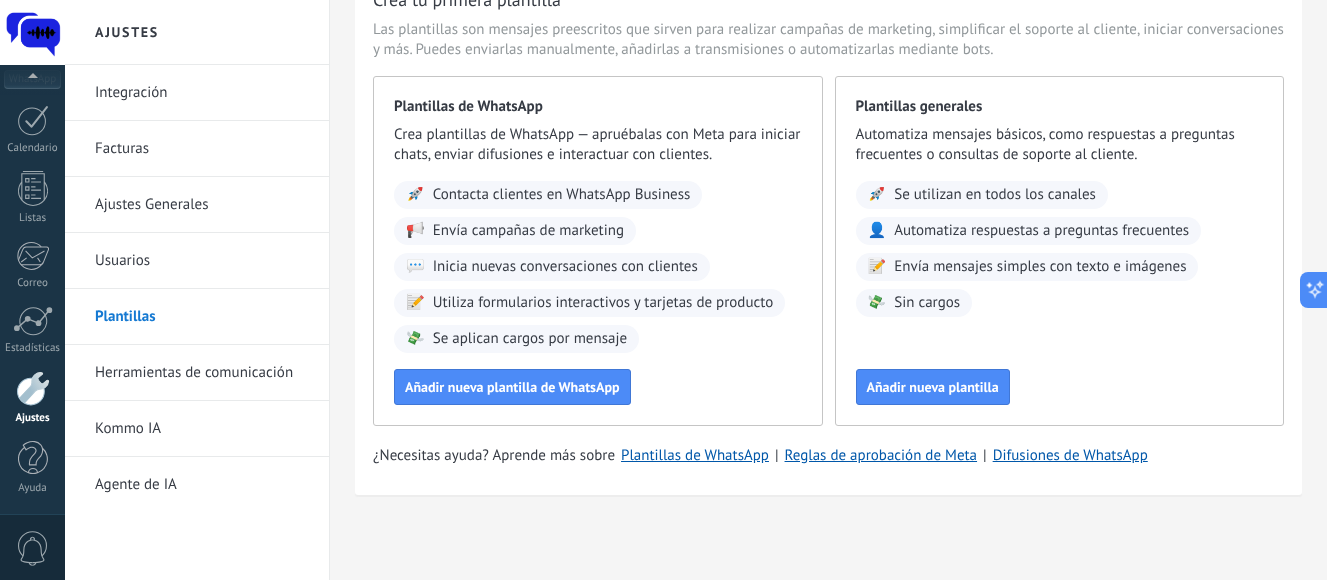 click on "Herramientas de comunicación" at bounding box center (202, 373) 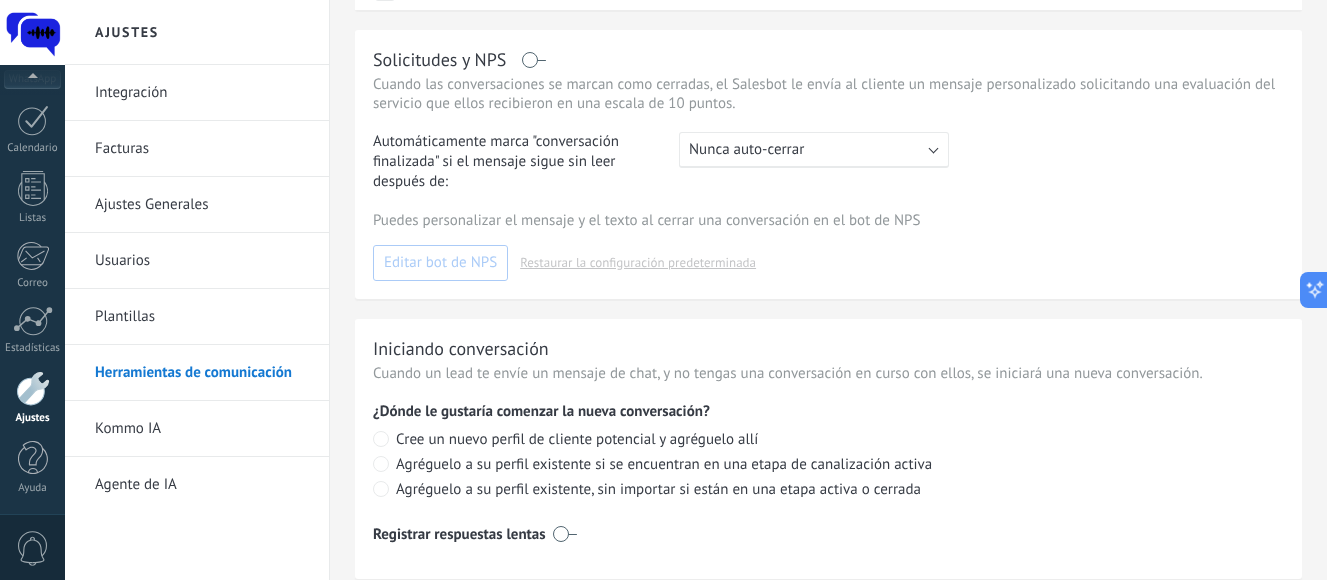 scroll, scrollTop: 845, scrollLeft: 0, axis: vertical 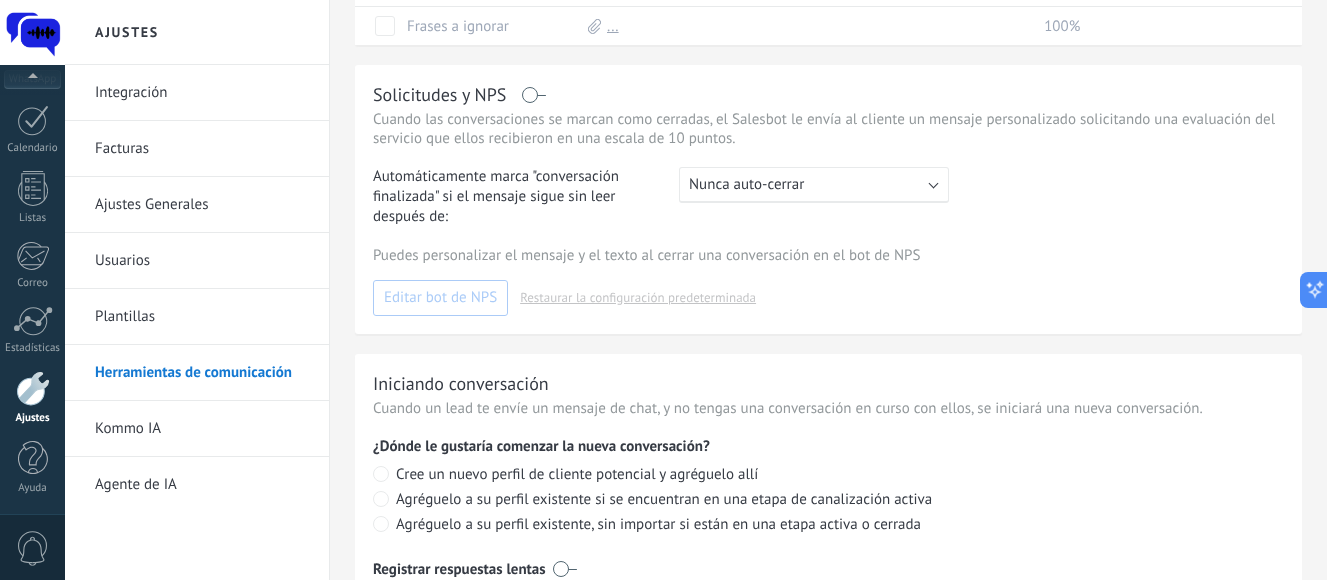 click on ":  Nunca auto-cerrar" at bounding box center [814, 185] 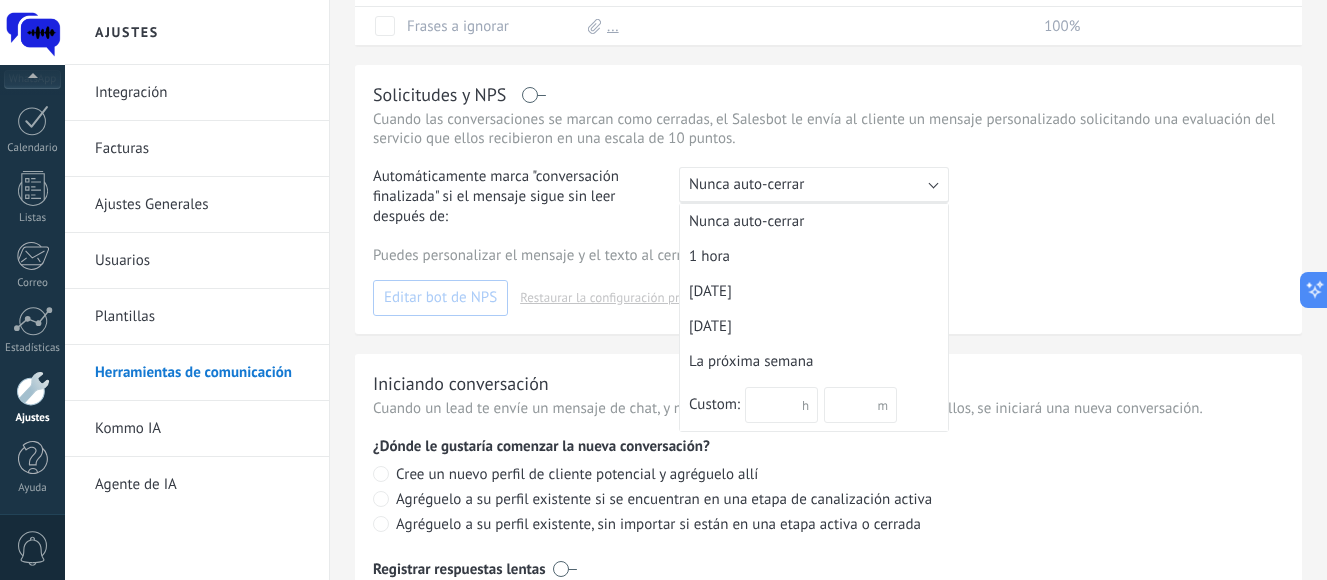 click on ":  Nunca auto-cerrar" at bounding box center [814, 185] 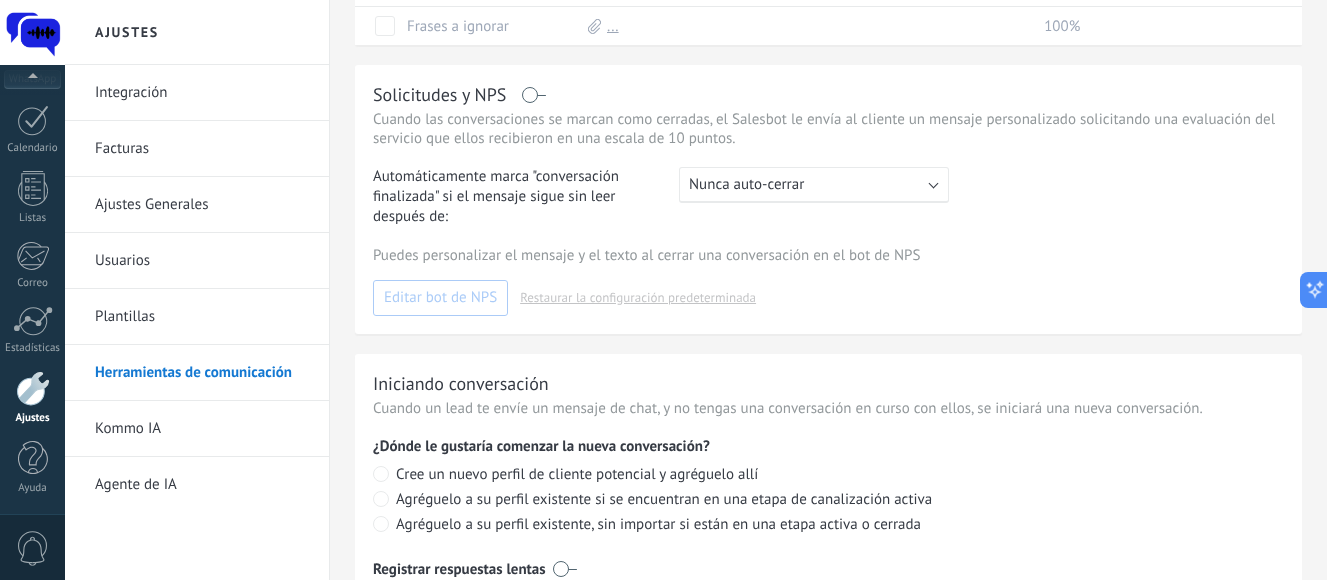 click on "Kommo IA" at bounding box center [202, 429] 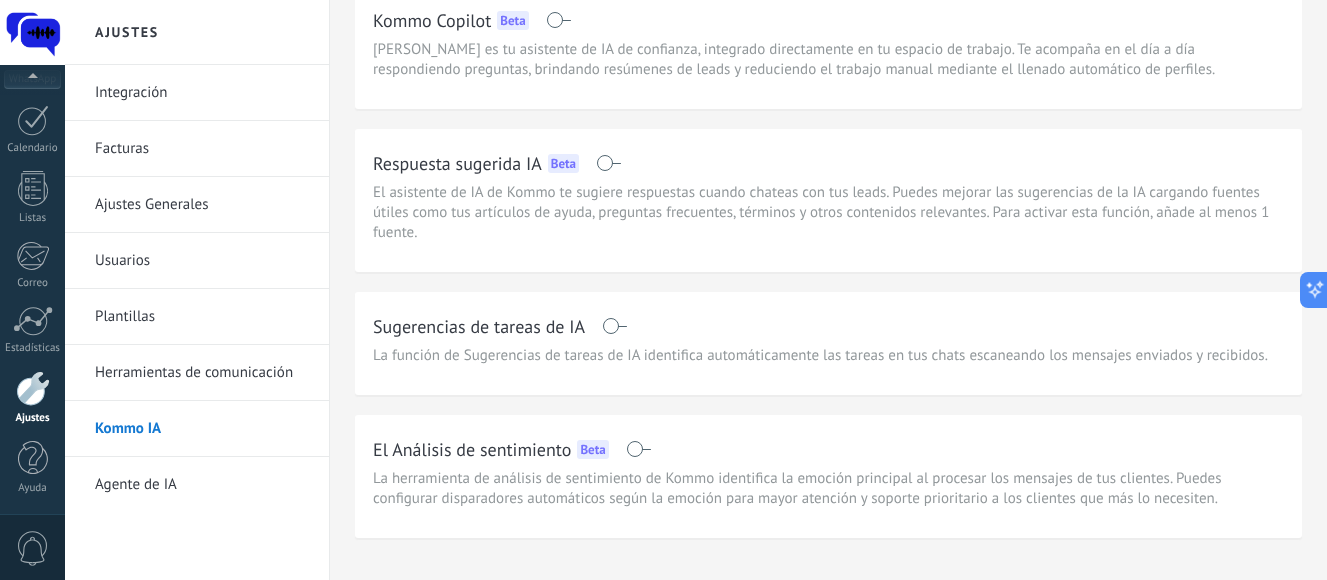 scroll, scrollTop: 121, scrollLeft: 0, axis: vertical 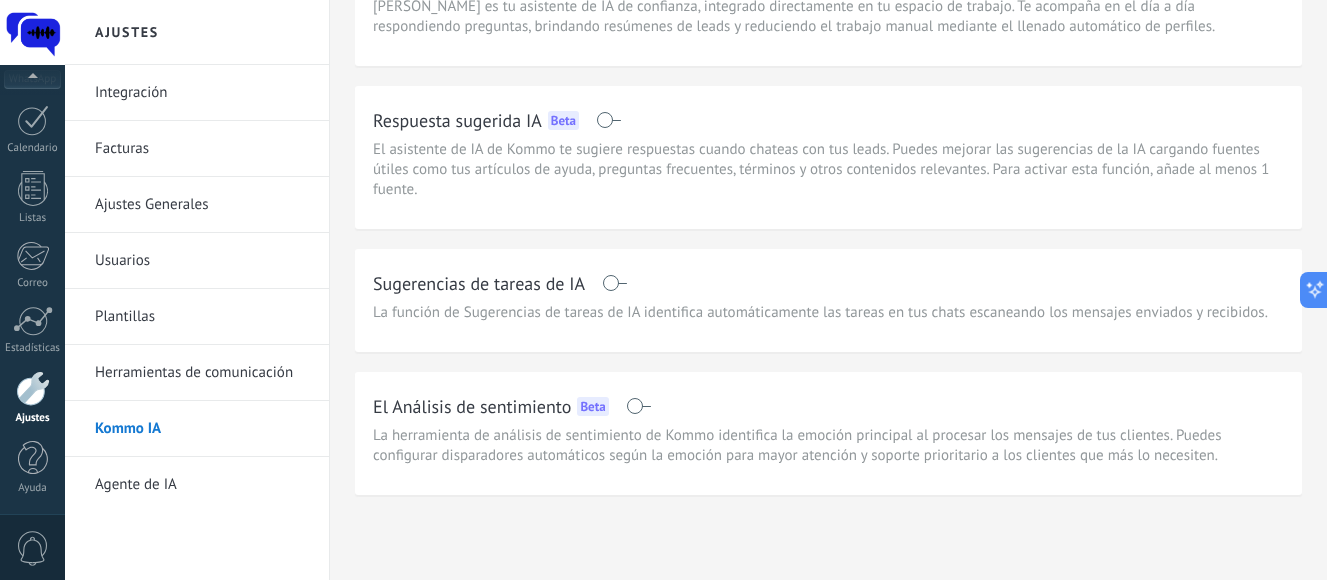 click on "Agente de IA" at bounding box center (202, 485) 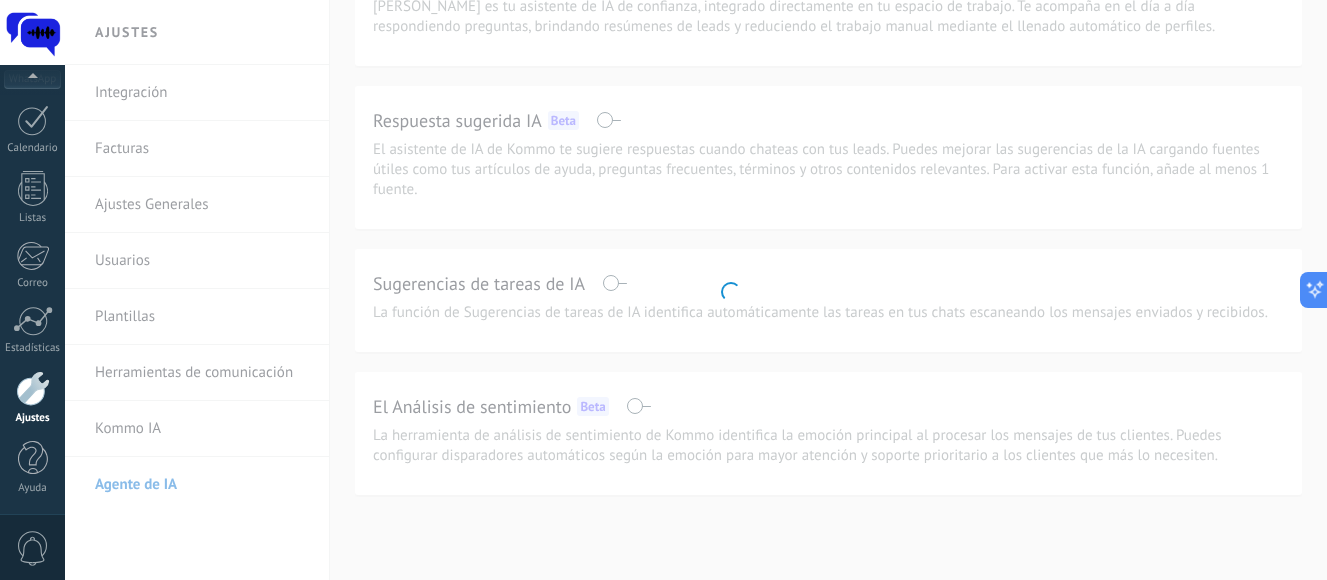 scroll, scrollTop: 0, scrollLeft: 0, axis: both 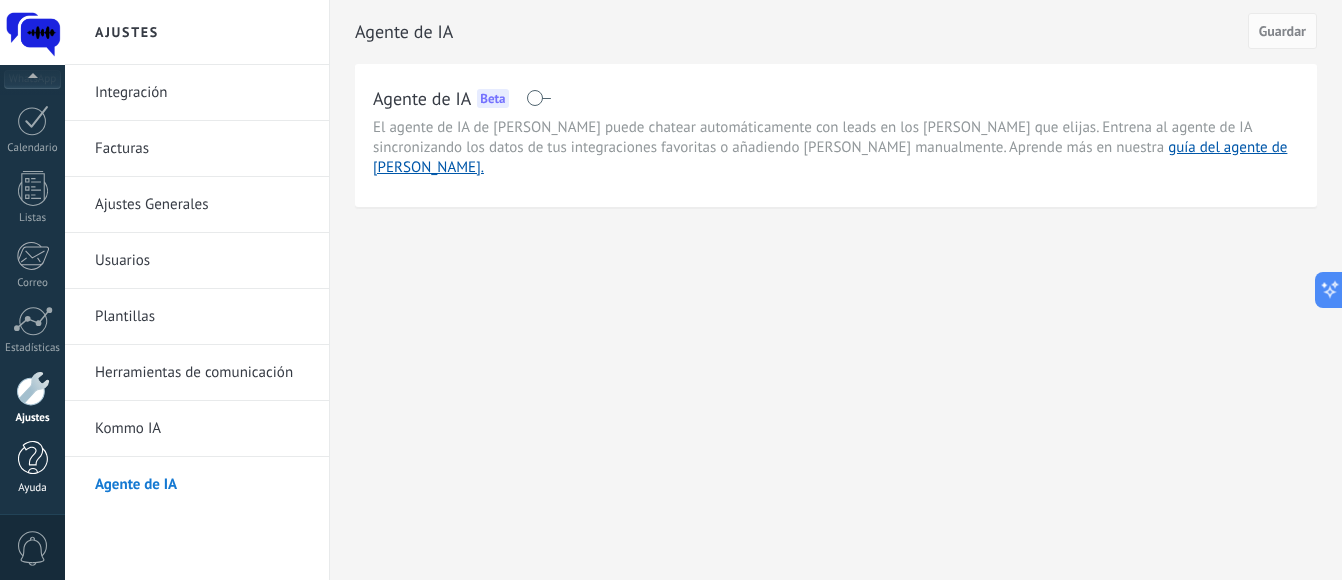 click at bounding box center [33, 458] 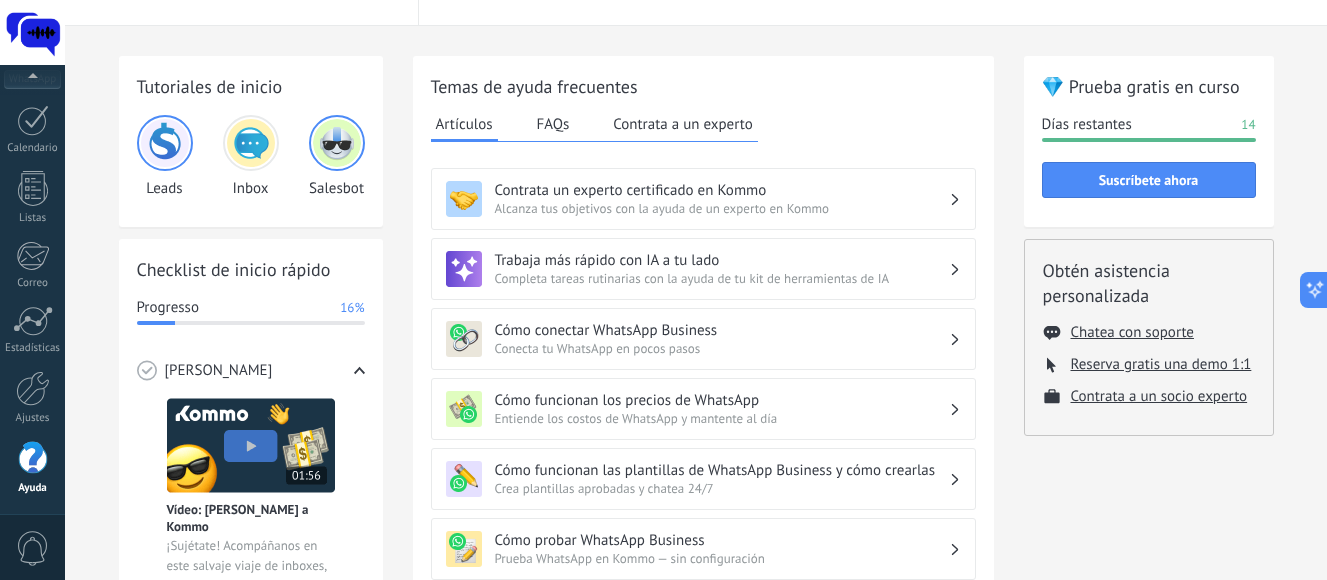 scroll, scrollTop: 0, scrollLeft: 0, axis: both 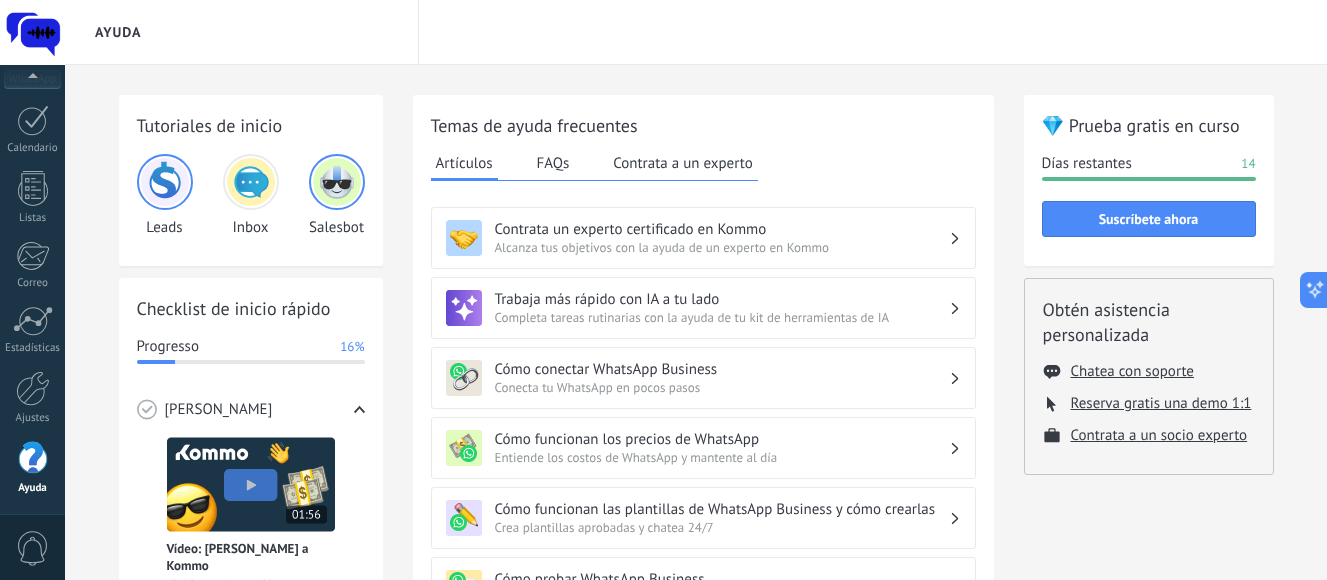 click at bounding box center [165, 182] 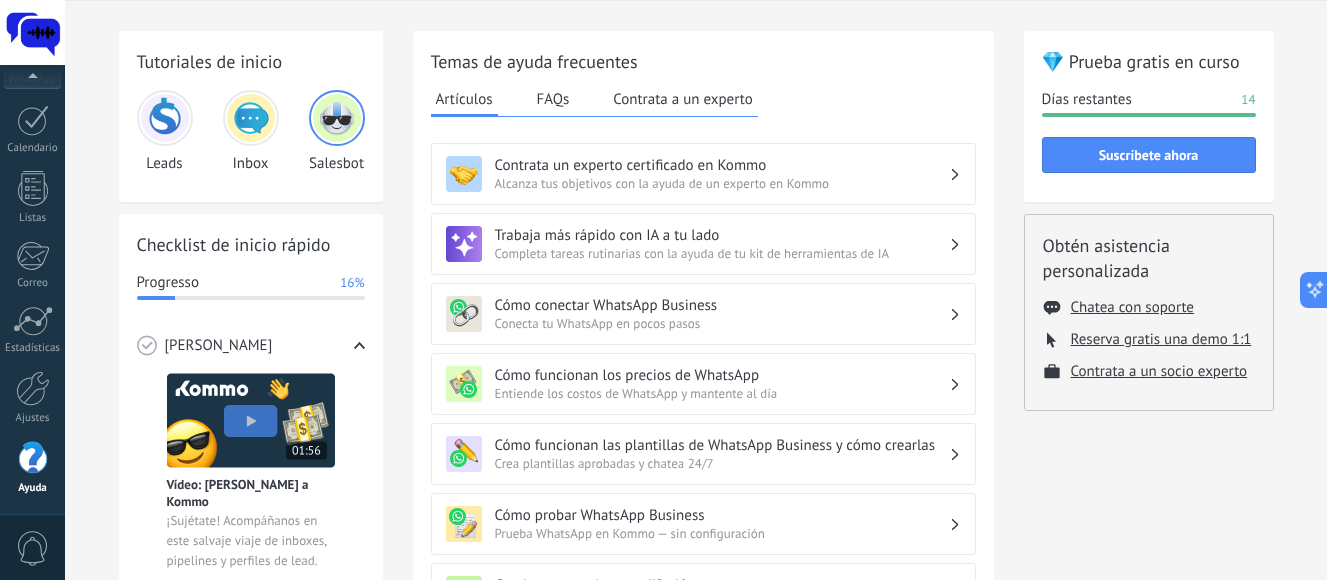 scroll, scrollTop: 200, scrollLeft: 0, axis: vertical 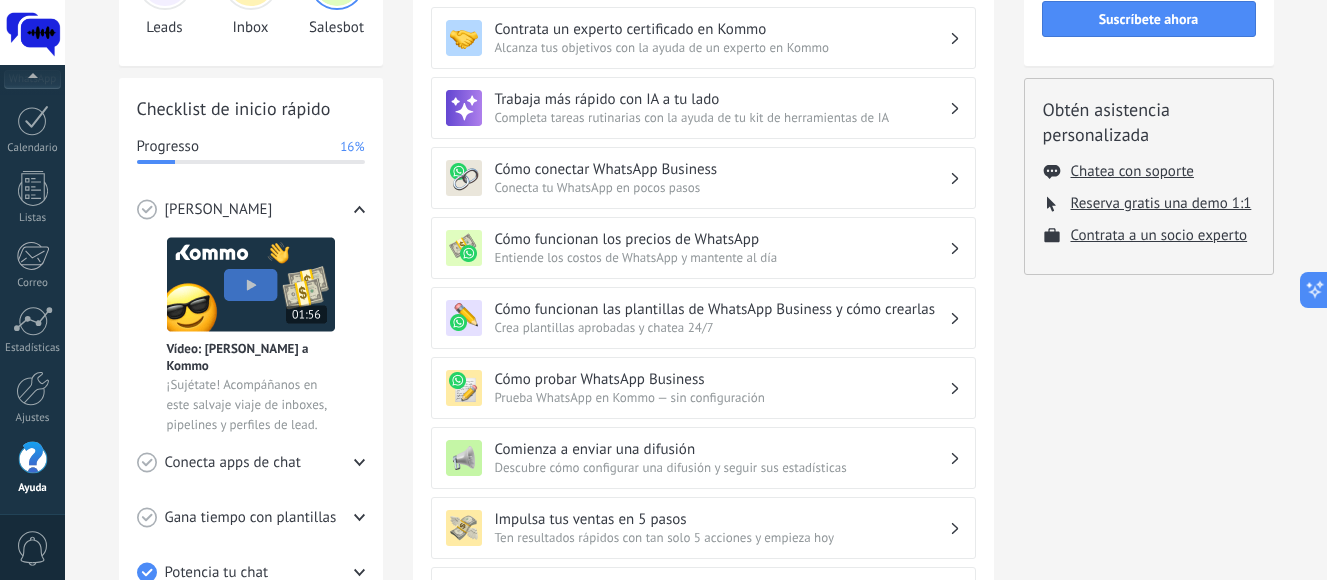 click on "0" at bounding box center (33, 548) 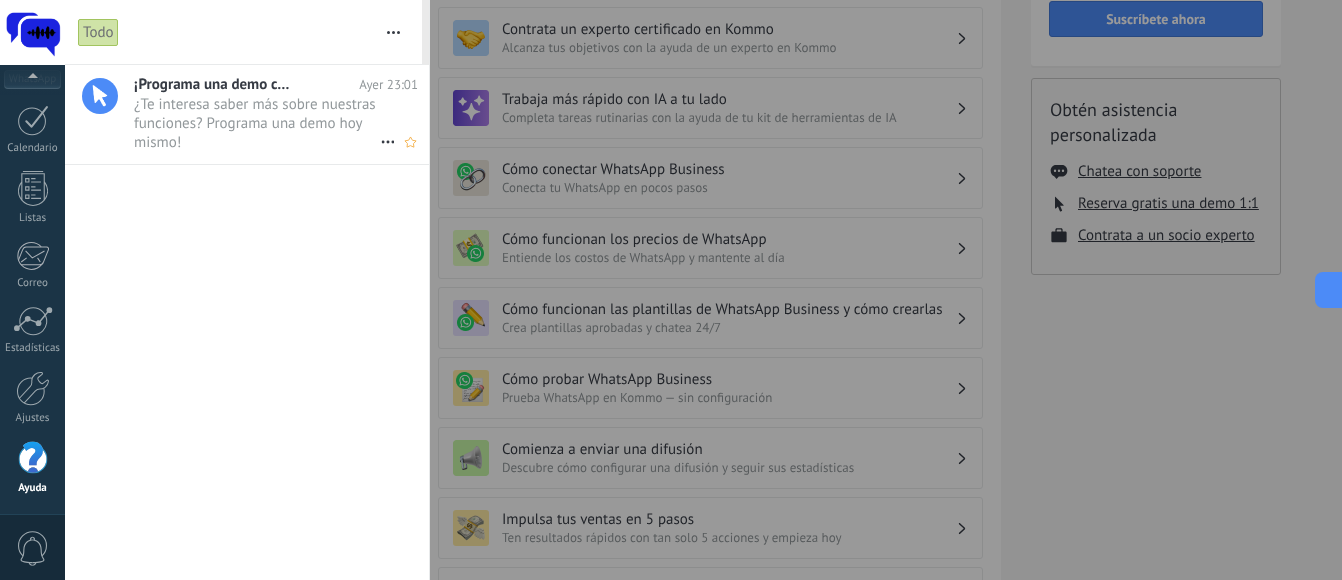 click on "¿Te interesa saber más sobre nuestras funciones? Programa una demo hoy mismo!
•••" at bounding box center (257, 123) 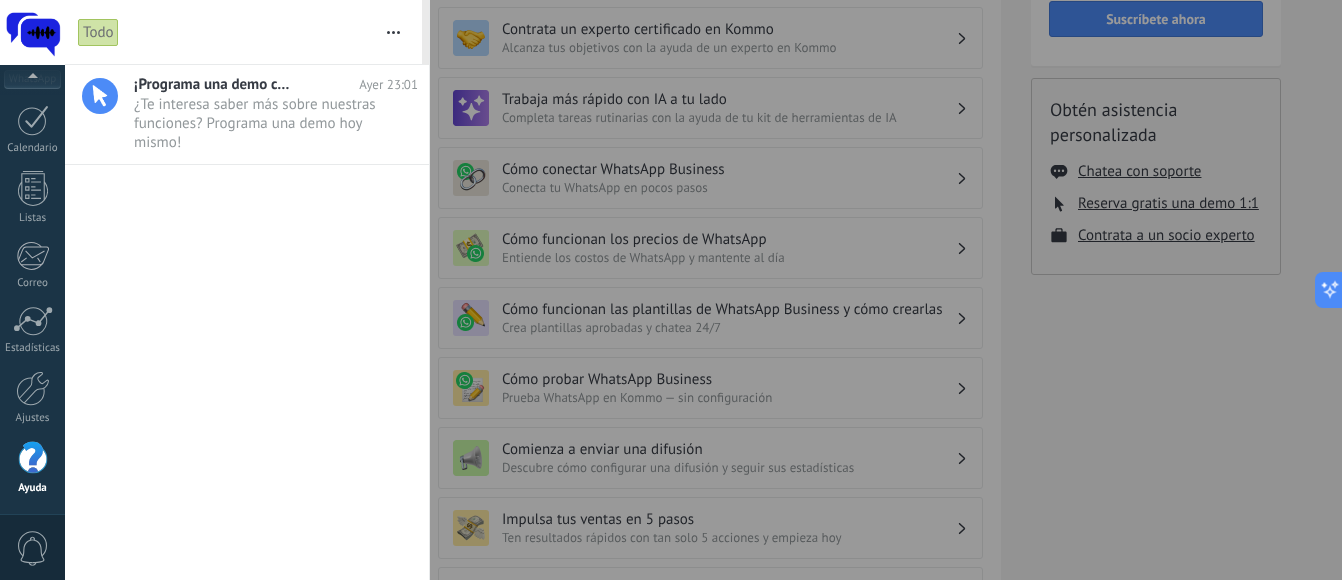 click on "0" at bounding box center (33, 548) 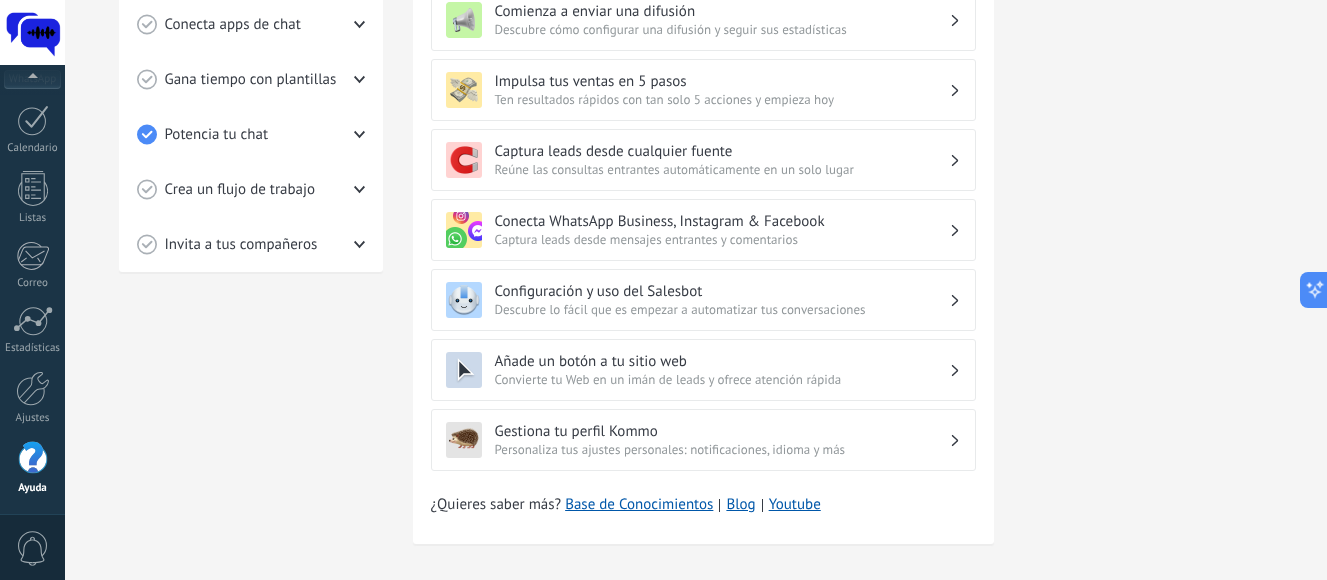 scroll, scrollTop: 657, scrollLeft: 0, axis: vertical 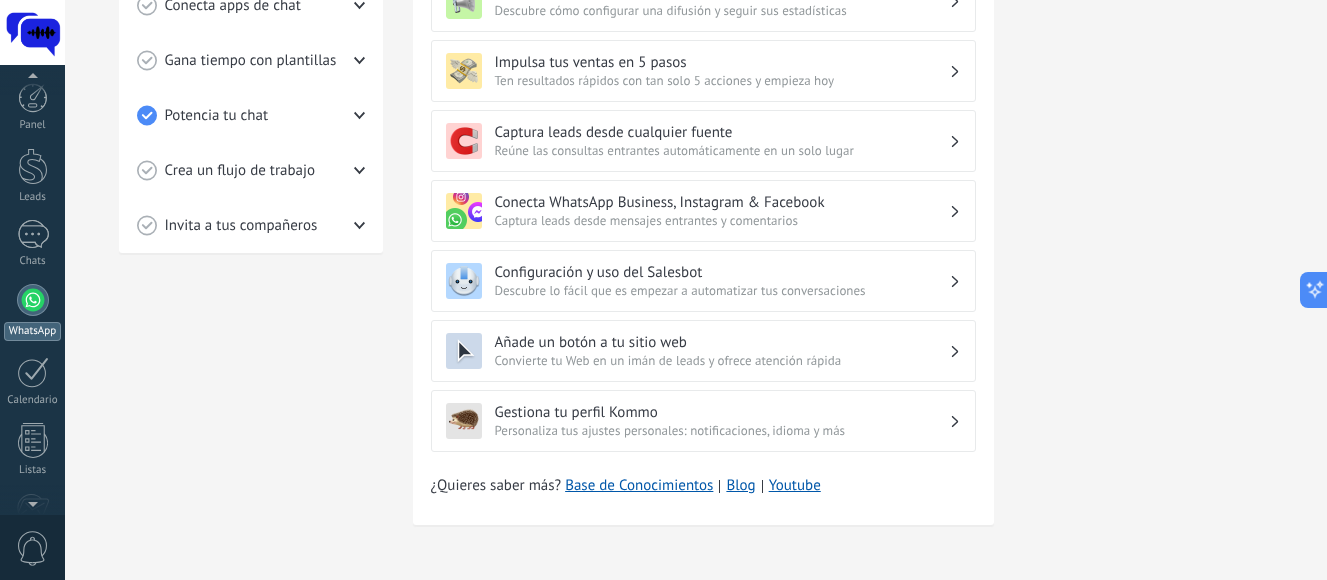 click at bounding box center [33, 300] 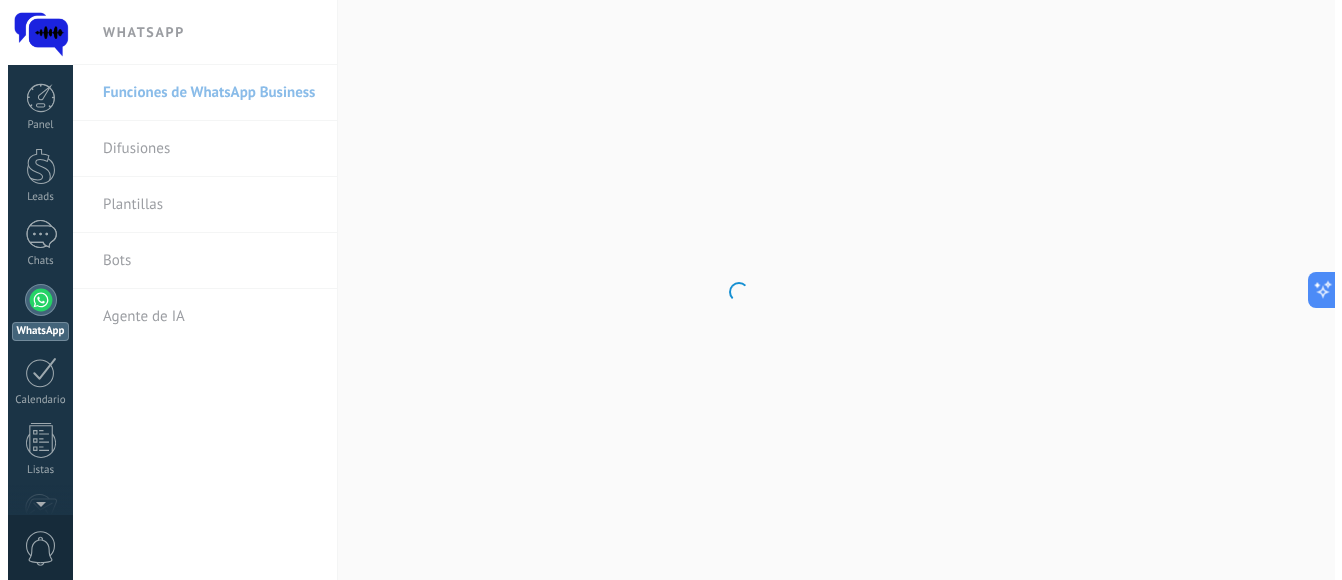 scroll, scrollTop: 0, scrollLeft: 0, axis: both 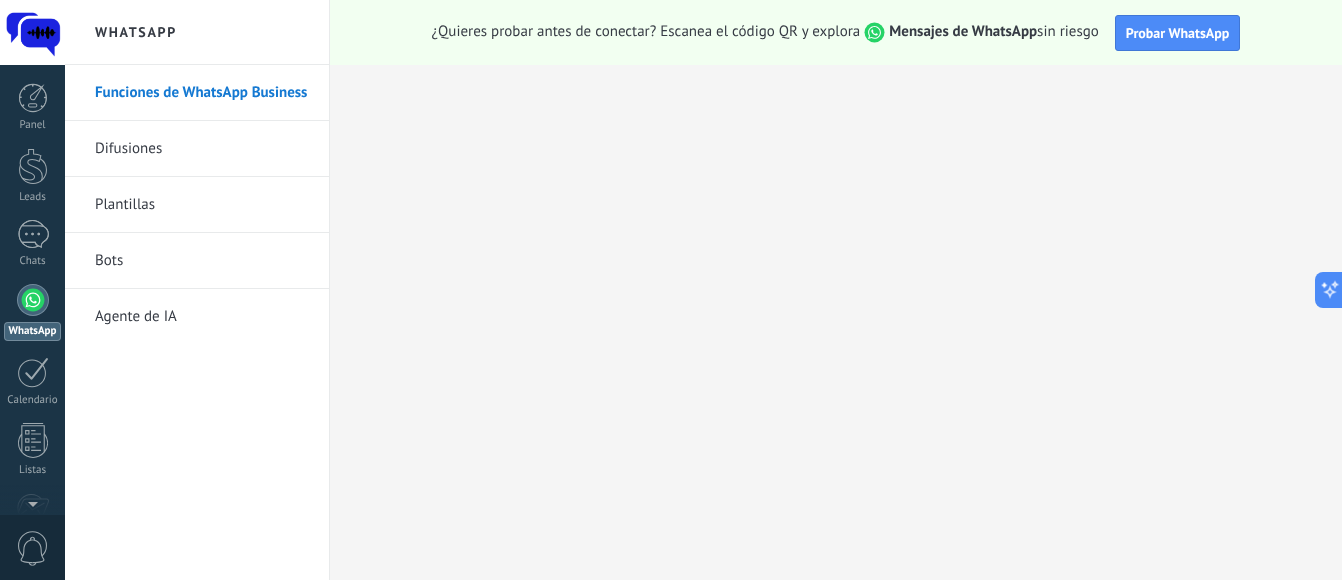 click on "Difusiones" at bounding box center (202, 149) 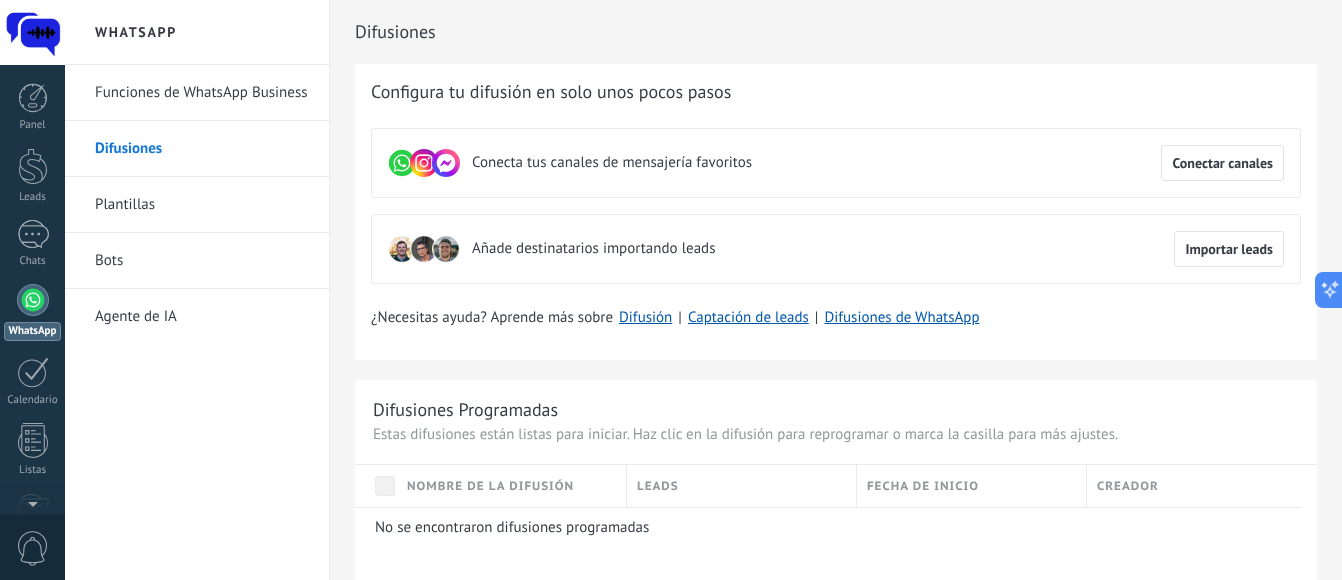 click on "Funciones de WhatsApp Business" at bounding box center [202, 93] 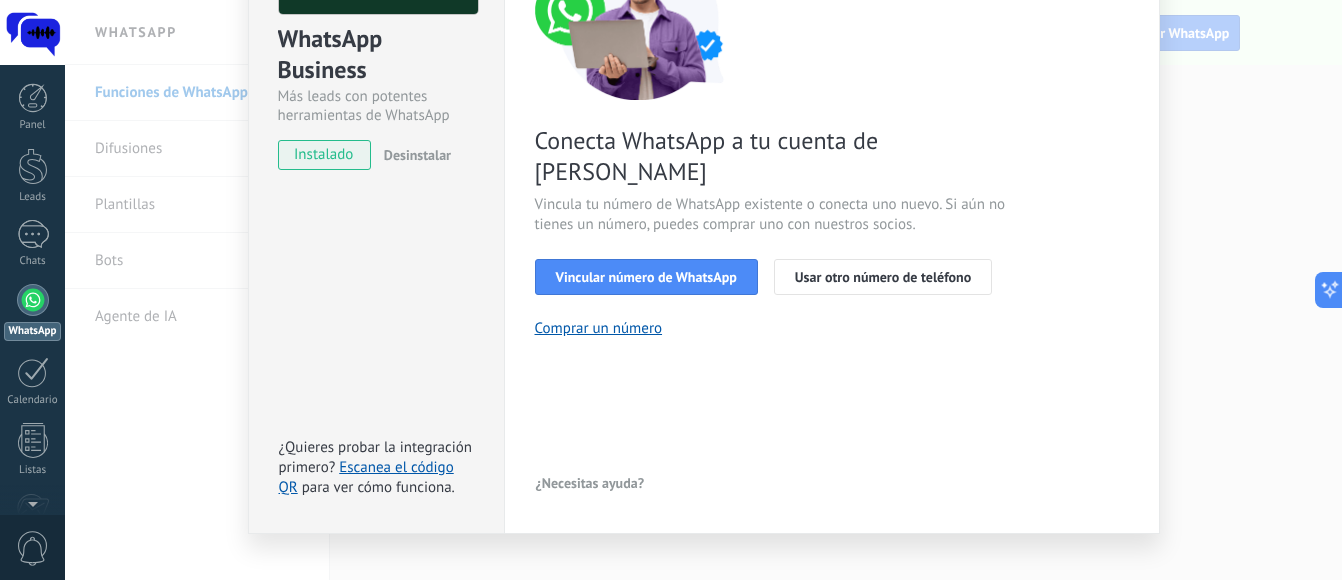 scroll, scrollTop: 250, scrollLeft: 0, axis: vertical 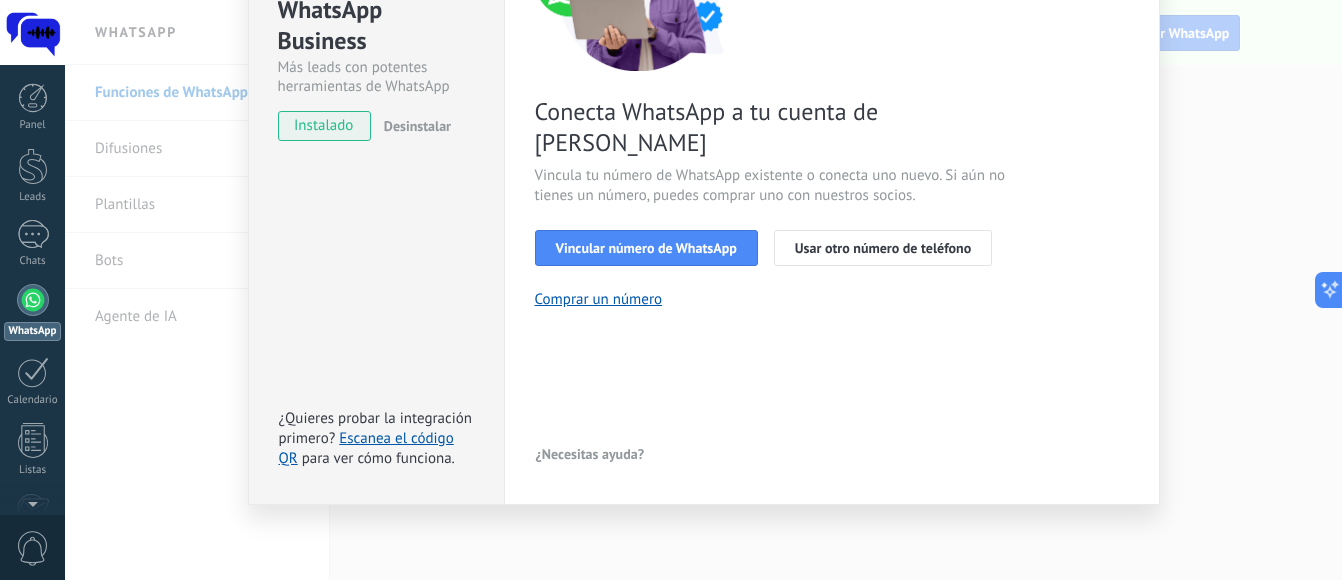drag, startPoint x: 176, startPoint y: 149, endPoint x: 161, endPoint y: 152, distance: 15.297058 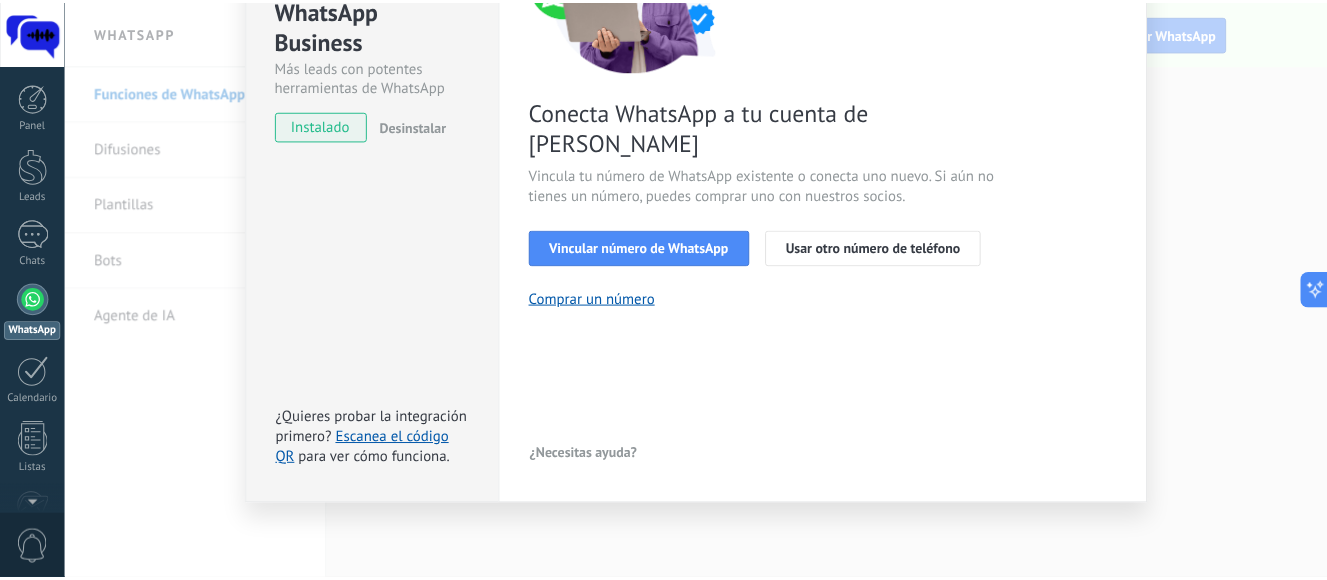 scroll, scrollTop: 0, scrollLeft: 0, axis: both 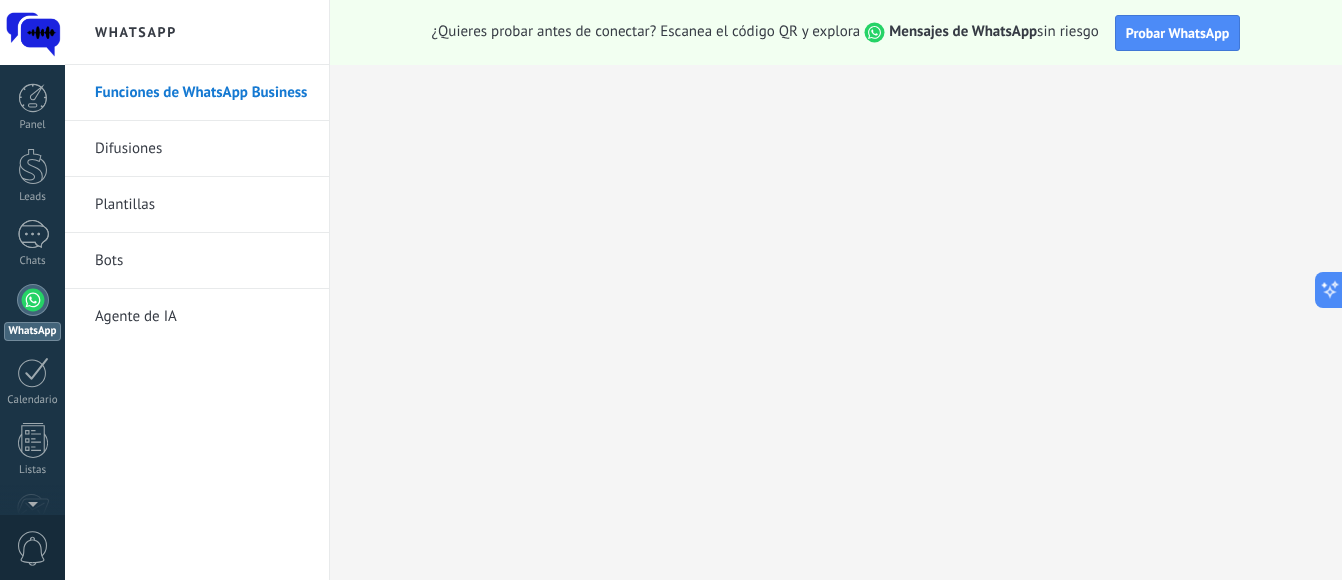click on "Plantillas" at bounding box center (202, 205) 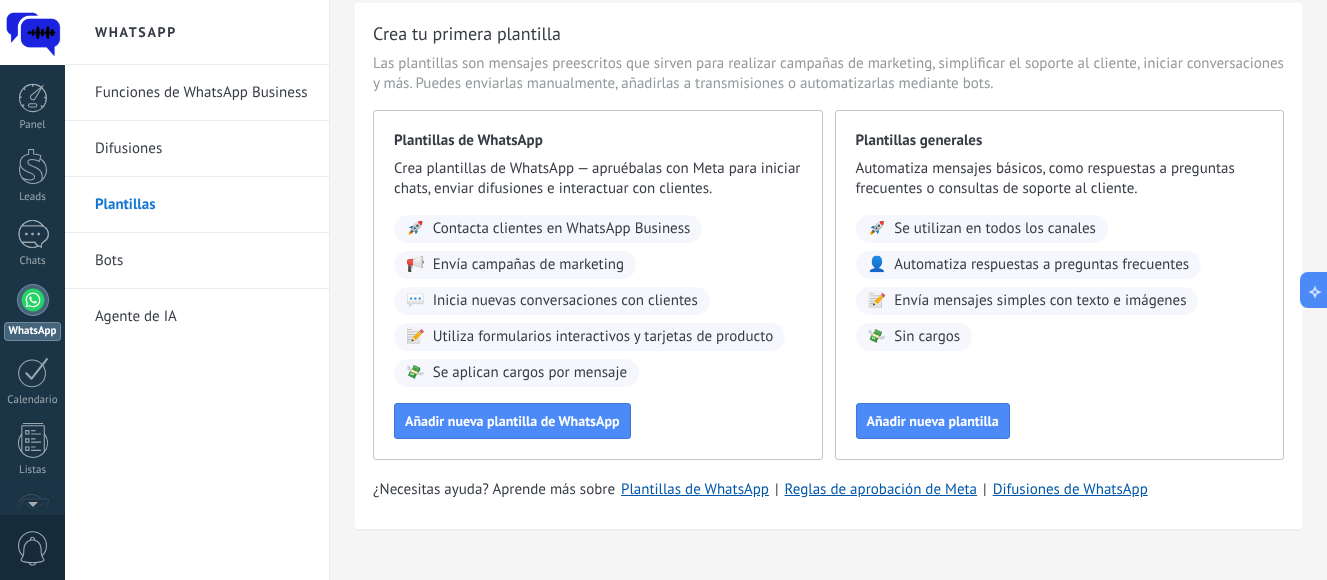 scroll, scrollTop: 95, scrollLeft: 0, axis: vertical 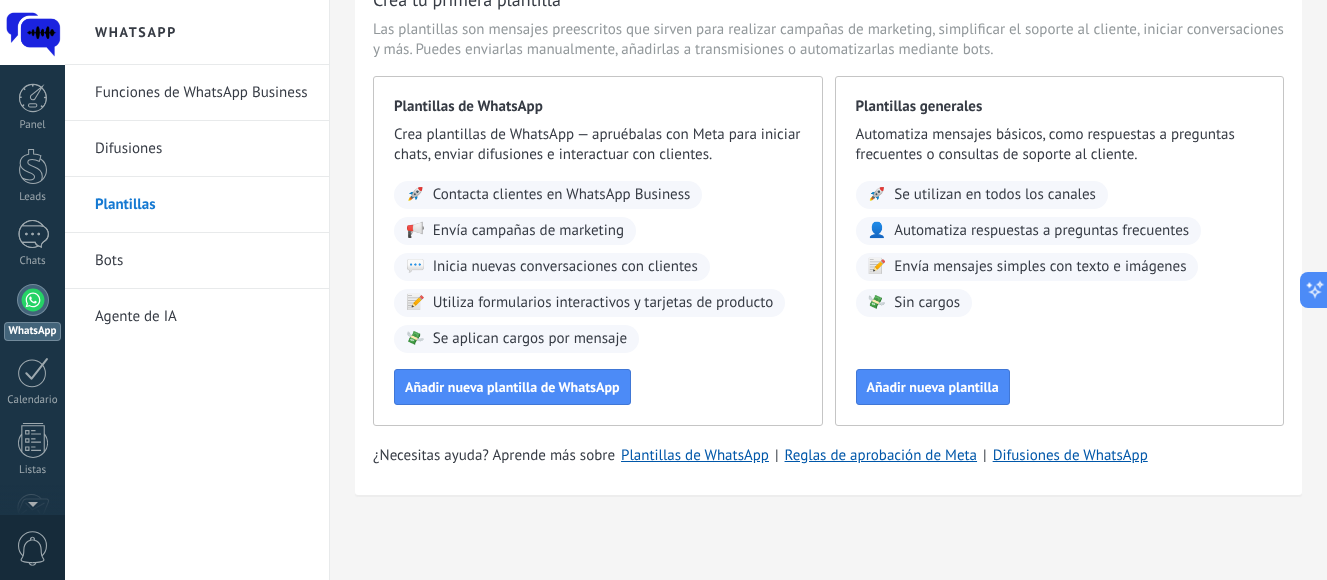 click on "Bots" at bounding box center (202, 261) 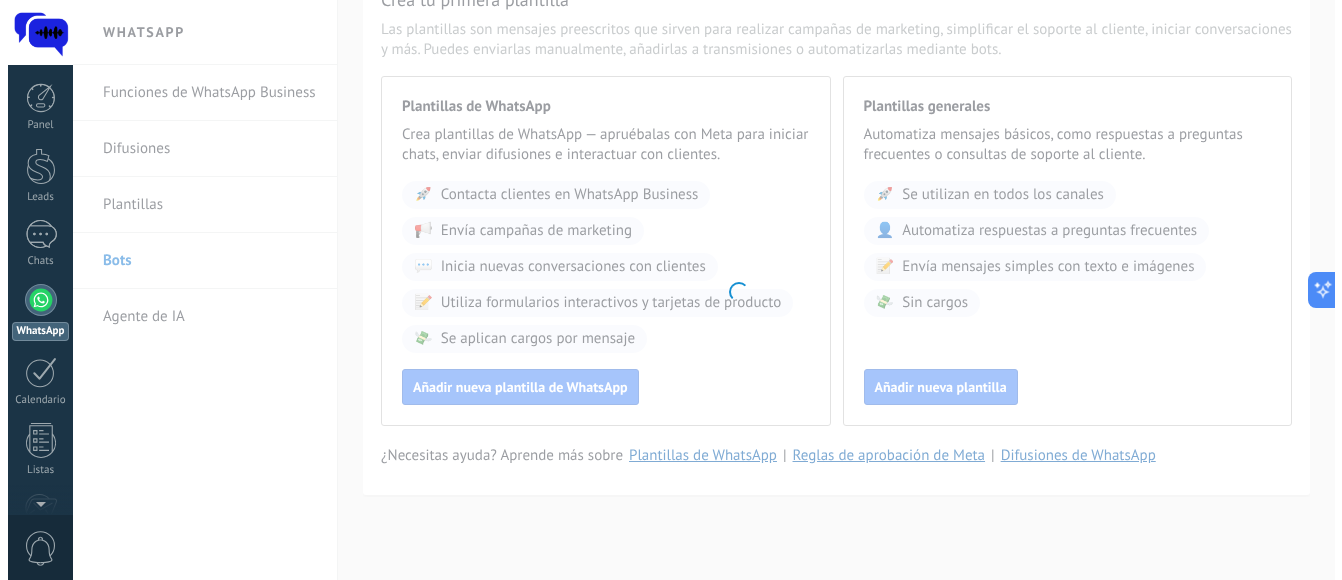 scroll, scrollTop: 0, scrollLeft: 0, axis: both 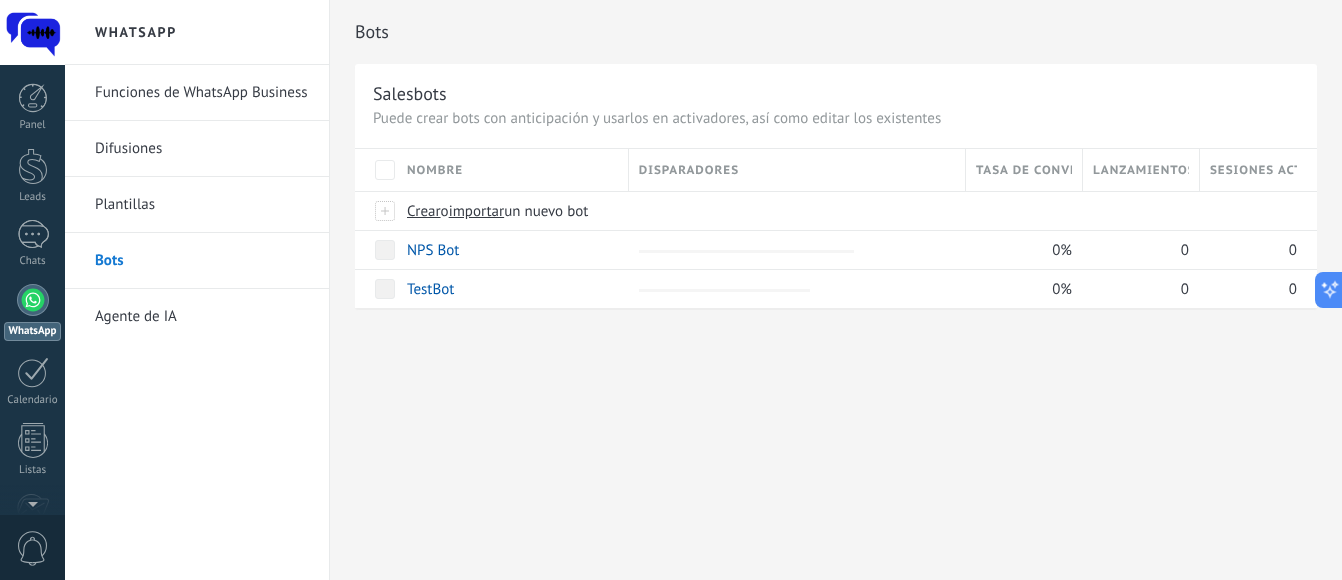 click on "Agente de IA" at bounding box center (202, 317) 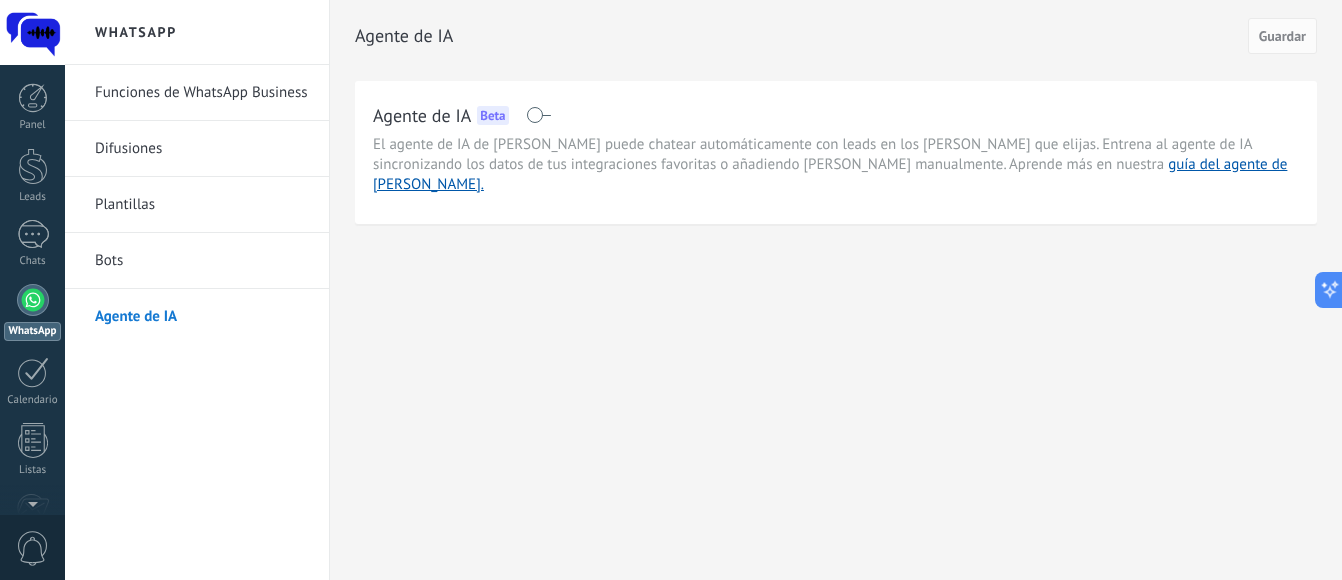 click on "Difusiones" at bounding box center (202, 149) 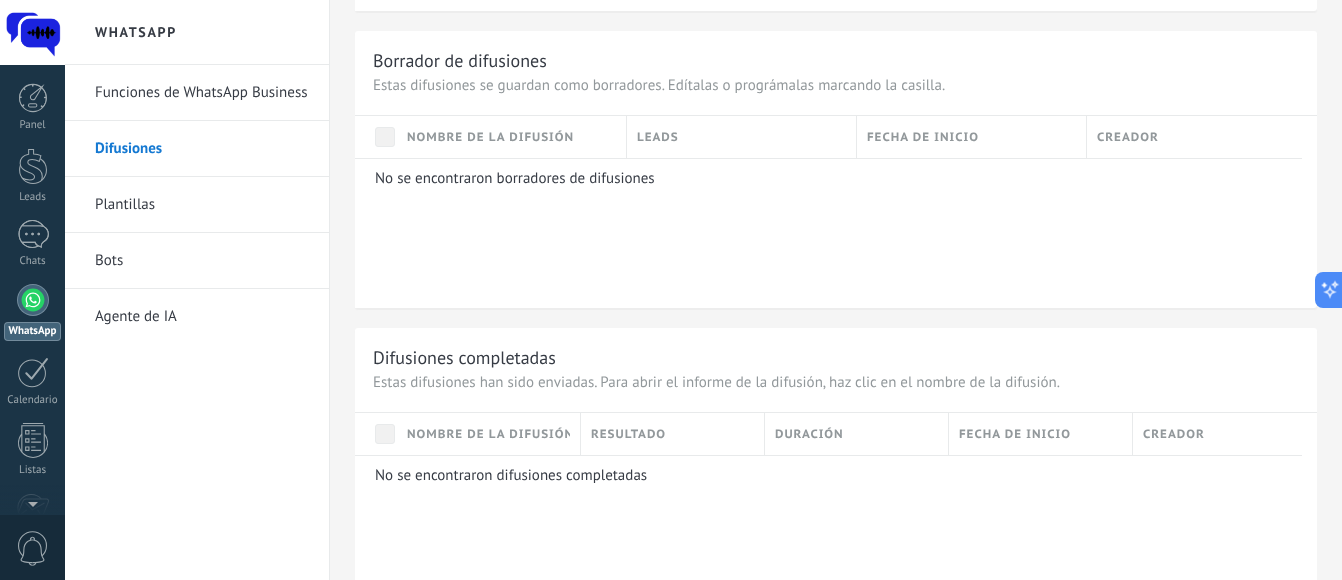 scroll, scrollTop: 991, scrollLeft: 0, axis: vertical 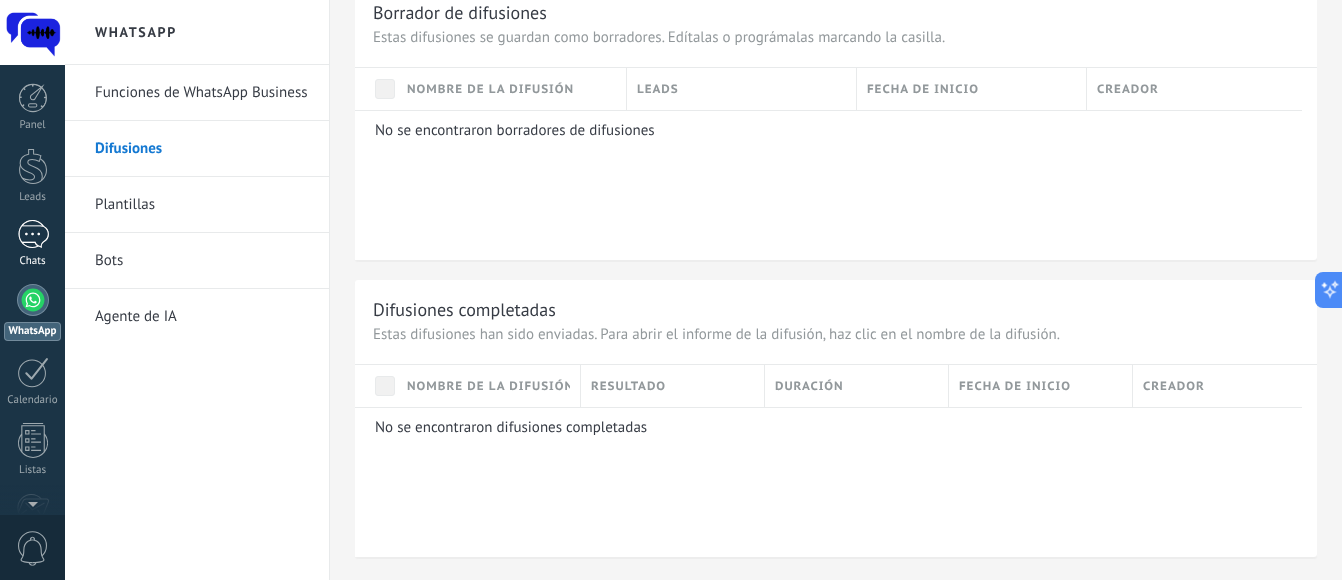 click at bounding box center (33, 234) 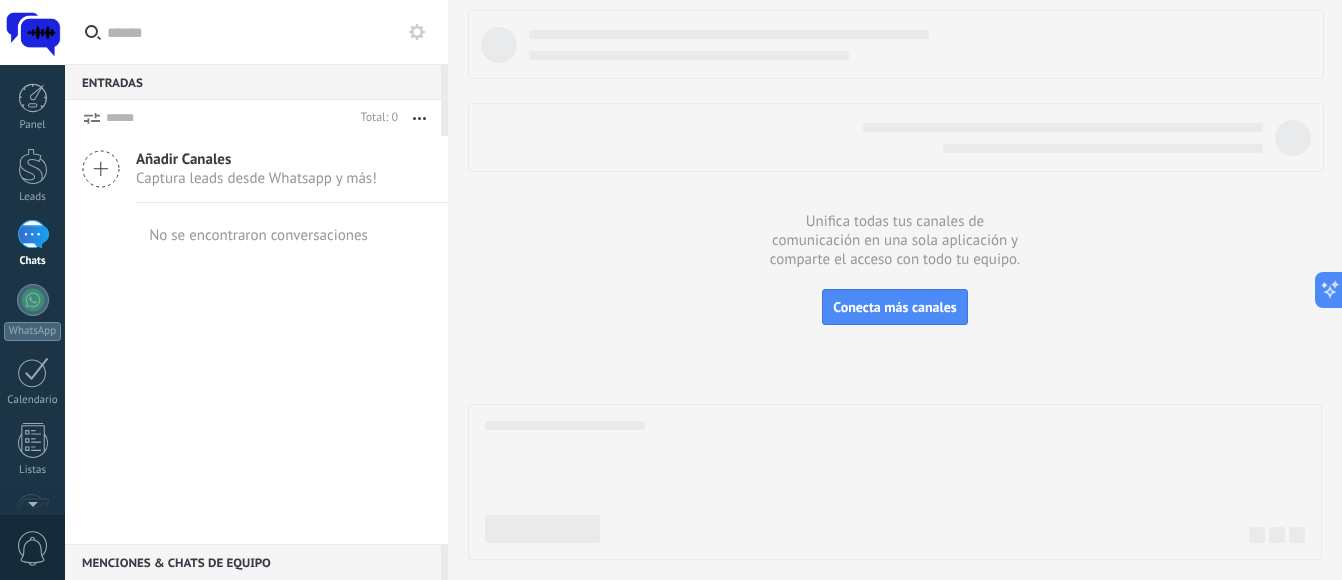 click on "Captura leads desde Whatsapp y más!" at bounding box center (256, 178) 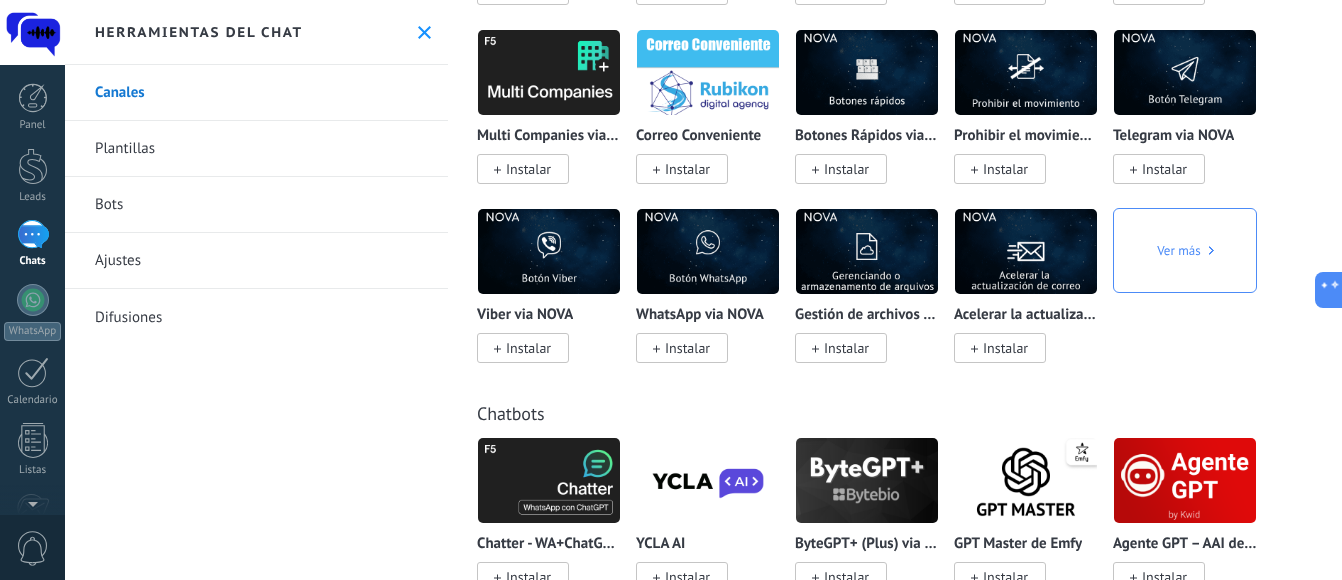 scroll, scrollTop: 4800, scrollLeft: 0, axis: vertical 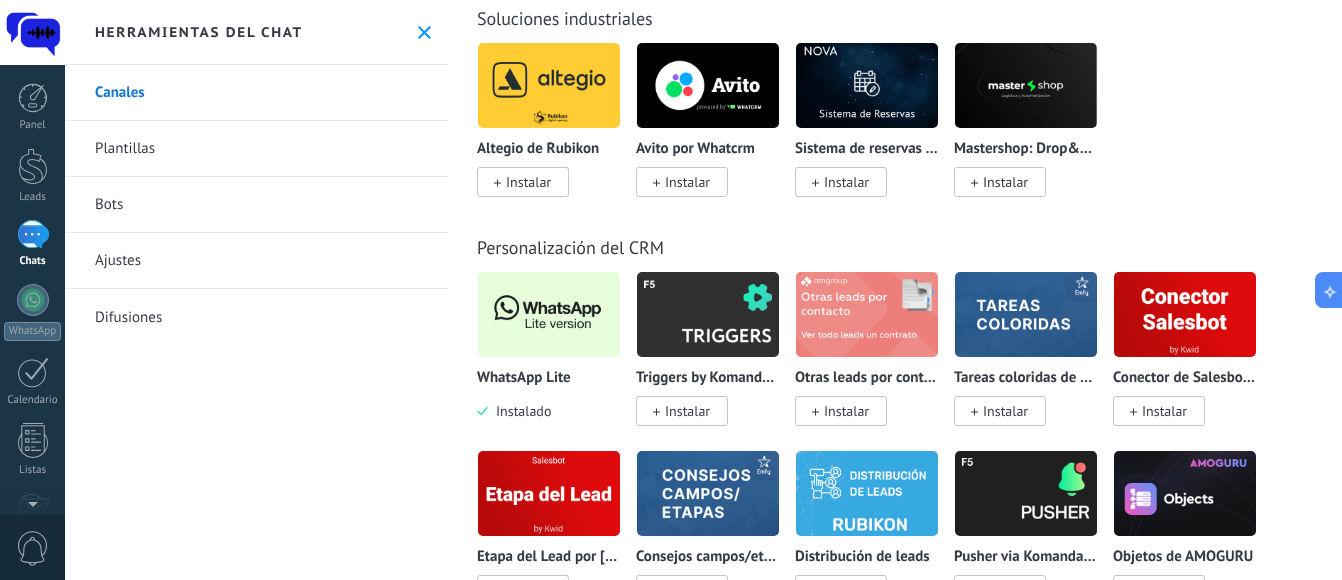 click at bounding box center [549, 314] 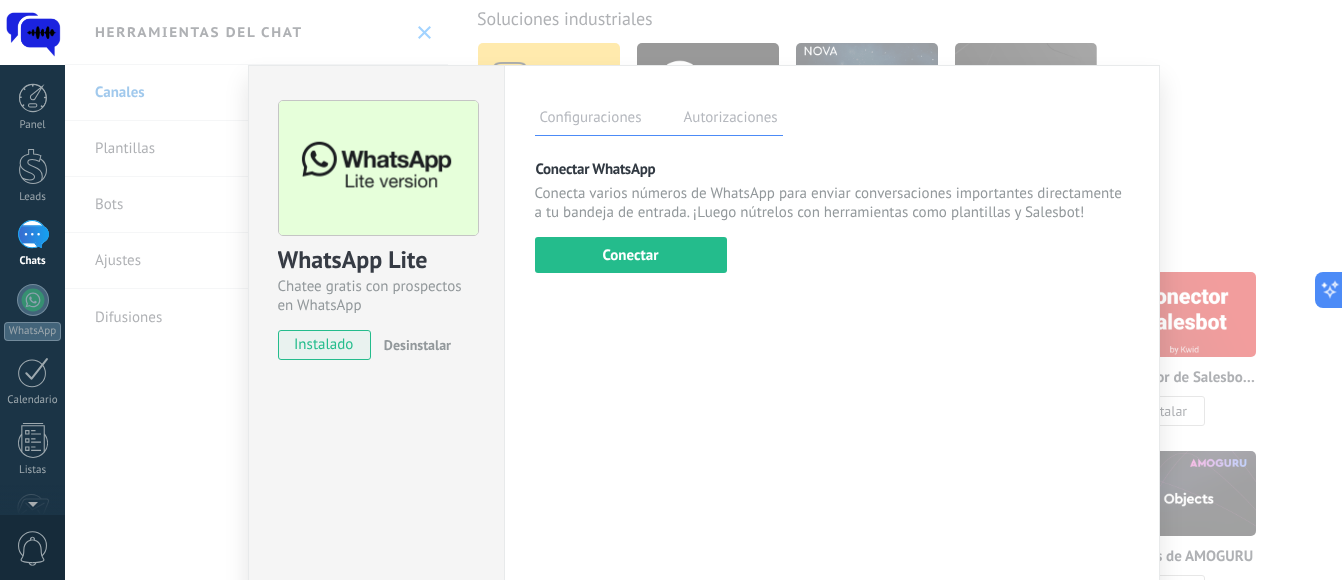click on "Autorizaciones" at bounding box center [731, 120] 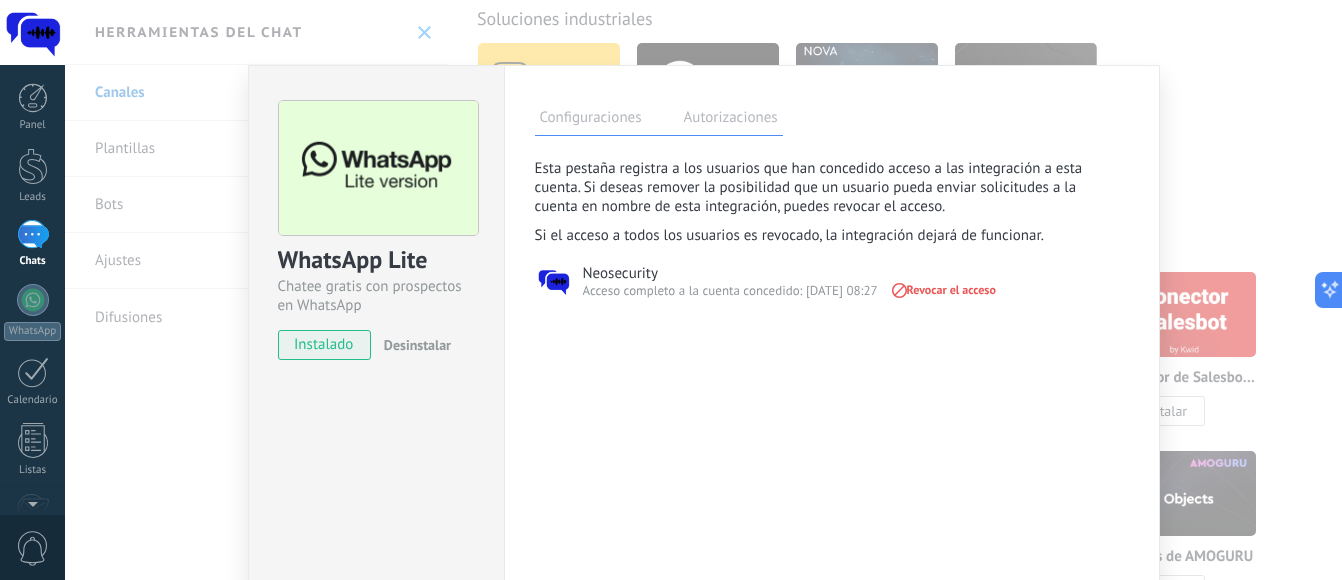 click on "Desinstalar" at bounding box center [417, 345] 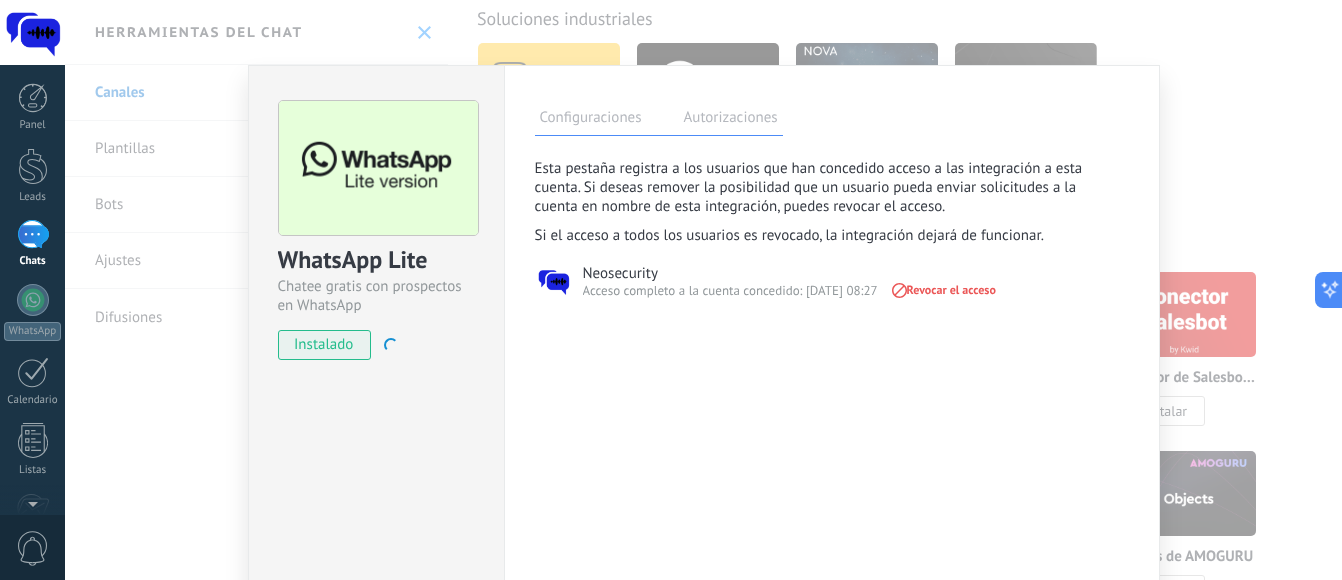 click on "instalado" at bounding box center (324, 345) 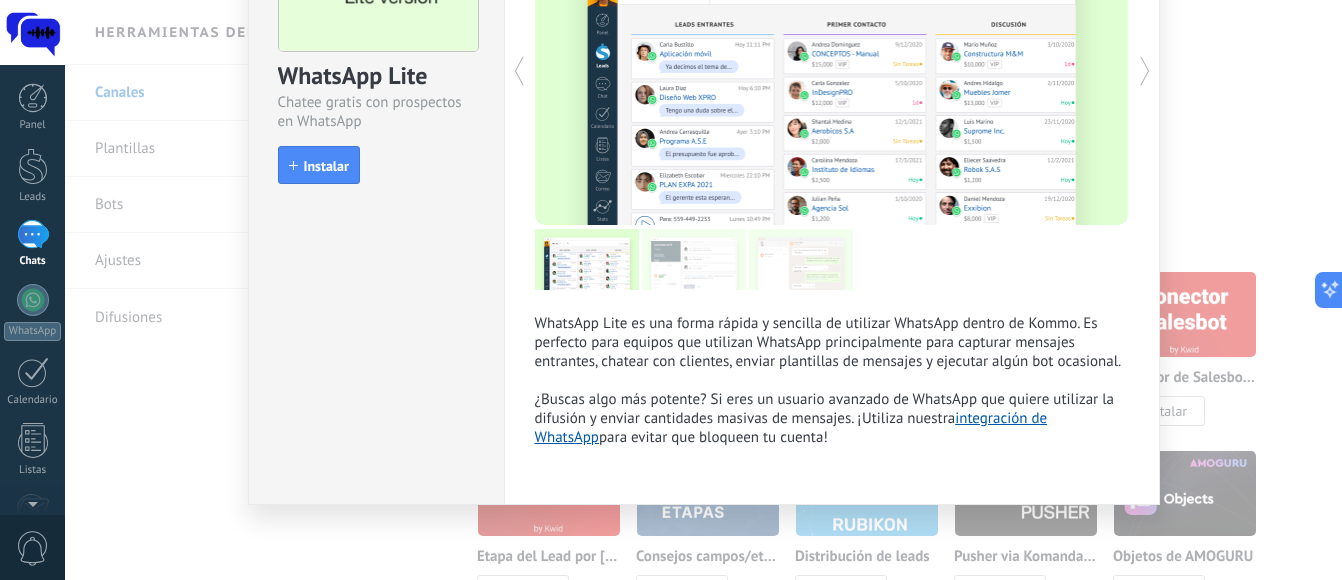 scroll, scrollTop: 0, scrollLeft: 0, axis: both 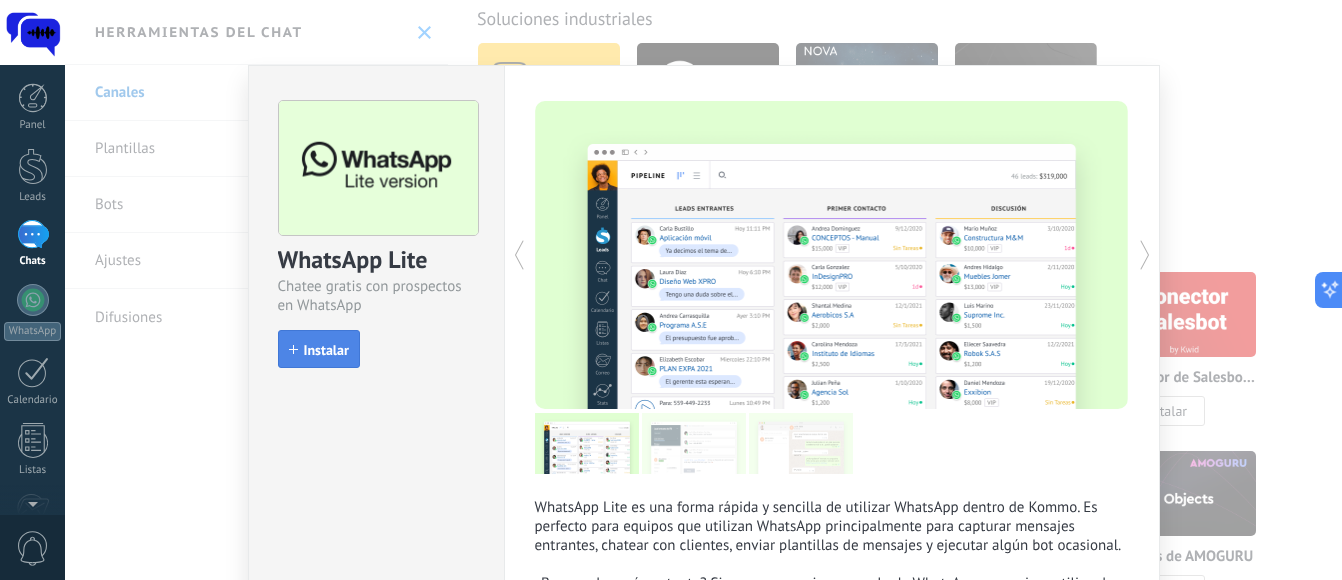 click on "Instalar" at bounding box center [326, 350] 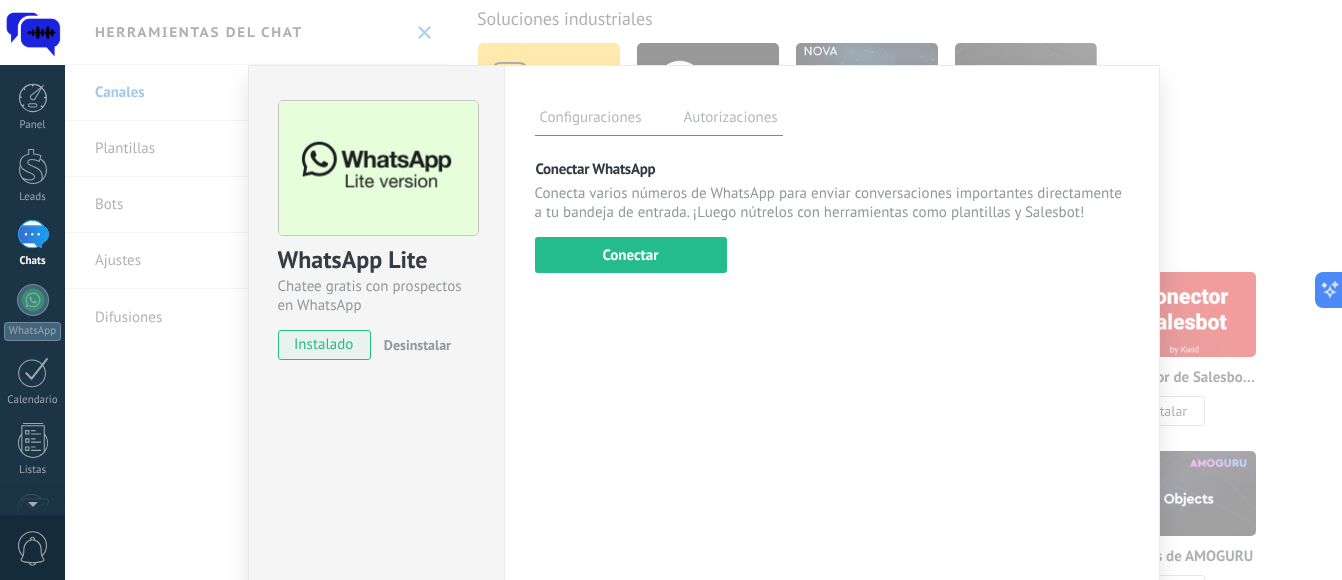 click on "Autorizaciones" at bounding box center (731, 120) 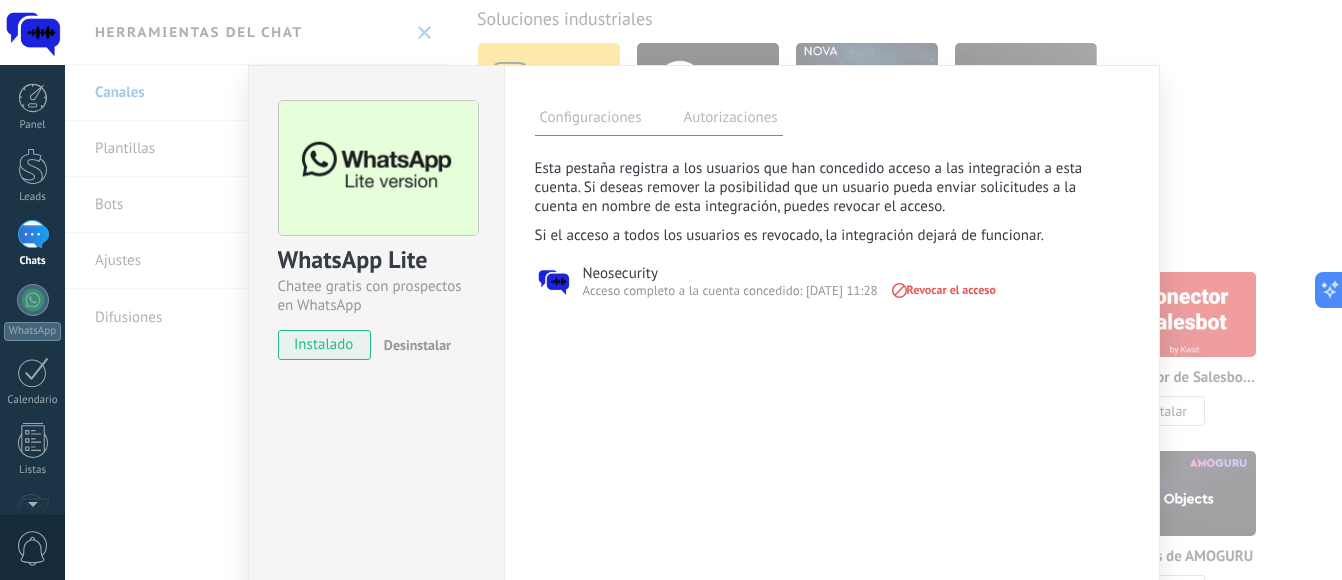click on "Configuraciones" at bounding box center [591, 120] 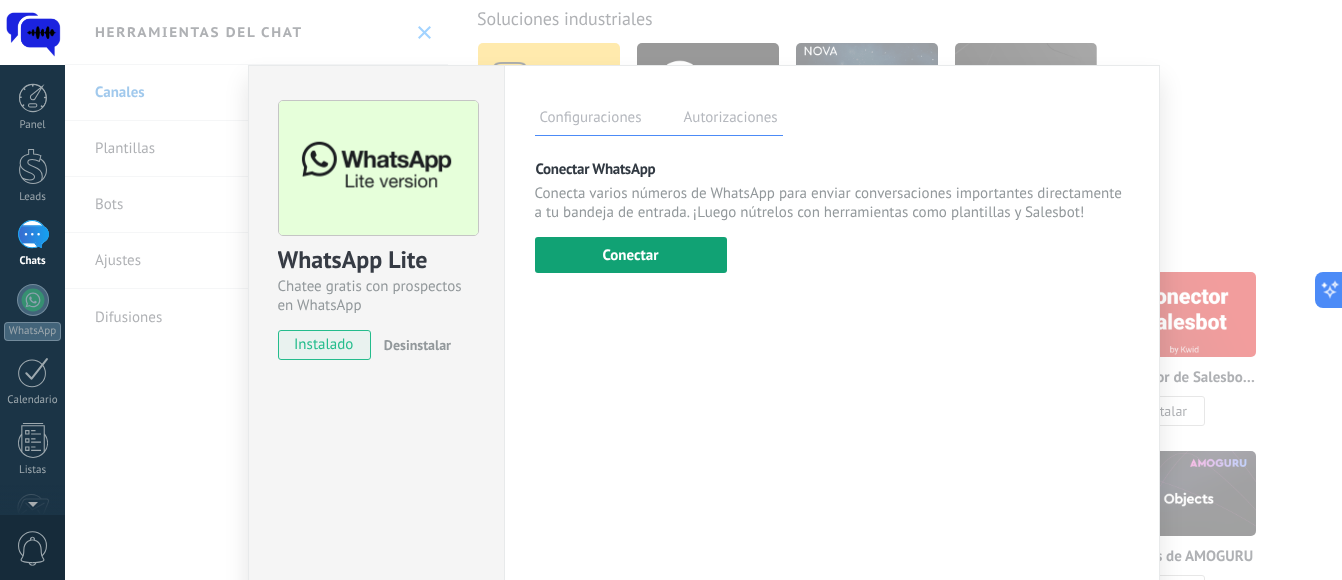click on "Conectar" at bounding box center (631, 255) 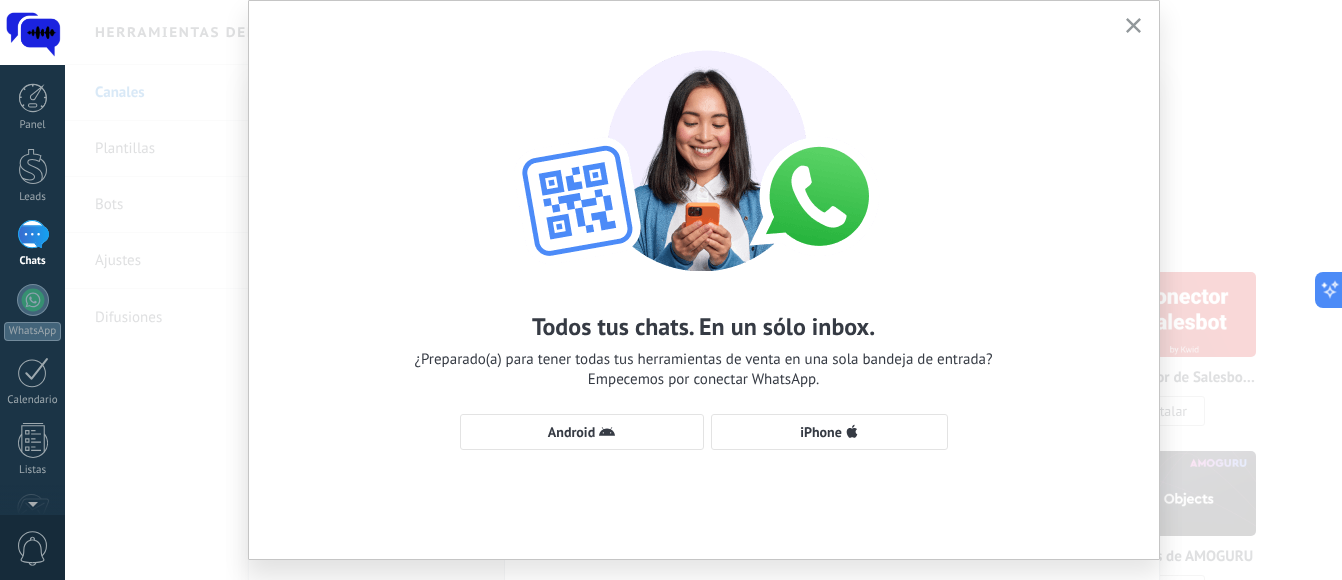 scroll, scrollTop: 100, scrollLeft: 0, axis: vertical 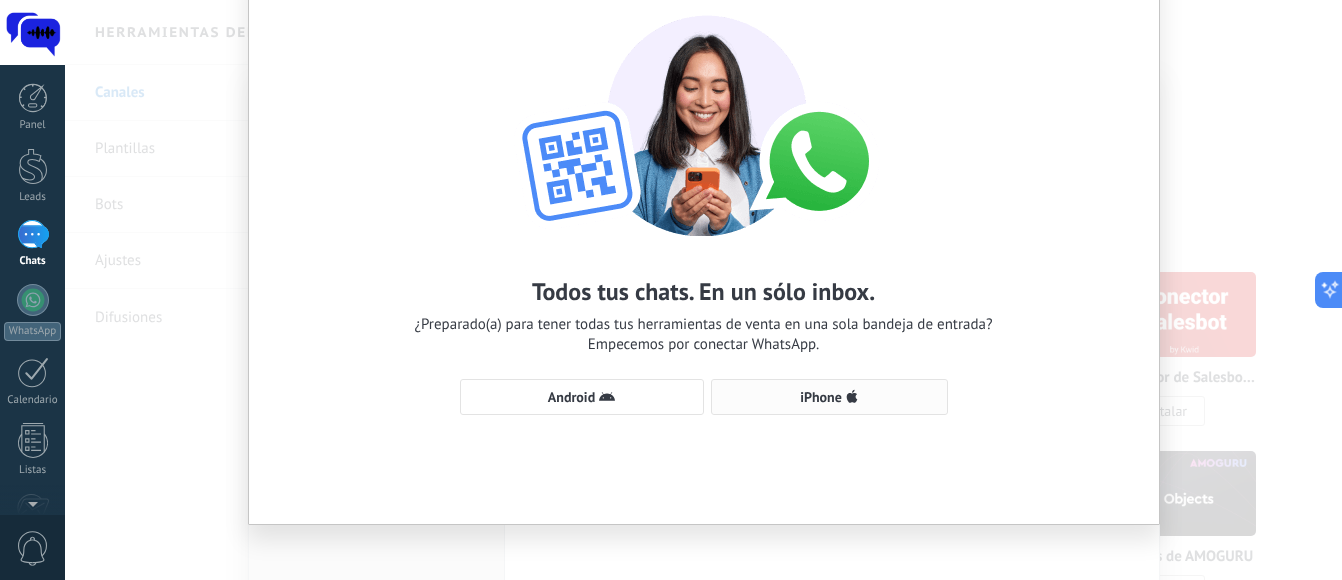 click 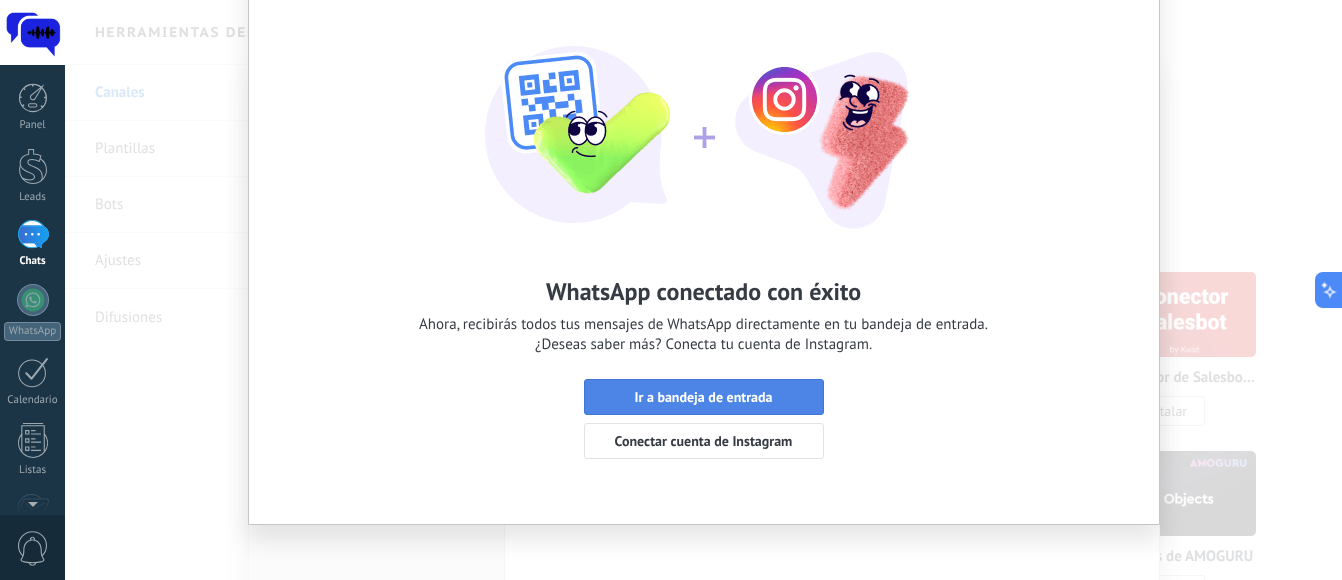 click on "Ir a bandeja de entrada" at bounding box center [703, 397] 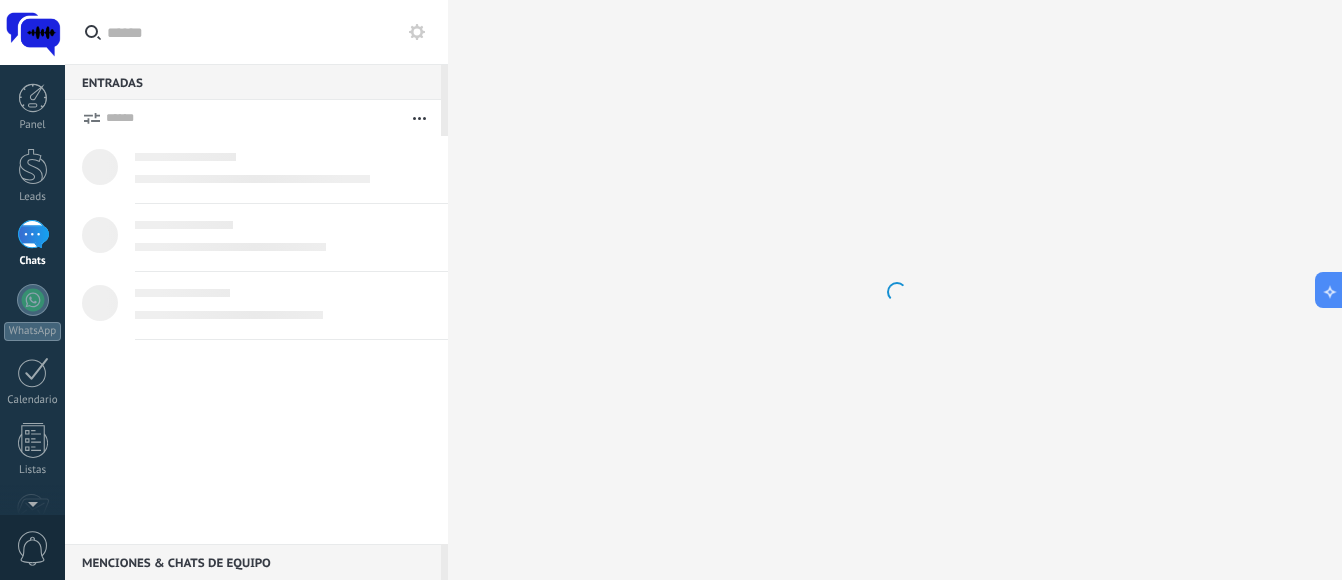 scroll, scrollTop: 0, scrollLeft: 0, axis: both 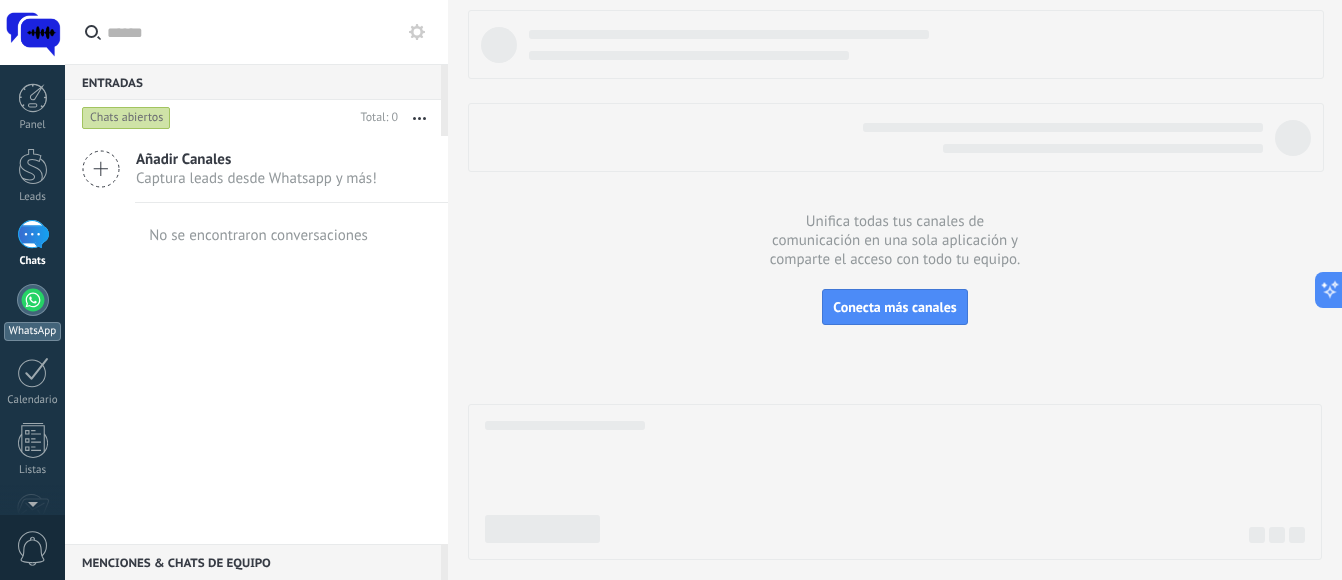 click at bounding box center [33, 300] 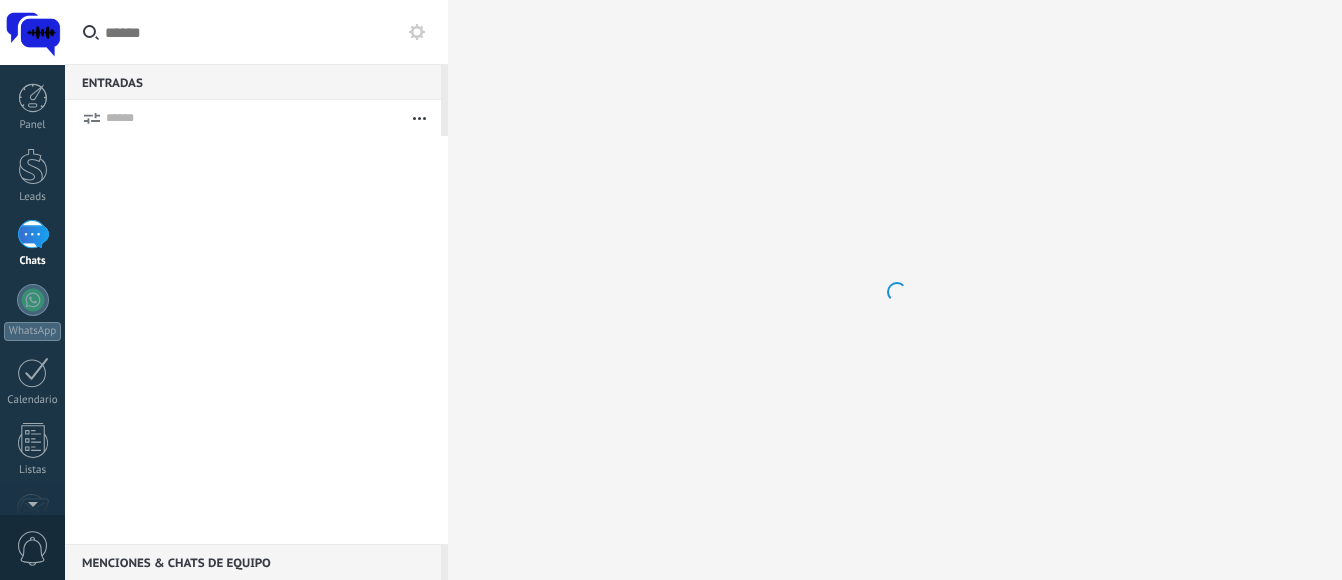 scroll, scrollTop: 0, scrollLeft: 0, axis: both 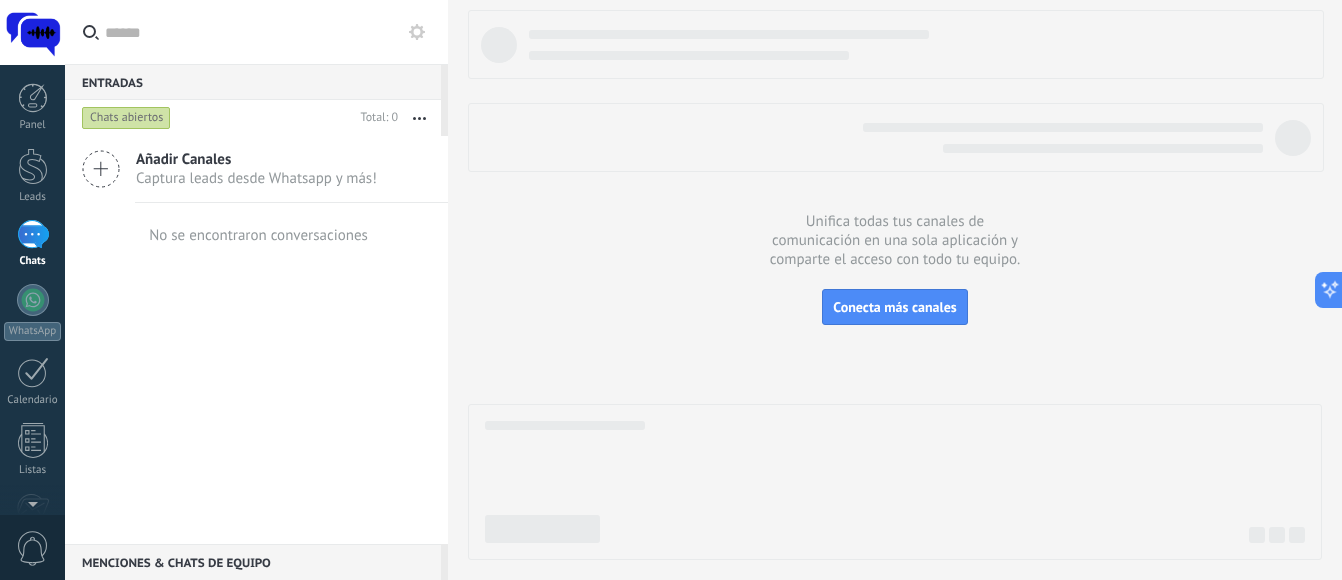 click on "Chats abiertos" at bounding box center [126, 118] 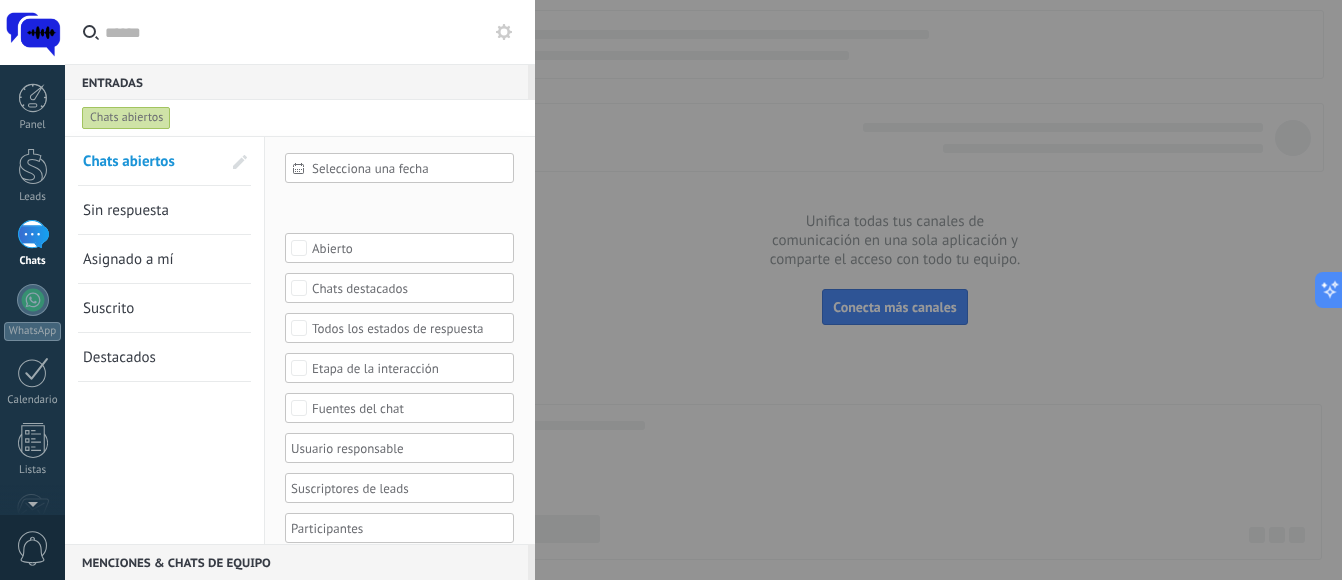 click on "Chats abiertos" at bounding box center [126, 118] 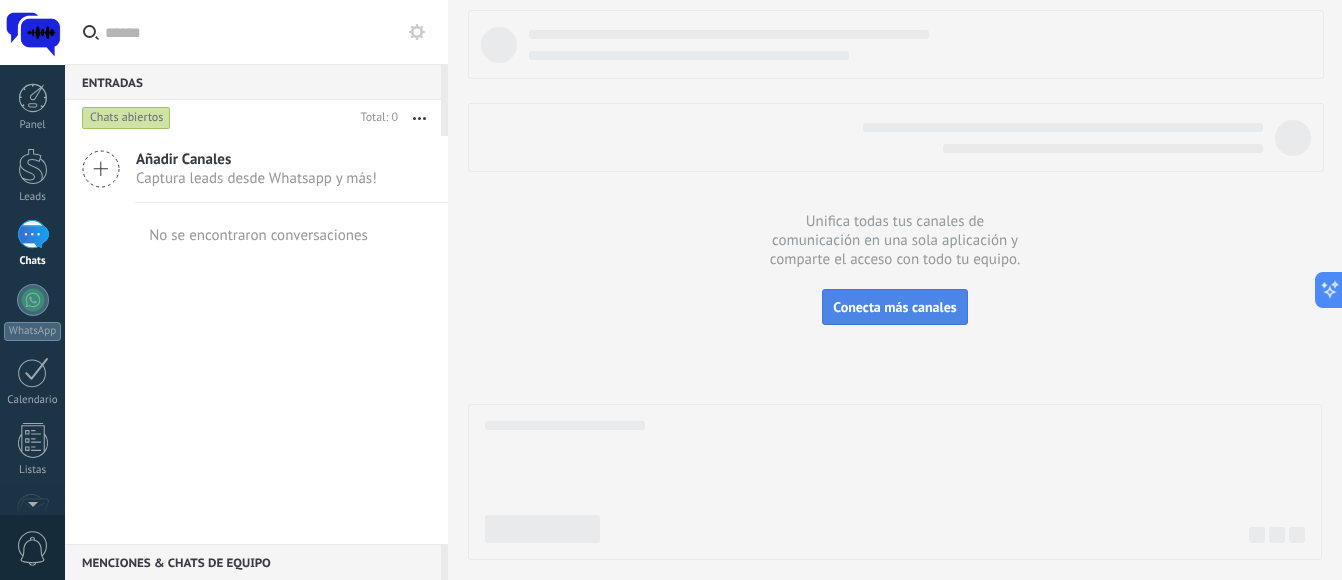 click on "Conecta más canales" at bounding box center (894, 307) 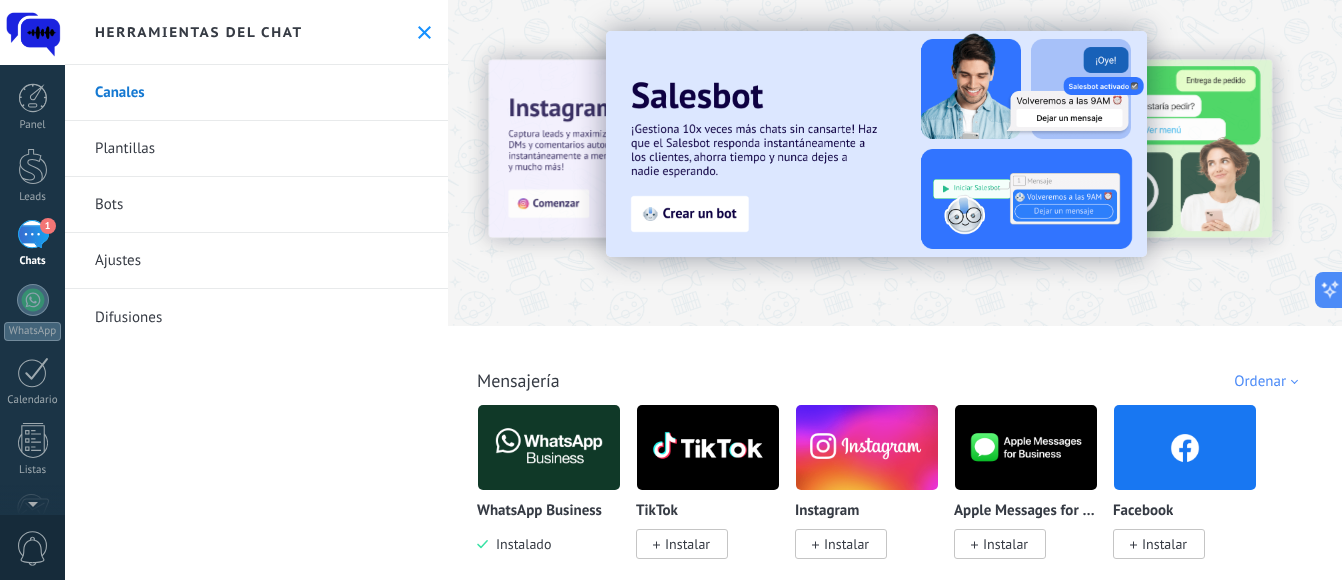click on "1" at bounding box center (33, 234) 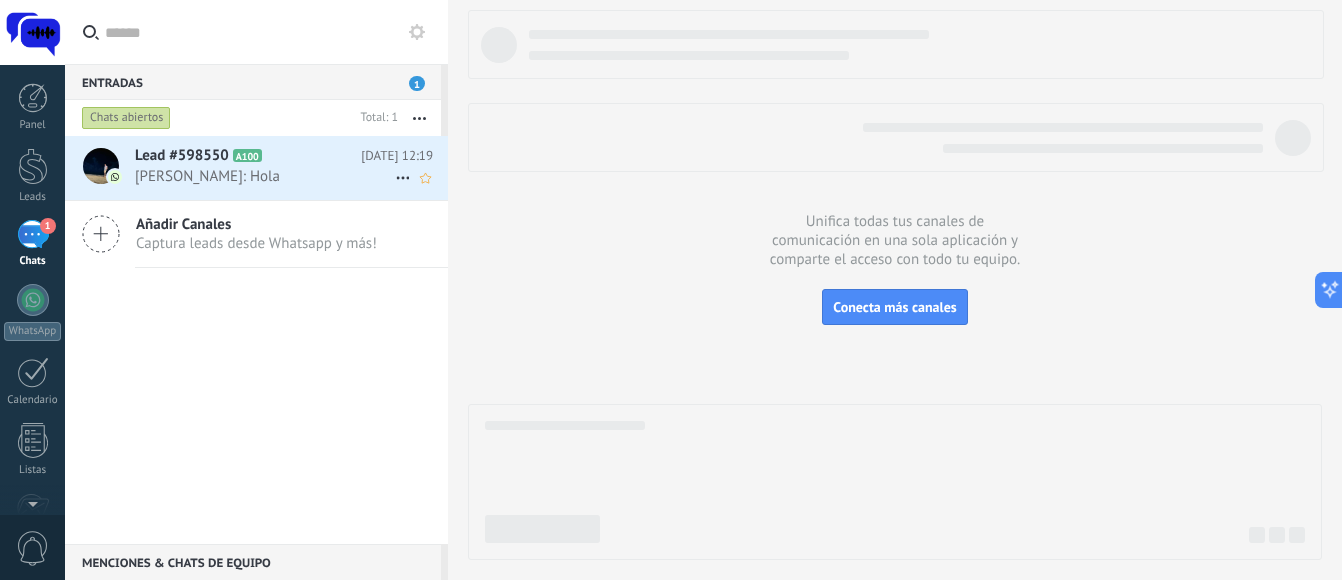 click on "Luis Lizardo: Hola" at bounding box center [265, 176] 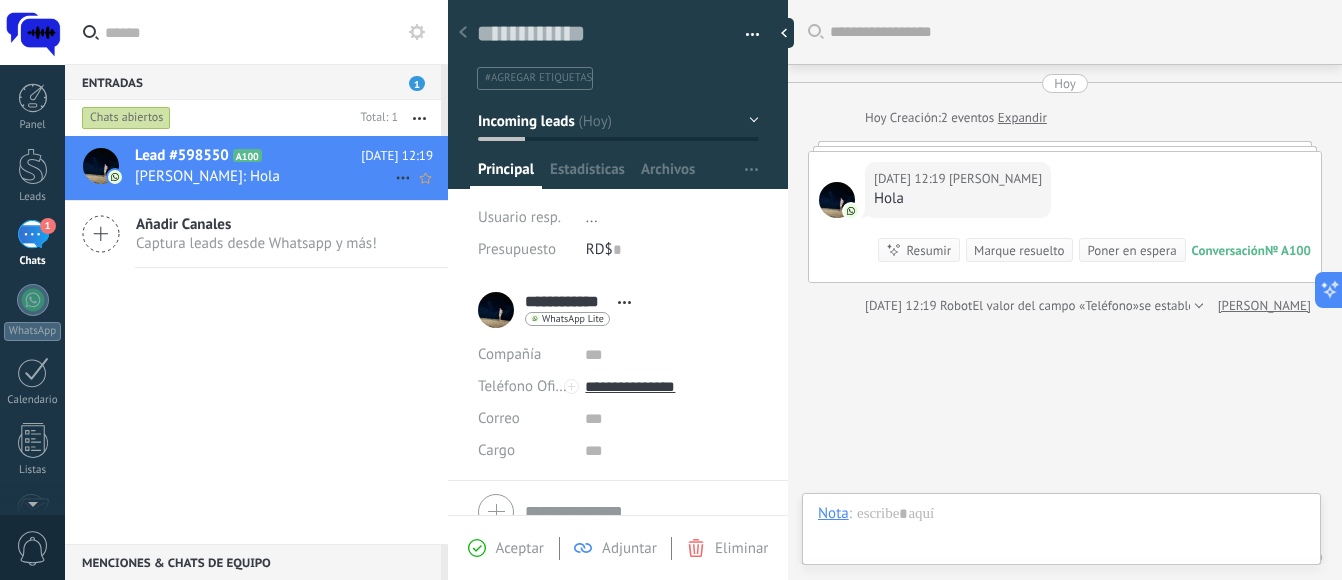 scroll, scrollTop: 30, scrollLeft: 0, axis: vertical 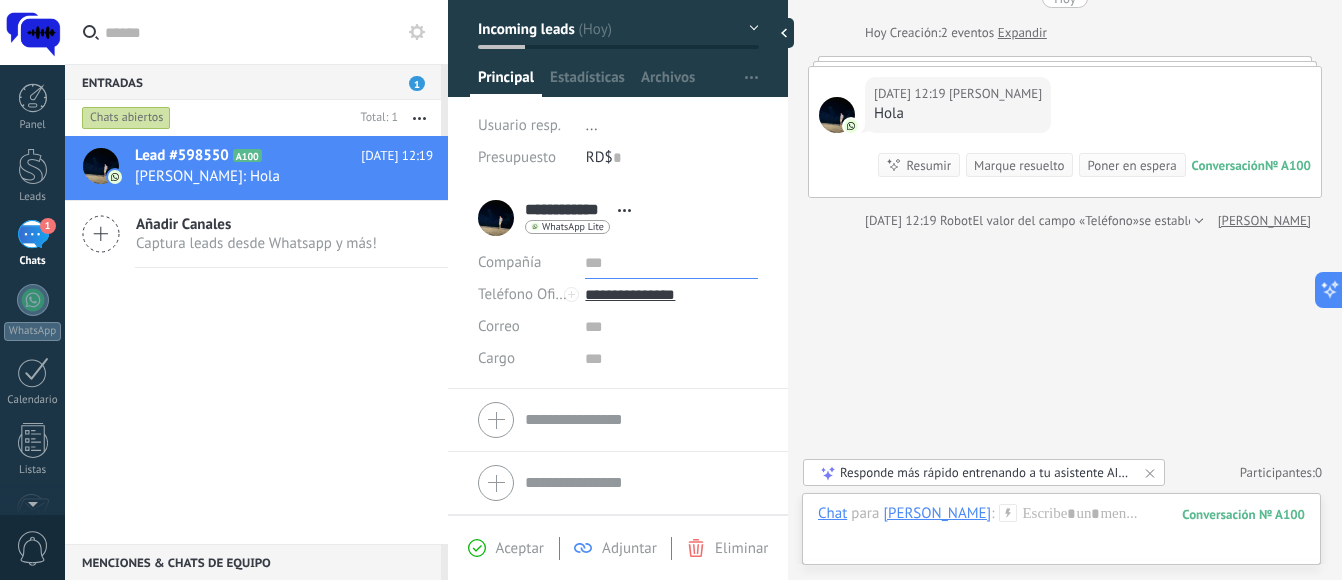 click at bounding box center [671, 263] 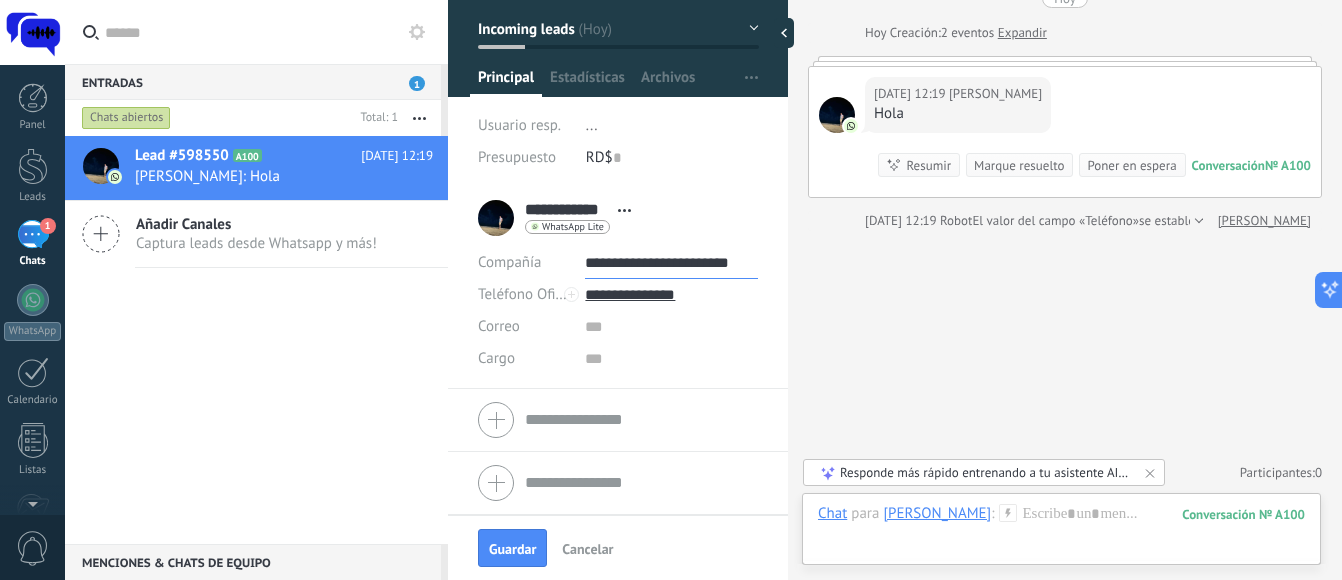 scroll, scrollTop: 0, scrollLeft: 0, axis: both 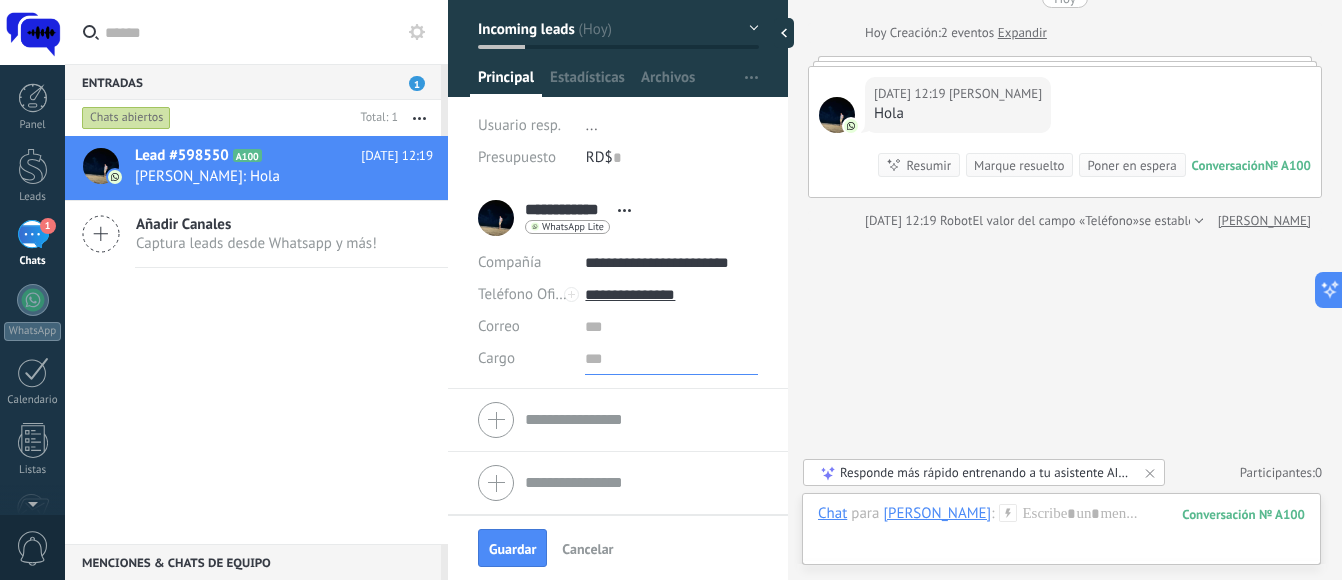 click at bounding box center [671, 359] 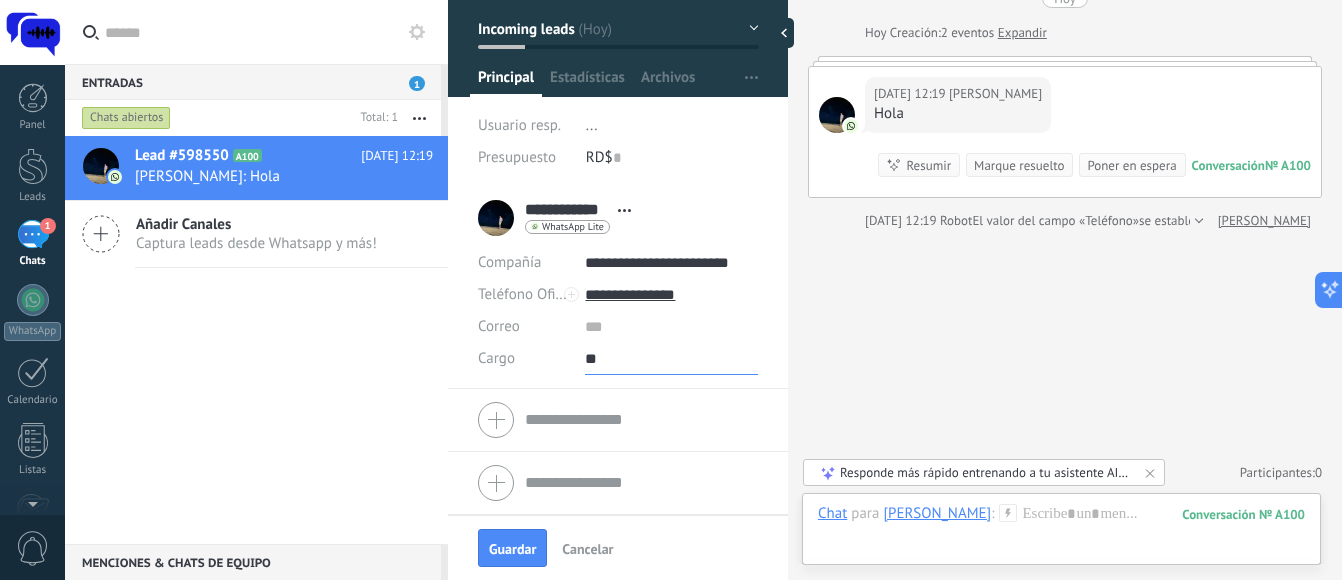type on "*" 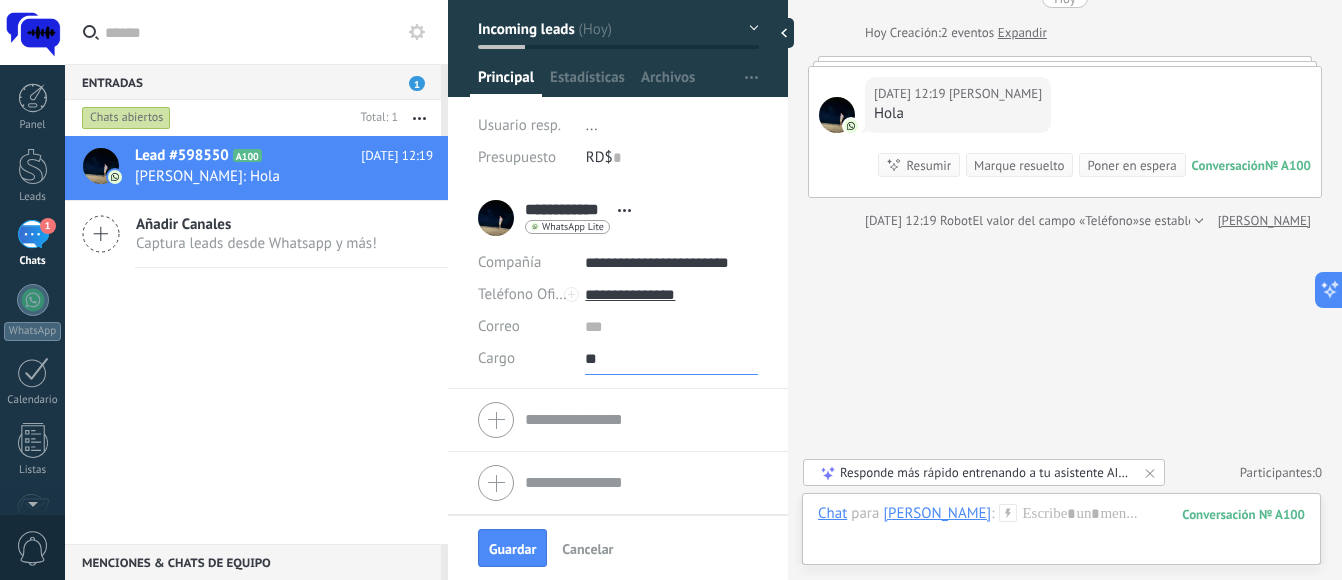 type on "*" 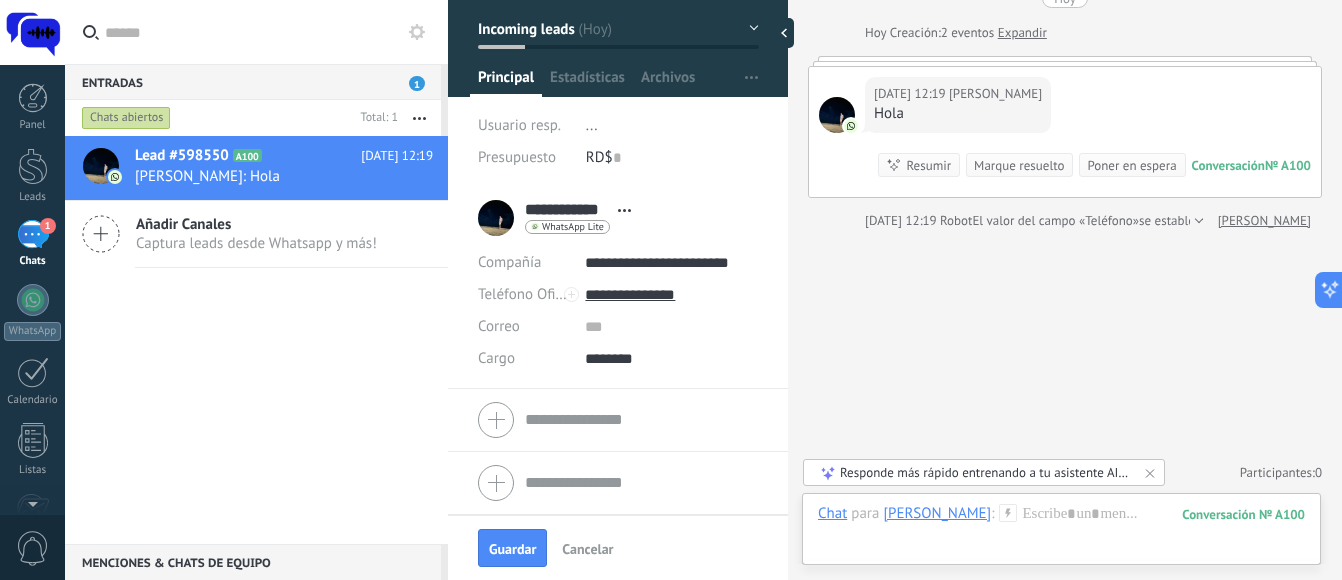 type on "*******" 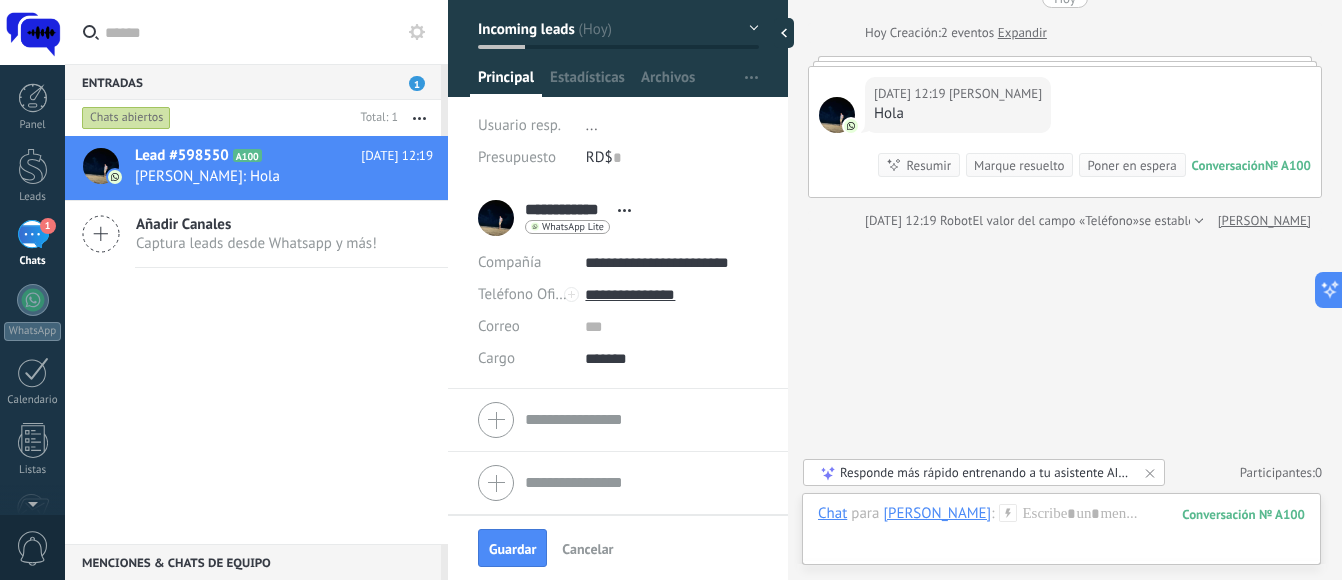 click on ".abccls-1,.abccls-2{fill-rule:evenodd}.abccls-2{fill:#fff} .abfcls-1{fill:none}.abfcls-2{fill:#fff} .abncls-1{isolation:isolate}.abncls-2{opacity:.06}.abncls-2,.abncls-3,.abncls-6{mix-blend-mode:multiply}.abncls-3{opacity:.15}.abncls-4,.abncls-8{fill:#fff}.abncls-5{fill:url(#abnlinear-gradient)}.abncls-6{opacity:.04}.abncls-7{fill:url(#abnlinear-gradient-2)}.abncls-8{fill-rule:evenodd} .abqst0{fill:#ffa200} .abwcls-1{fill:#252525} .cls-1{isolation:isolate} .acicls-1{fill:none} .aclcls-1{fill:#232323} .acnst0{display:none} .addcls-1,.addcls-2{fill:none;stroke-miterlimit:10}.addcls-1{stroke:#dfe0e5}.addcls-2{stroke:#a1a7ab} .adecls-1,.adecls-2{fill:none;stroke-miterlimit:10}.adecls-1{stroke:#dfe0e5}.adecls-2{stroke:#a1a7ab} .adqcls-1{fill:#8591a5;fill-rule:evenodd} .aeccls-1{fill:#5c9f37} .aeecls-1{fill:#f86161} .aejcls-1{fill:#8591a5;fill-rule:evenodd} .aekcls-1{fill-rule:evenodd} .aelcls-1{fill-rule:evenodd;fill:currentColor} .aemcls-1{fill-rule:evenodd;fill:currentColor} .aencls-2{fill:#f86161;opacity:.3}" at bounding box center (671, 290) 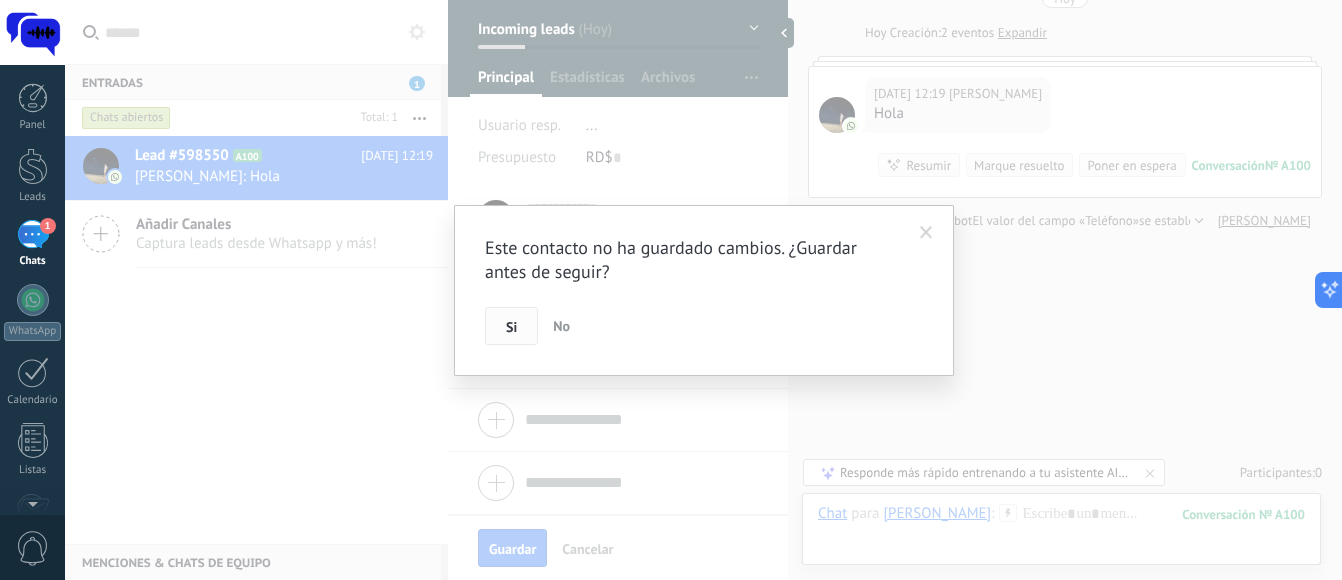 click on "Si" at bounding box center [511, 327] 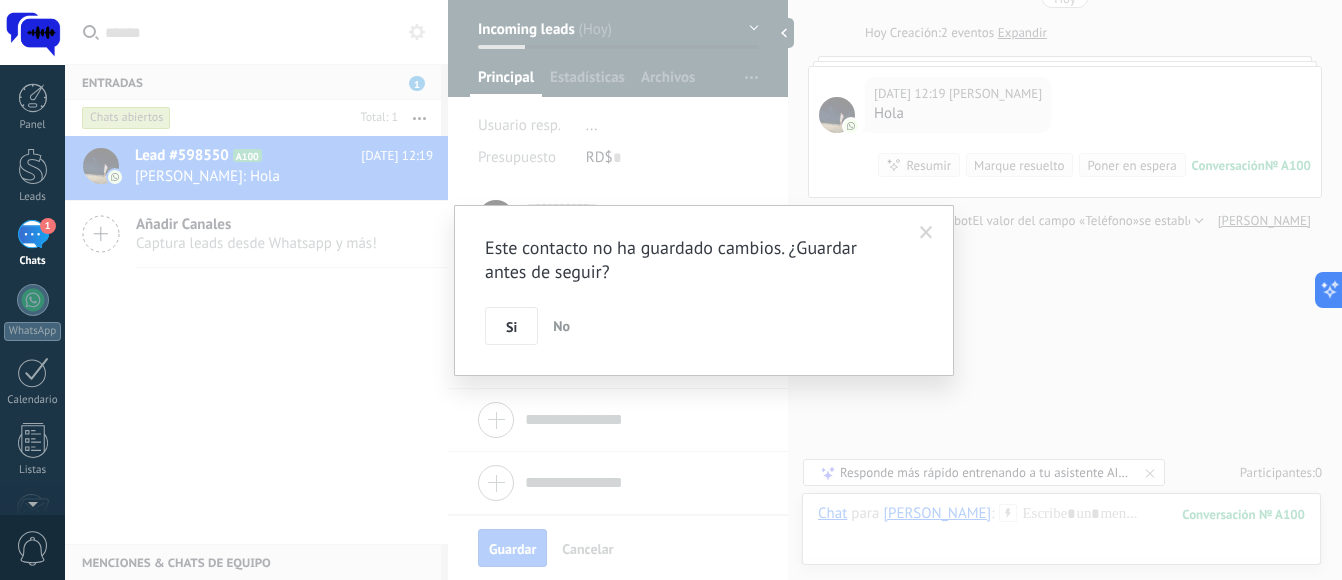 type on "***" 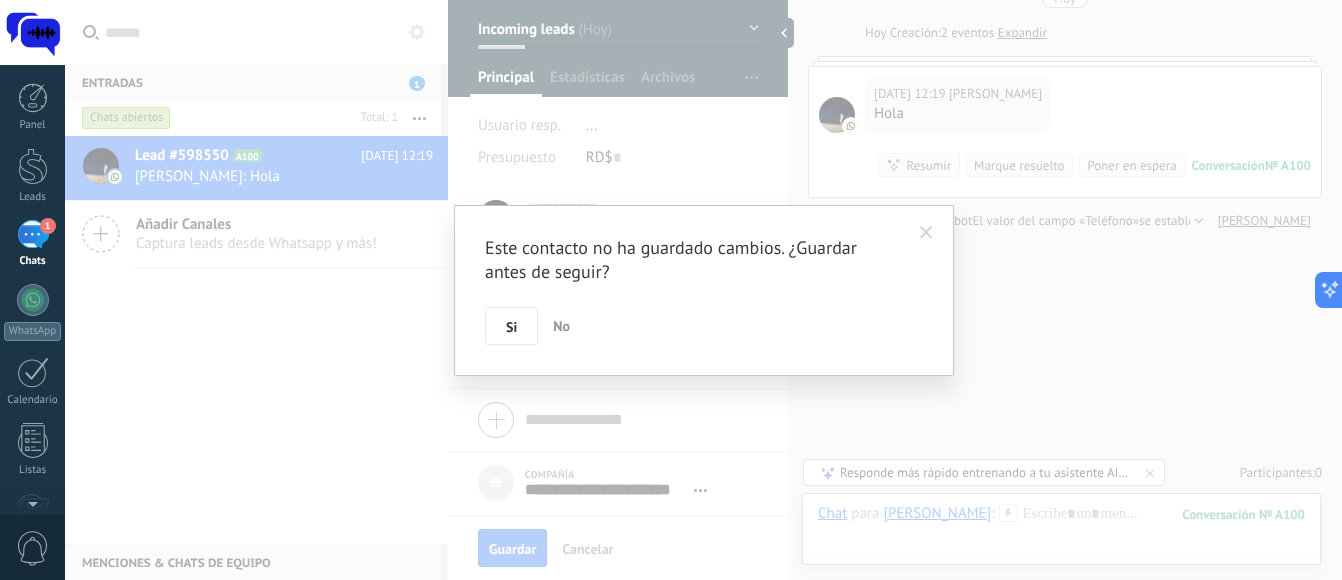 scroll, scrollTop: 20, scrollLeft: 0, axis: vertical 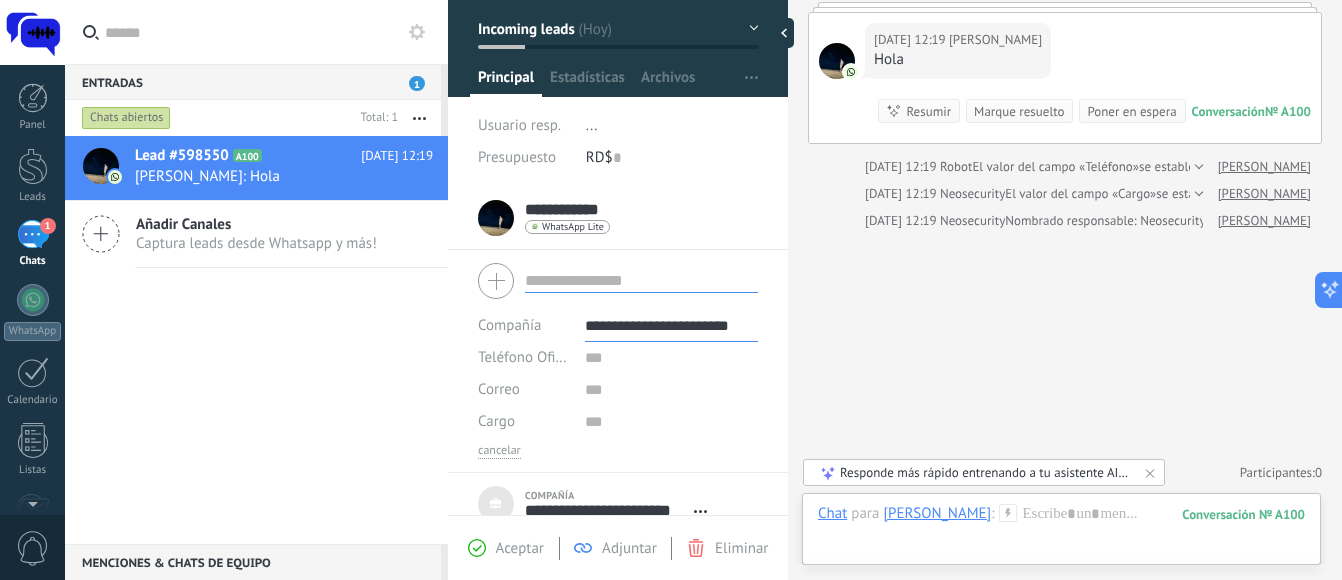 click on "**********" at bounding box center [618, 218] 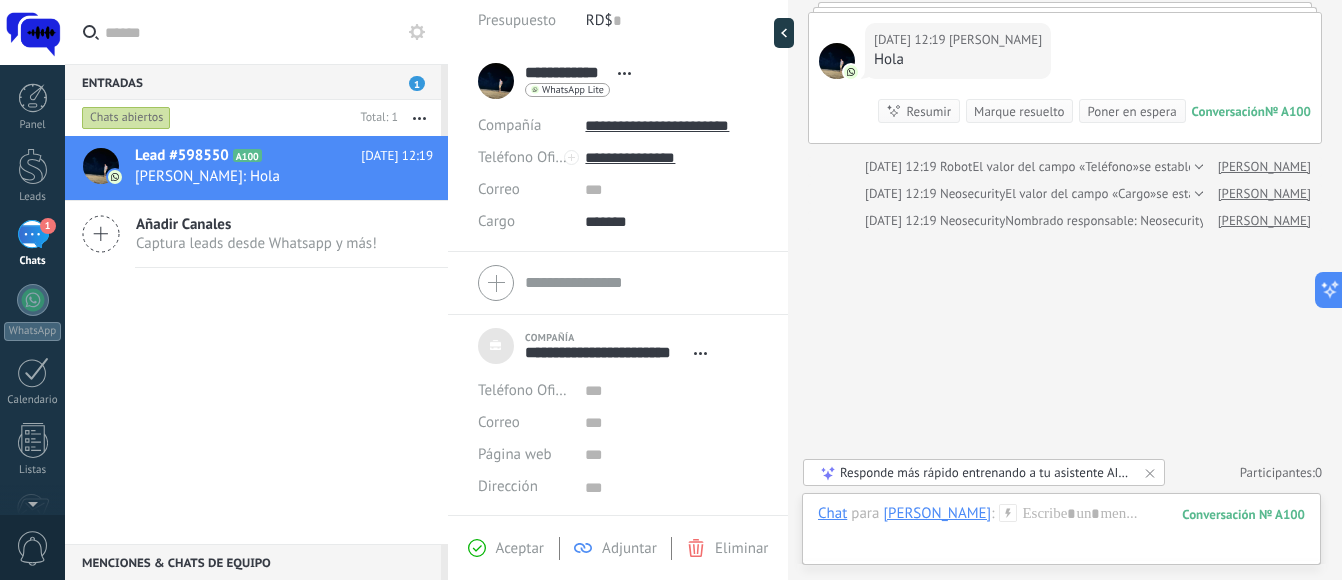 scroll, scrollTop: 230, scrollLeft: 0, axis: vertical 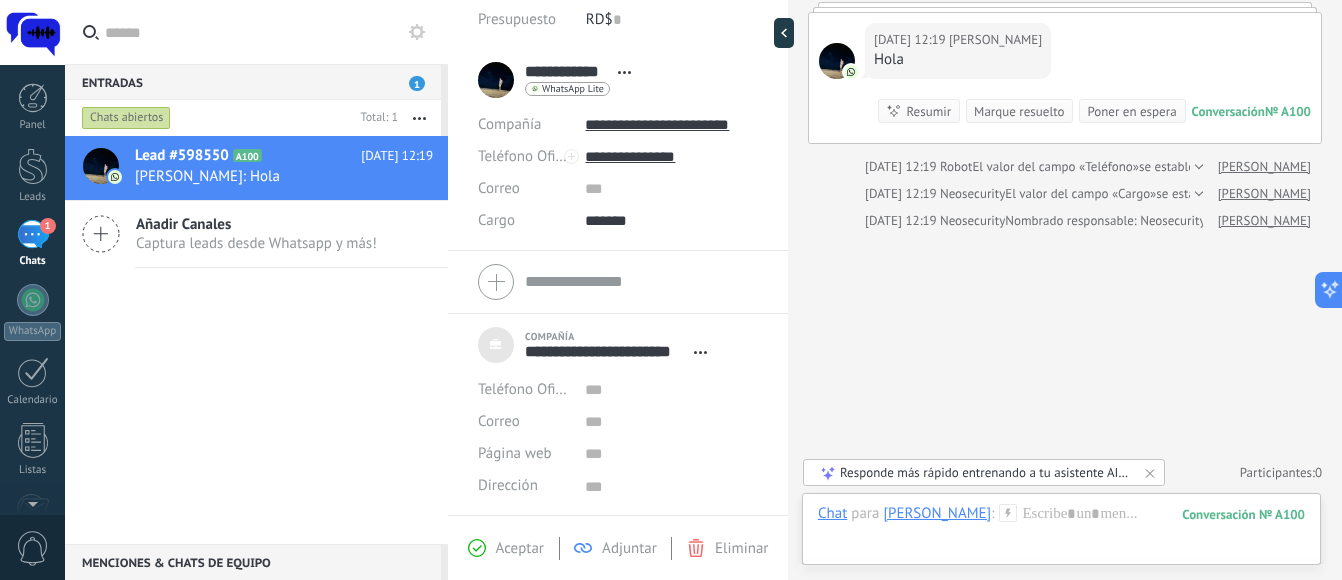 click on "Buscar Carga más Hoy Hoy Creación:  3  eventos   Expandir Hoy 12:19 Luis Lizardo  Hola Conversación  № A100 Conversación № A100 Resumir Resumir Marque resuelto Poner en espera Hoy 12:19 Luis Lizardo: Hola Conversación № A100 Hoy 12:19 Robot  El valor del campo «Teléfono»  se establece en «+18299935133» Luis Lizardo Hoy 12:19 Neosecurity  El valor del campo «Cargo»  se establece en «TECNICO» Luis Lizardo Hoy 12:19 Neosecurity  Nombrado responsable: Neosecurity Luis Lizardo No hay tareas.  Crear una Participantes:  0 Agregar usuario Bots:  0" at bounding box center [1065, 220] 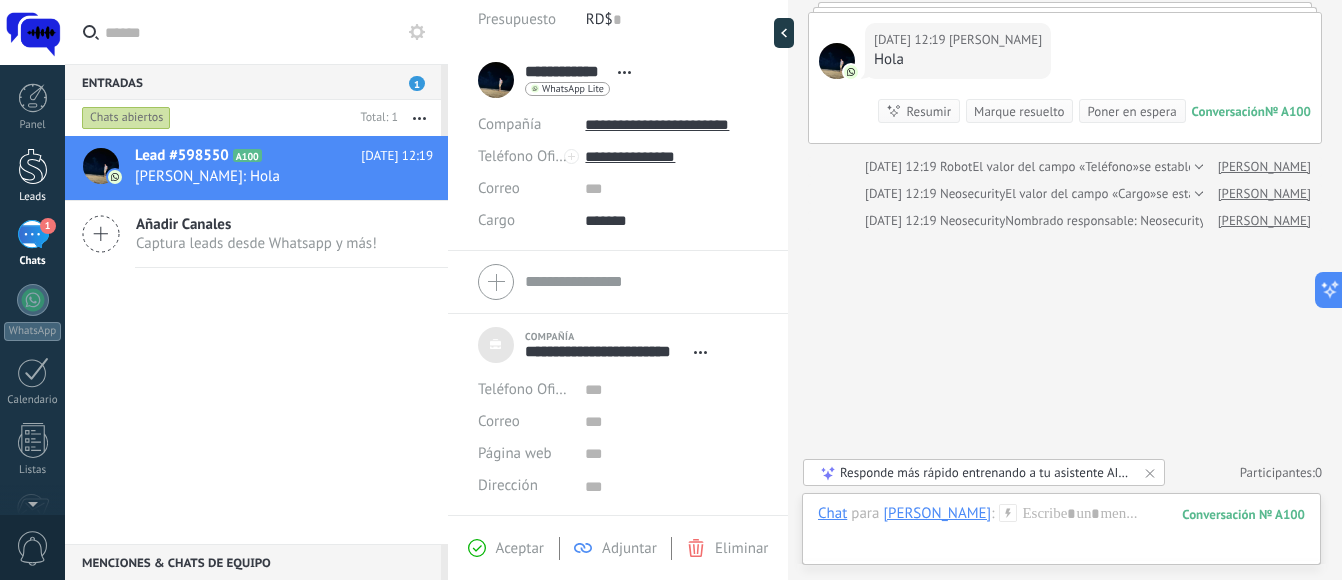 click at bounding box center [33, 166] 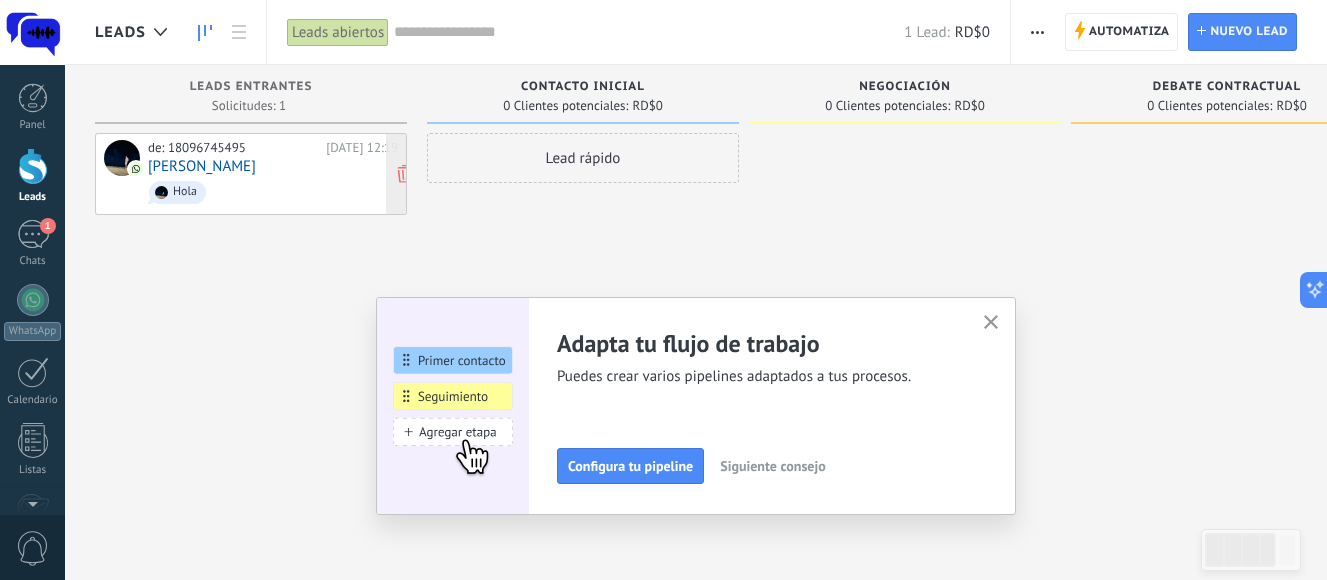 click on "Hola" at bounding box center [273, 192] 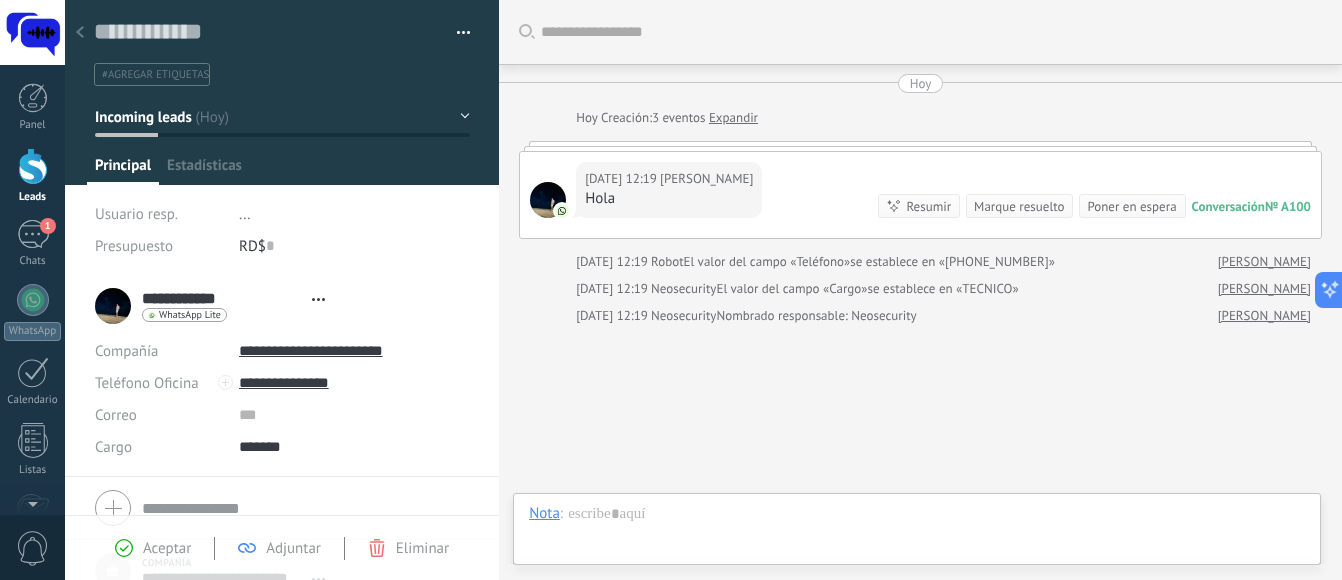 type on "***" 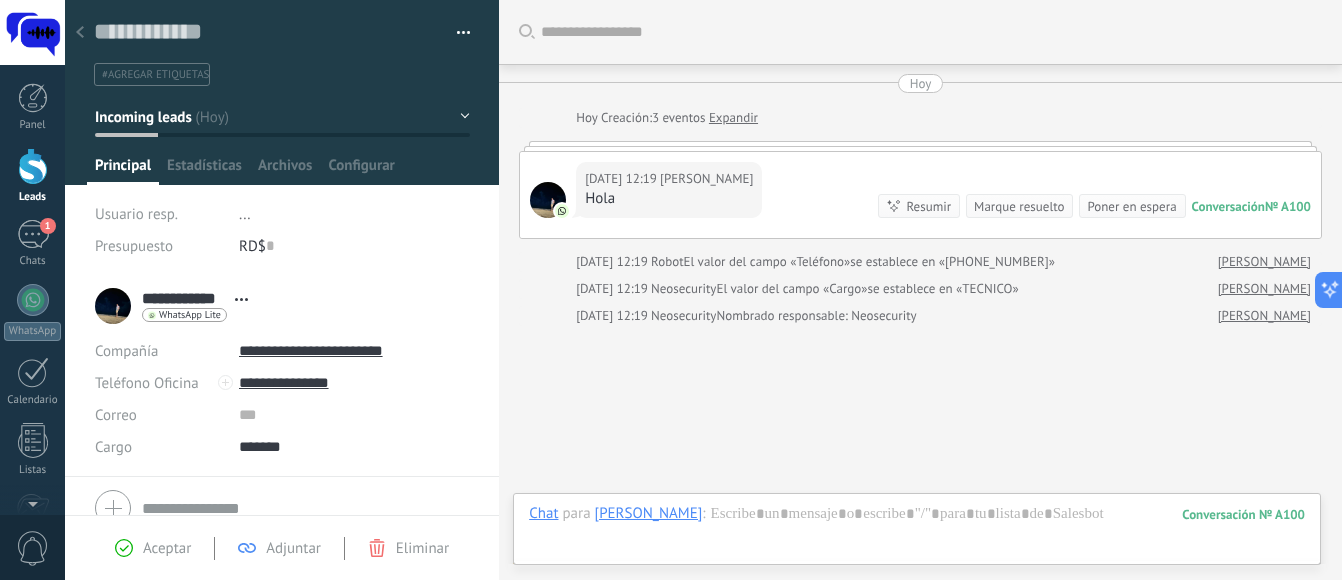 scroll, scrollTop: 20, scrollLeft: 0, axis: vertical 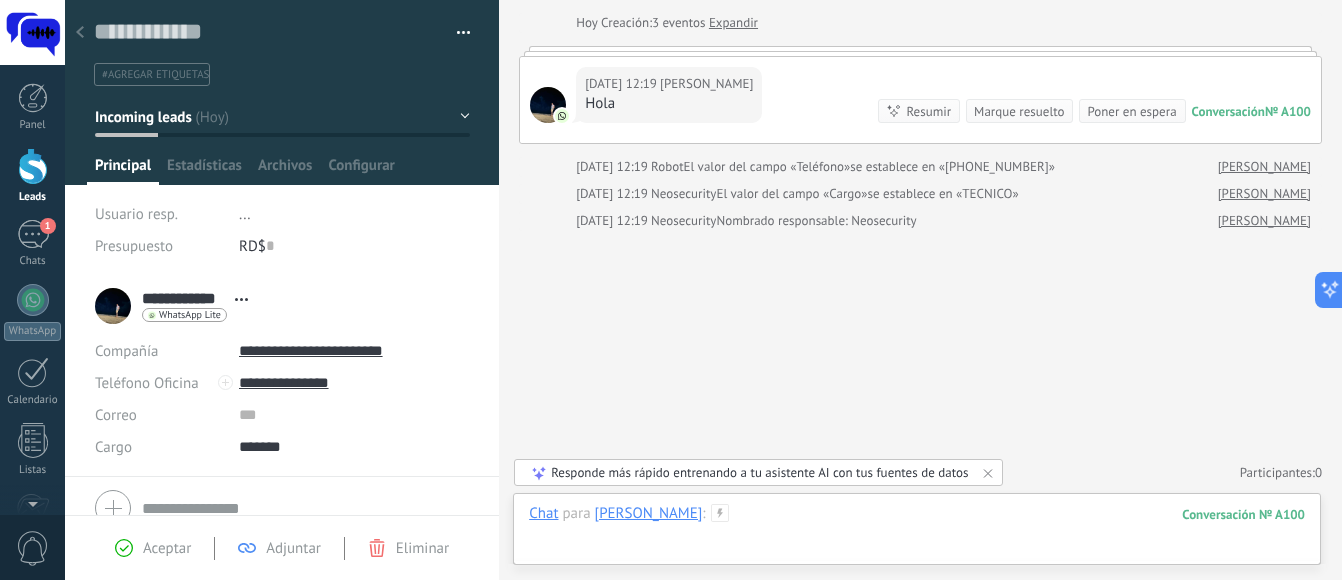 click at bounding box center [917, 534] 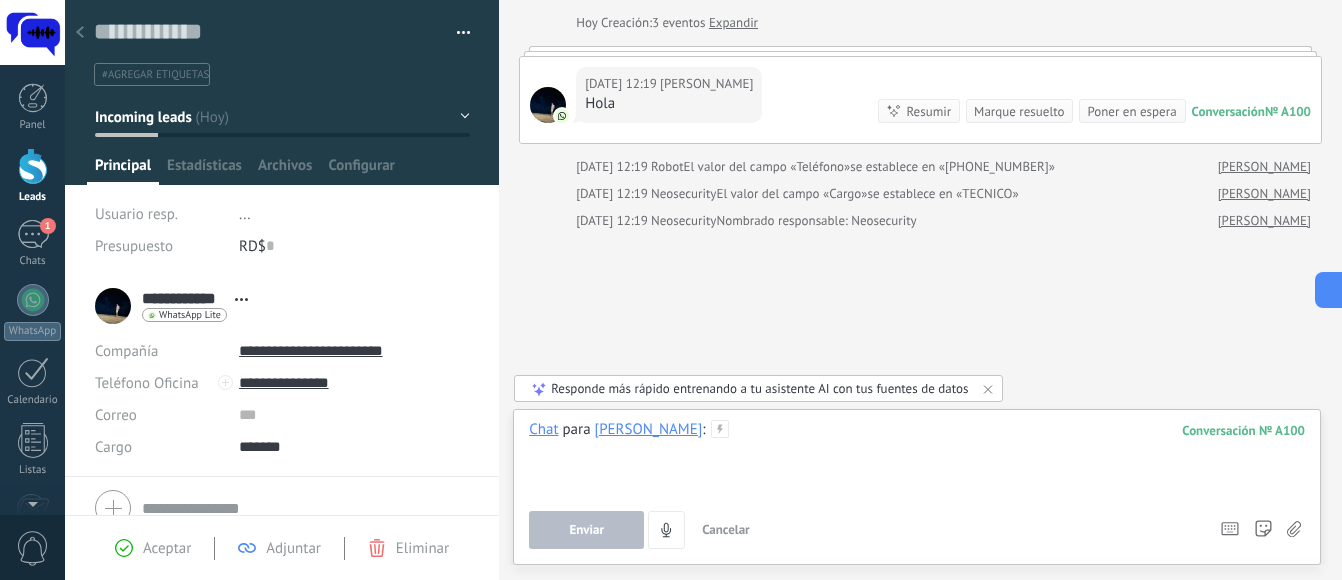 type 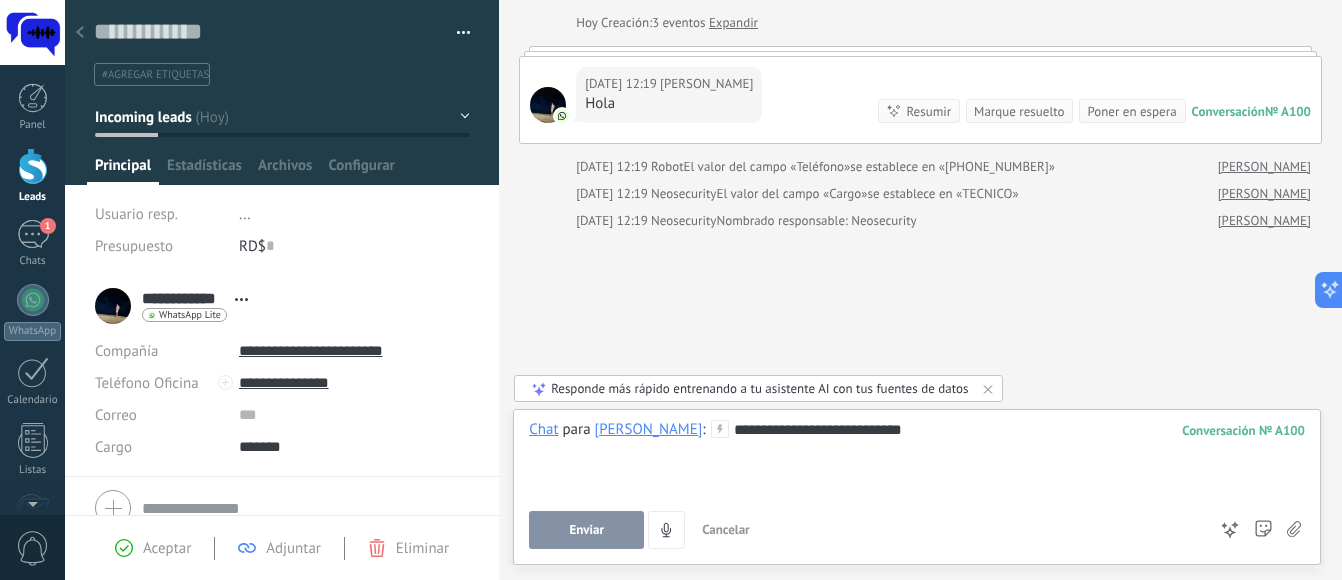 click on "Enviar" at bounding box center [586, 530] 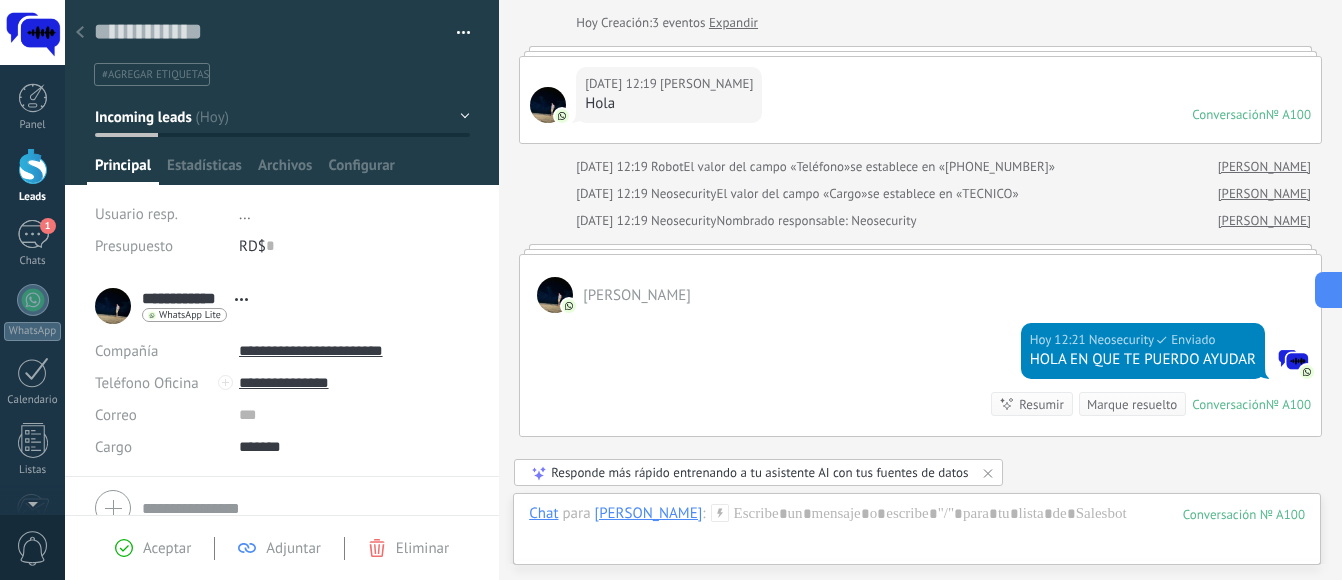 scroll, scrollTop: 301, scrollLeft: 0, axis: vertical 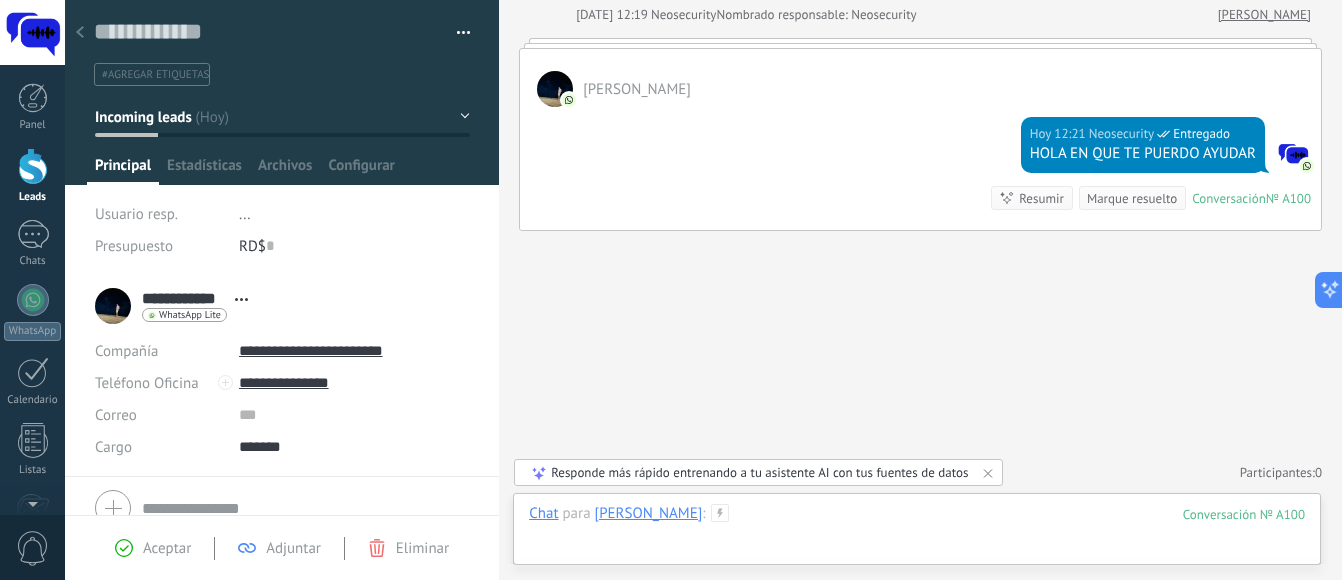 click at bounding box center [917, 534] 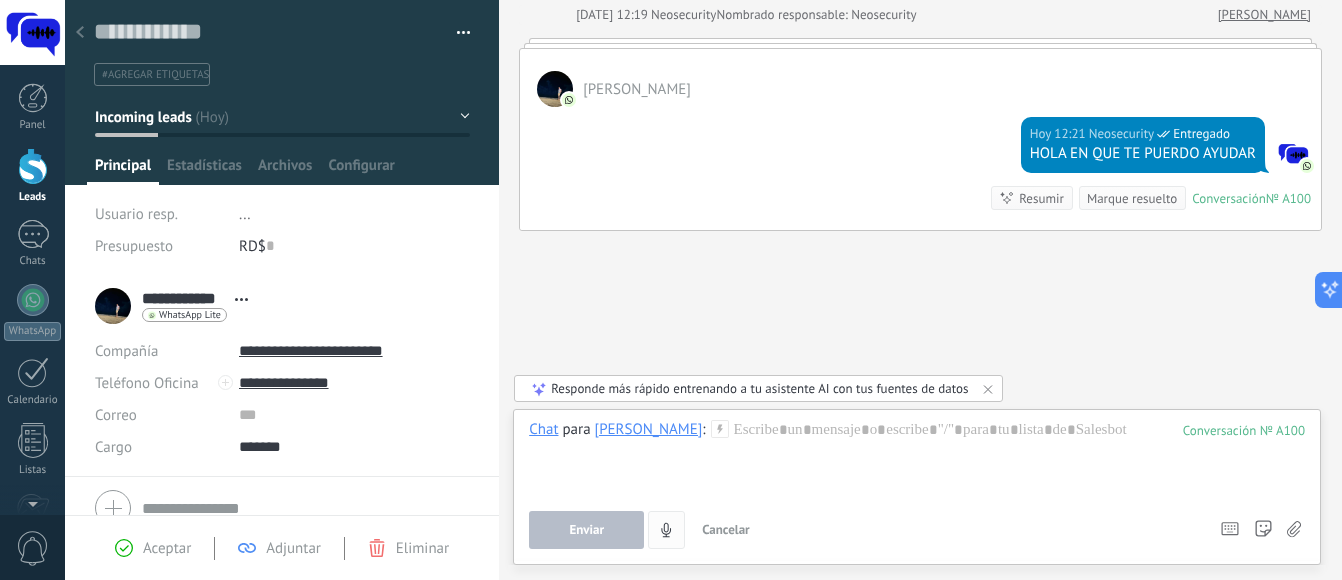 click 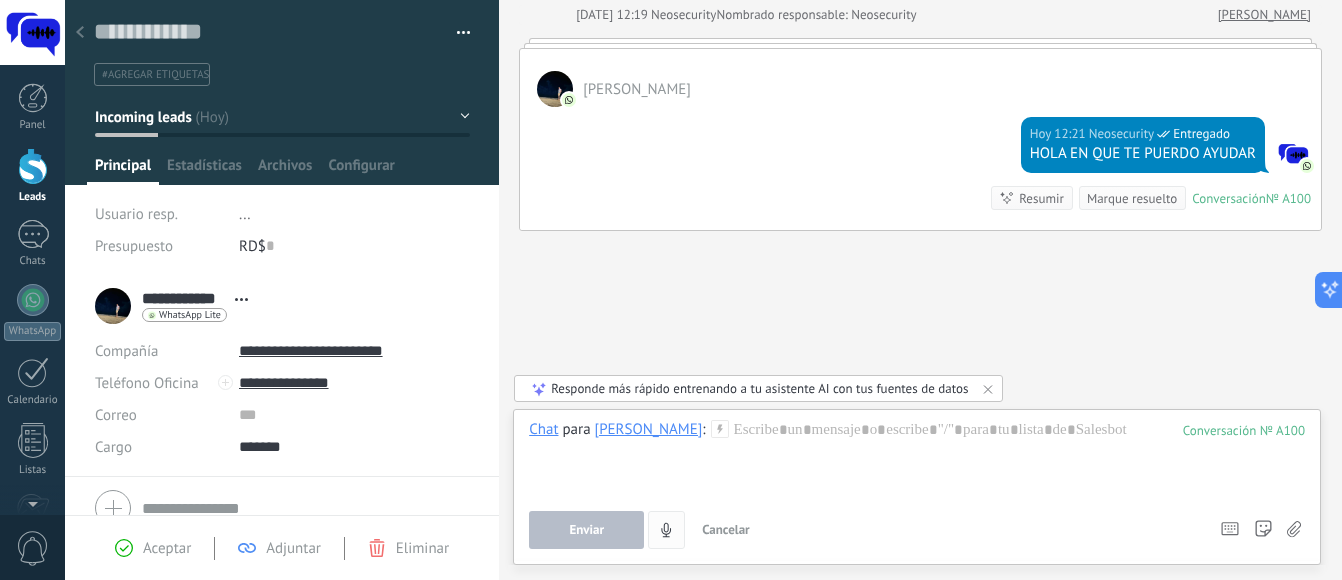 click 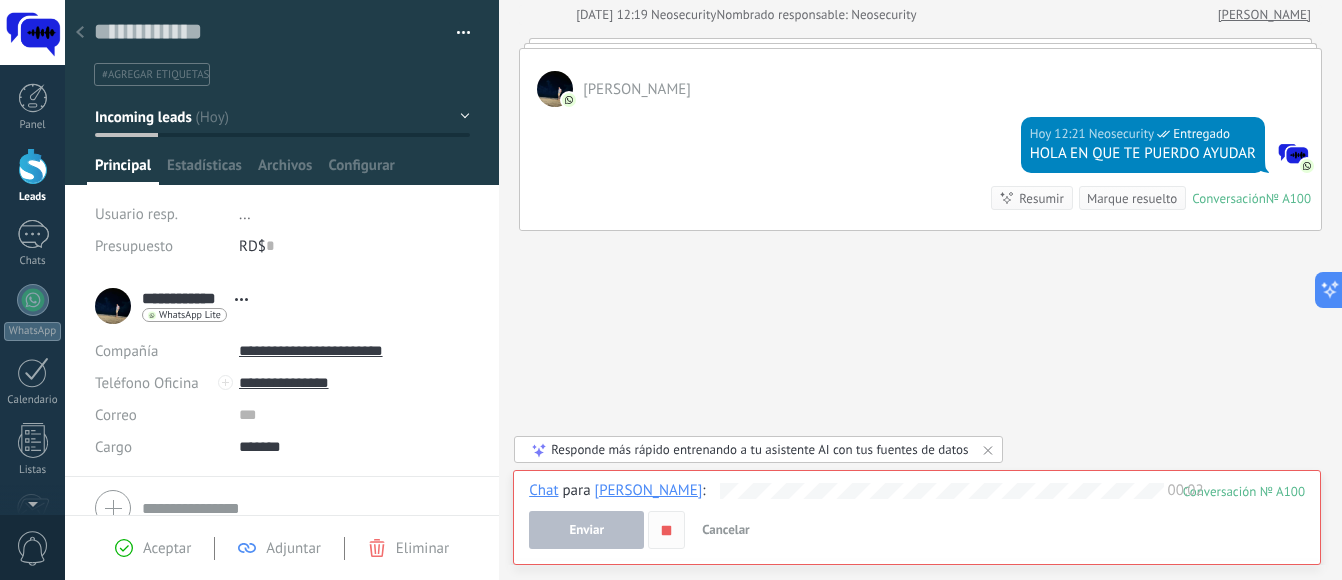 click 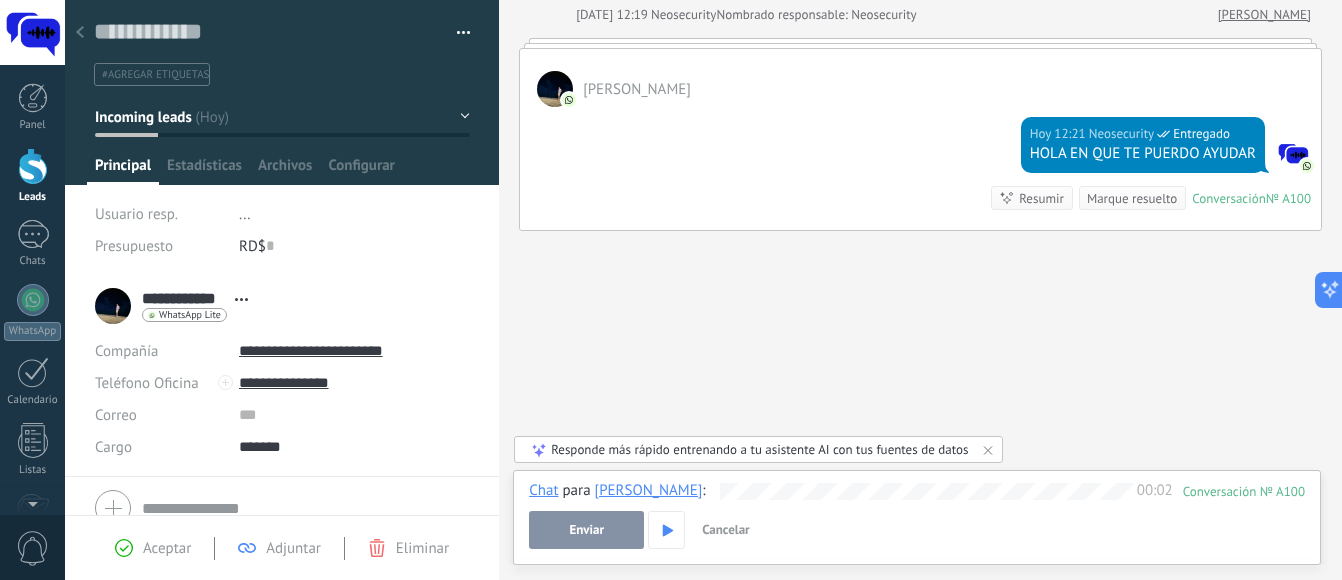 click on "Enviar" at bounding box center [586, 530] 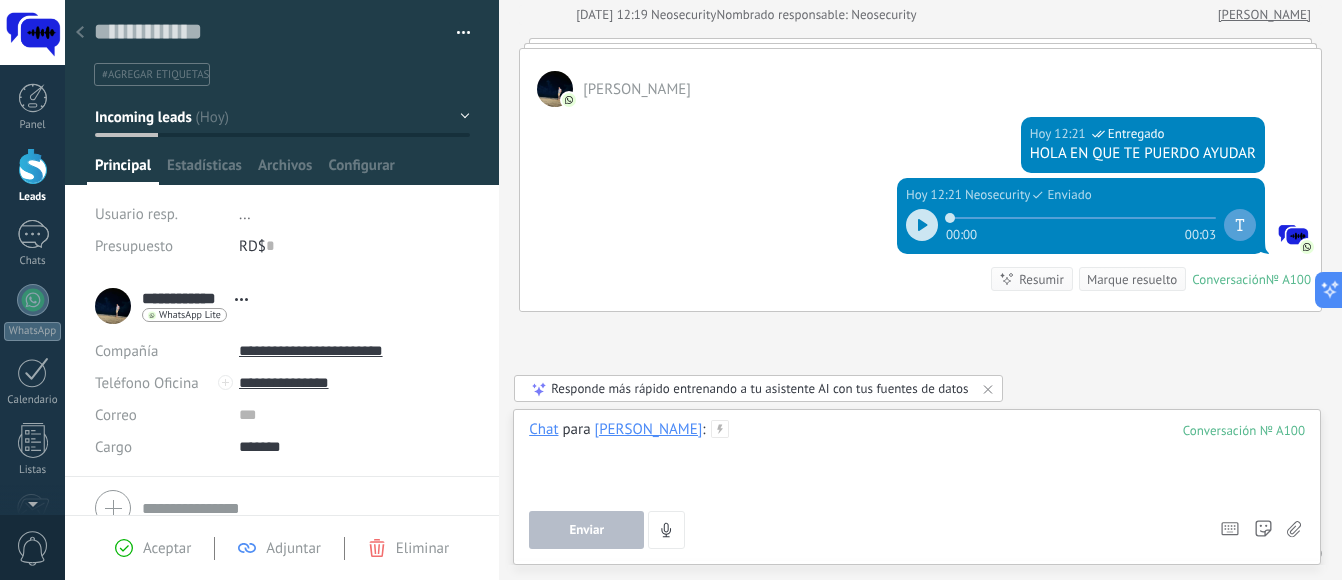 scroll, scrollTop: 382, scrollLeft: 0, axis: vertical 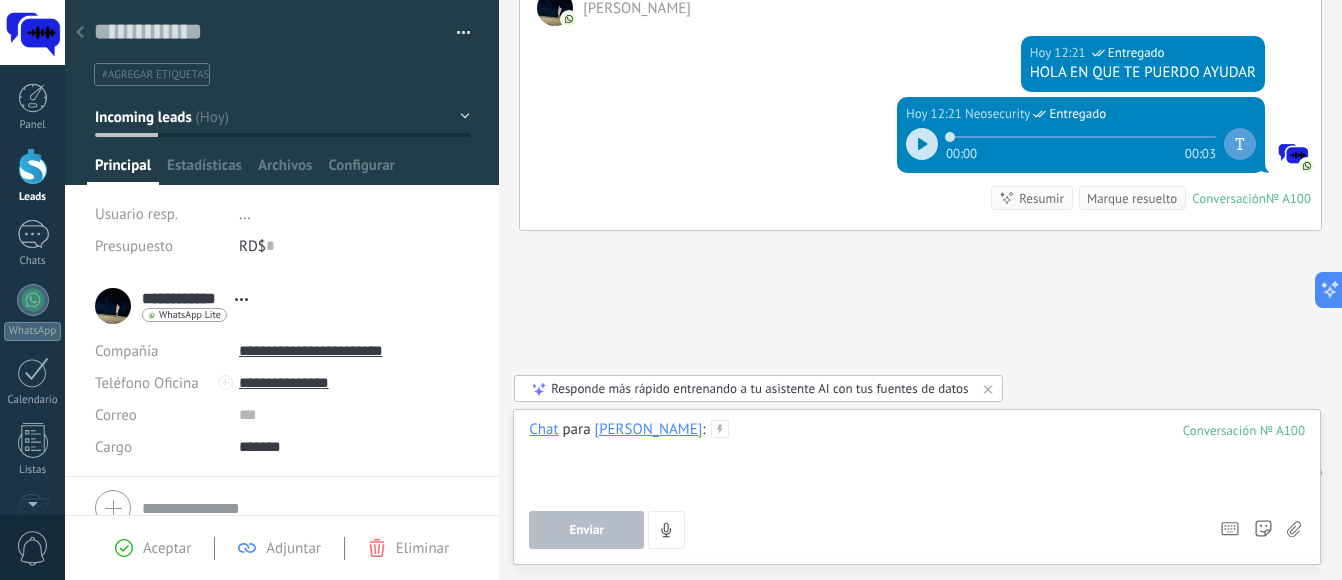 click at bounding box center (917, 458) 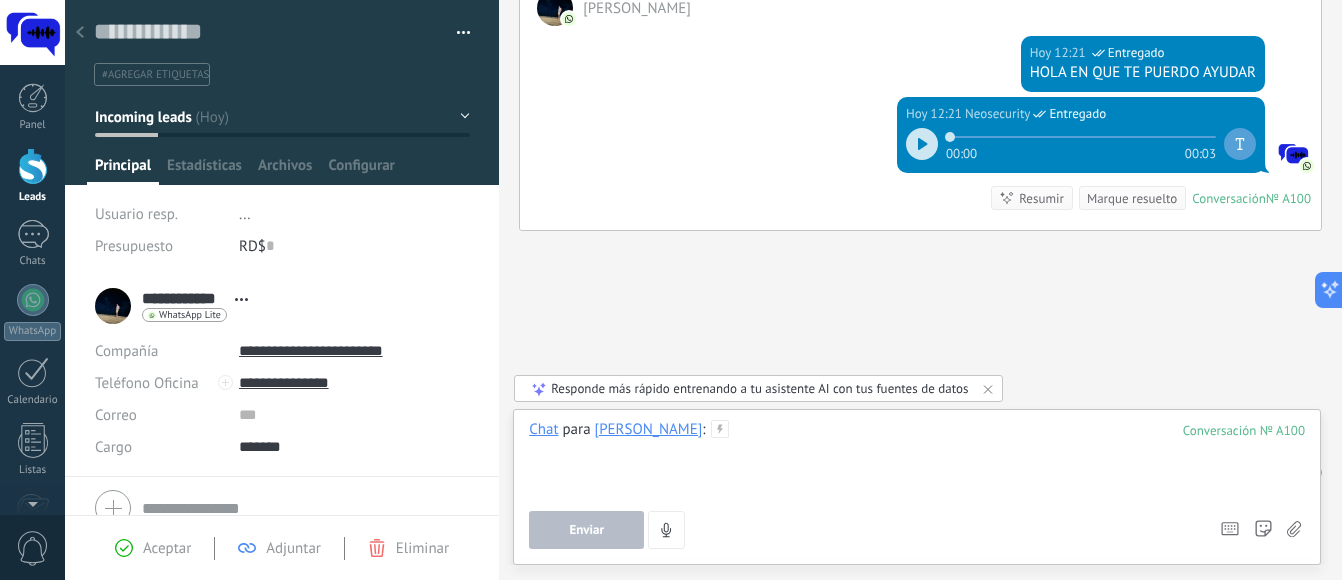 type 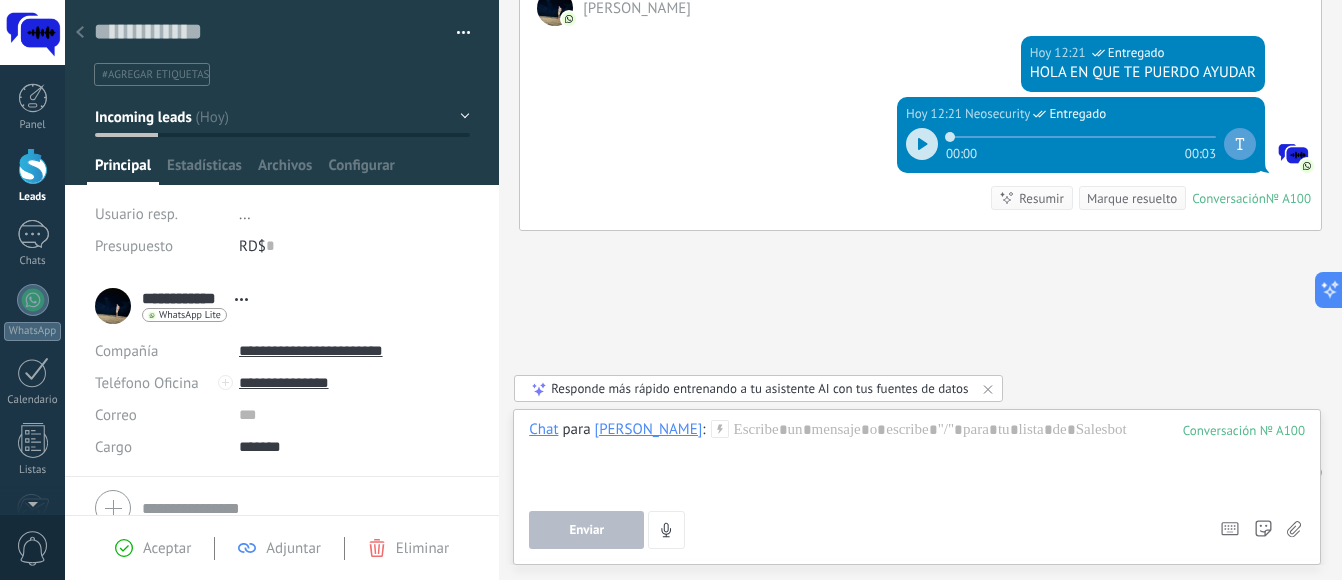 click on "Responde más rápido entrenando a tu asistente AI con tus fuentes de datos" at bounding box center (759, 388) 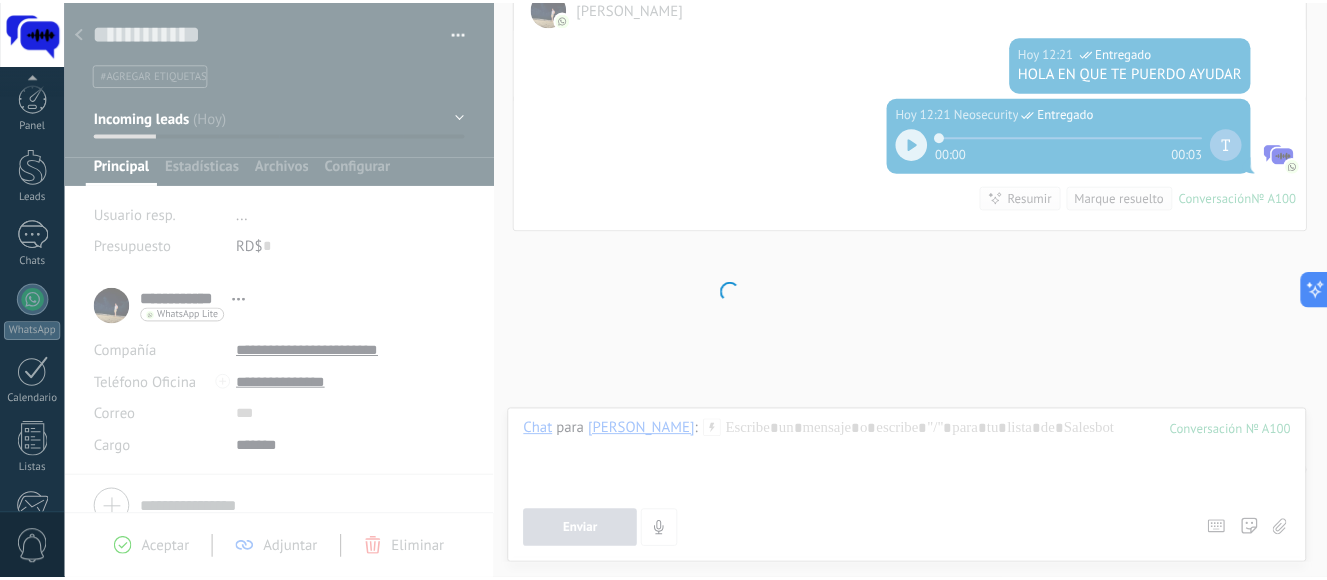 scroll, scrollTop: 252, scrollLeft: 0, axis: vertical 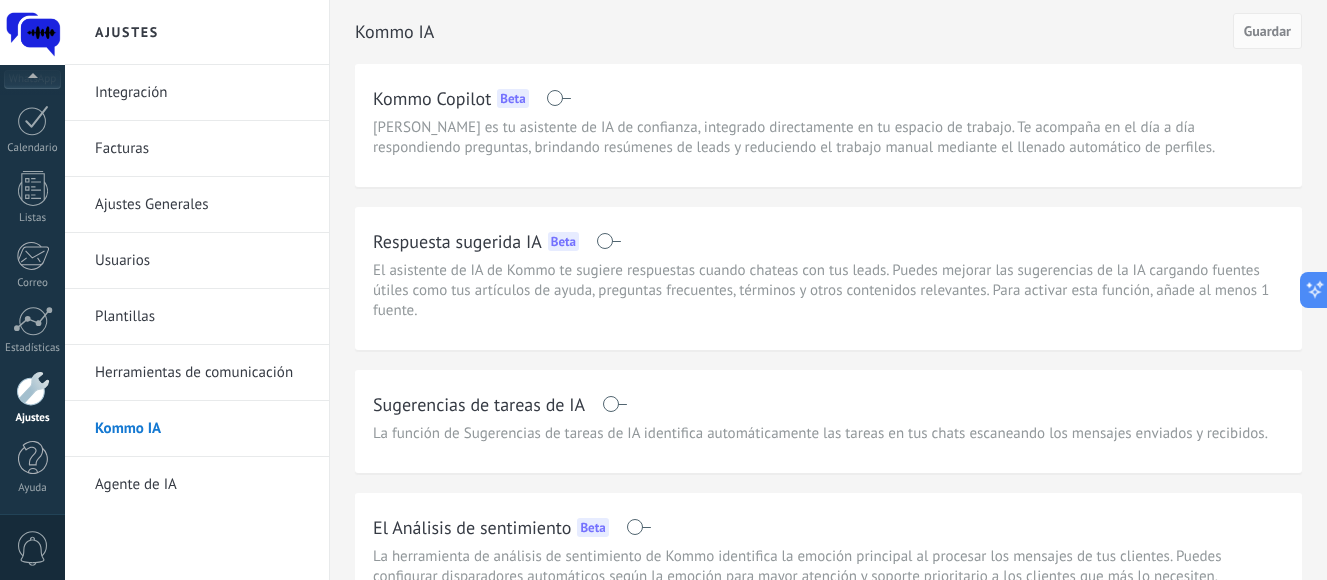 click at bounding box center [608, 241] 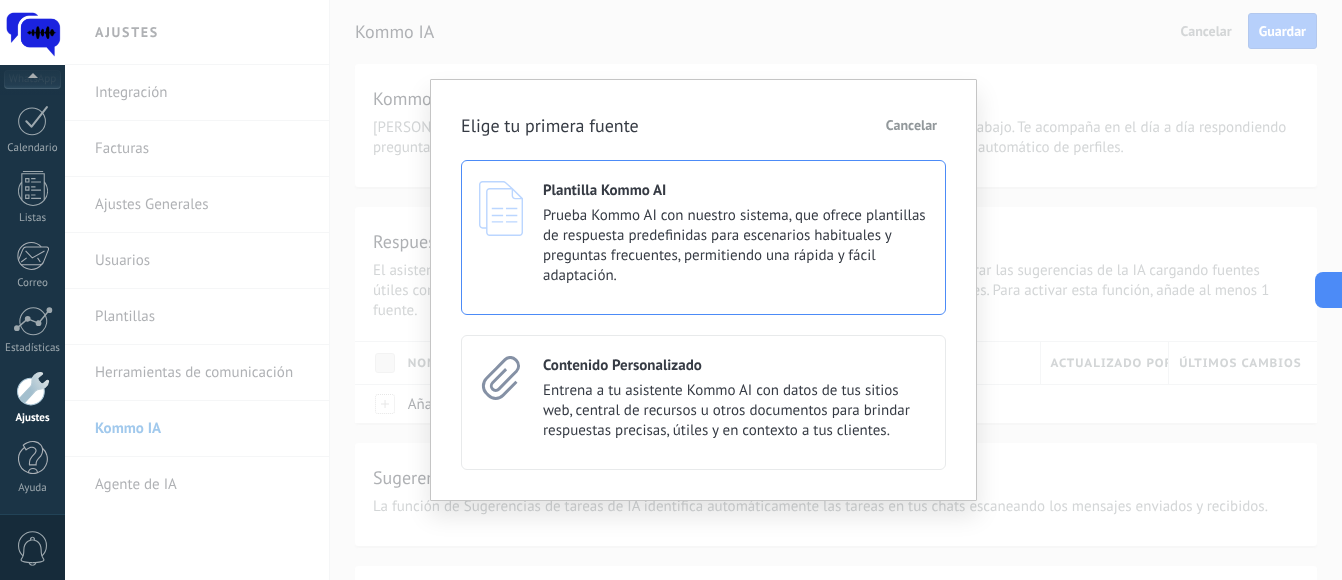 click on "Prueba Kommo AI con nuestro sistema, que ofrece plantillas de respuesta predefinidas para escenarios habituales y preguntas frecuentes, permitiendo una rápida y fácil adaptación." at bounding box center [735, 246] 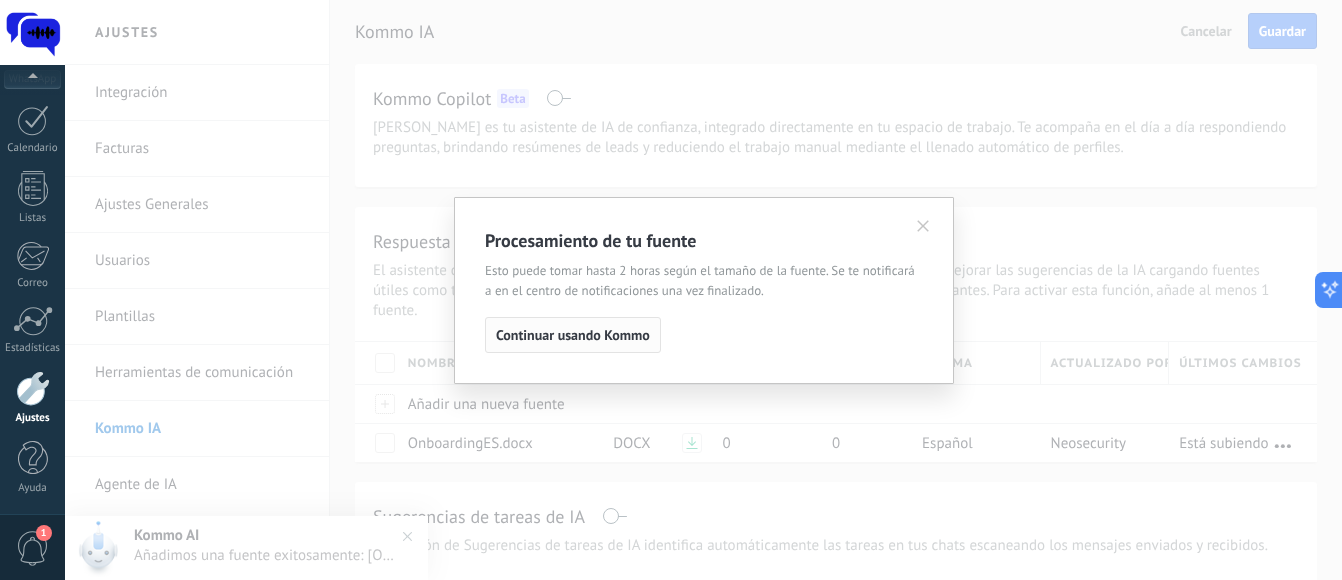 click on "Continuar usando Kommo" at bounding box center (573, 335) 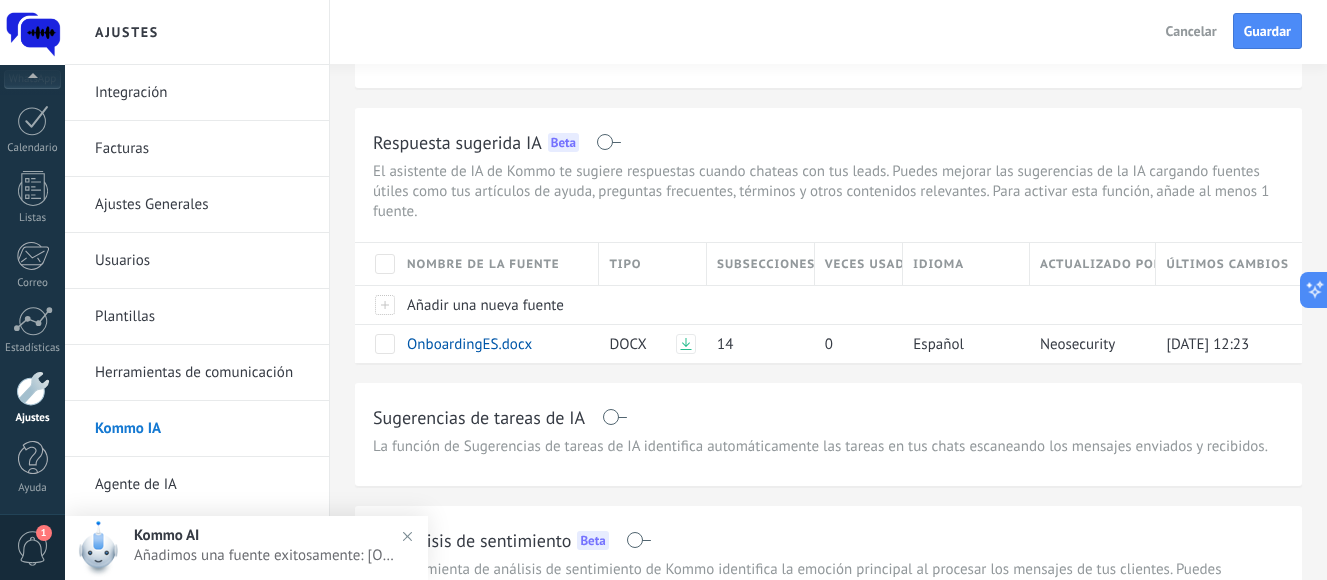 scroll, scrollTop: 103, scrollLeft: 0, axis: vertical 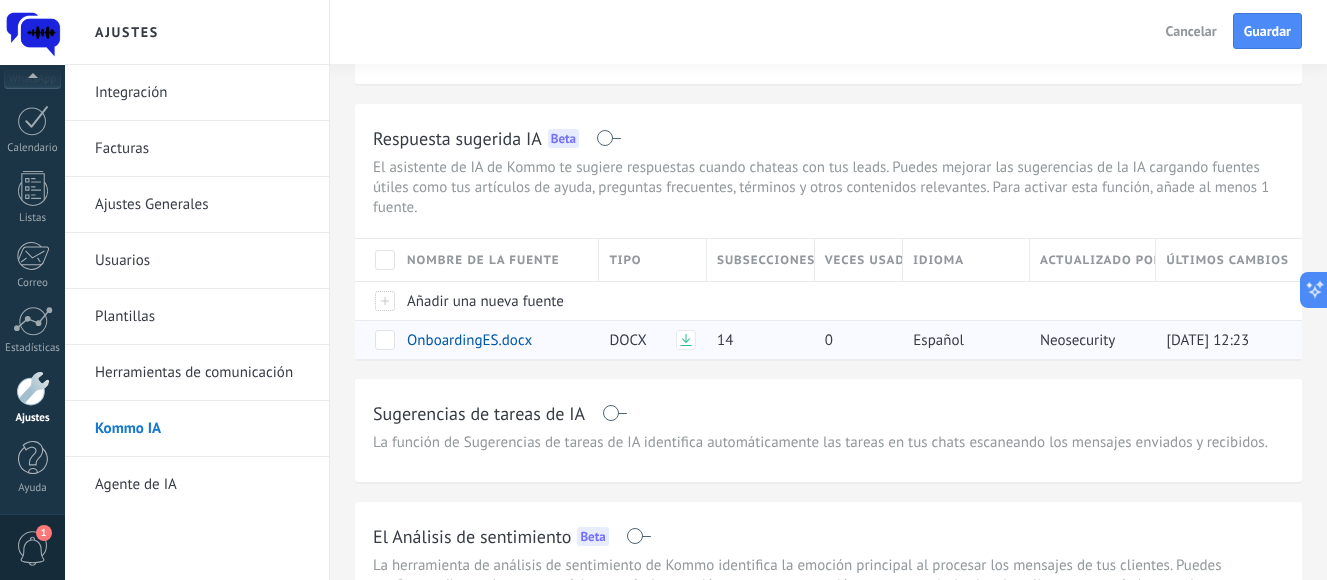 click 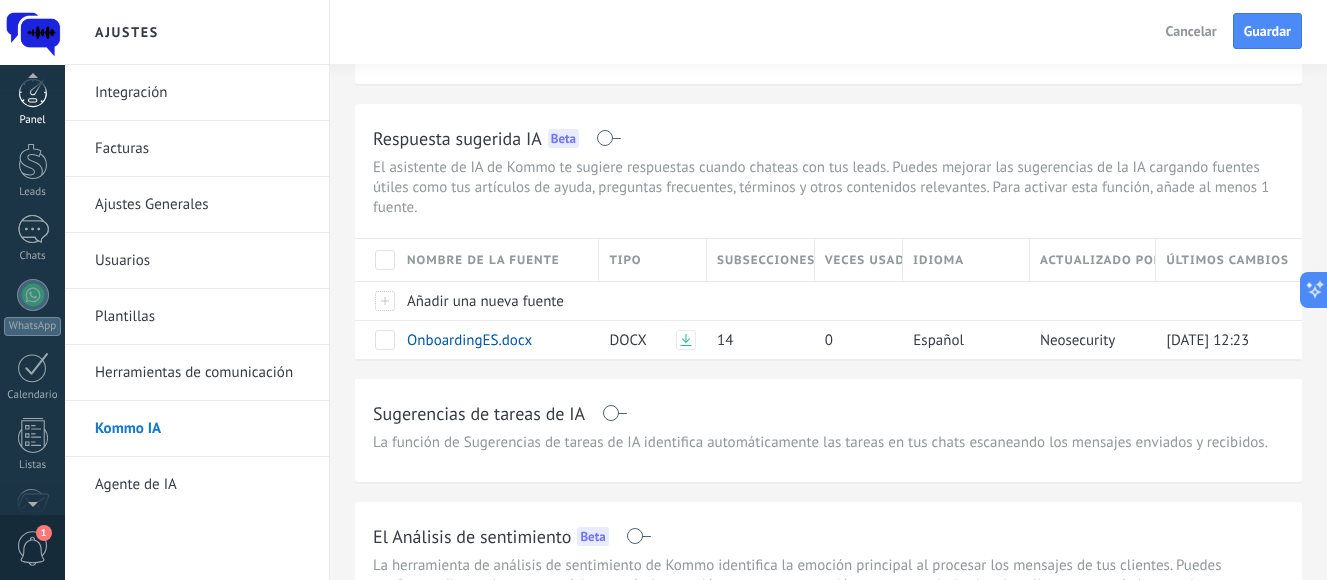 scroll, scrollTop: 0, scrollLeft: 0, axis: both 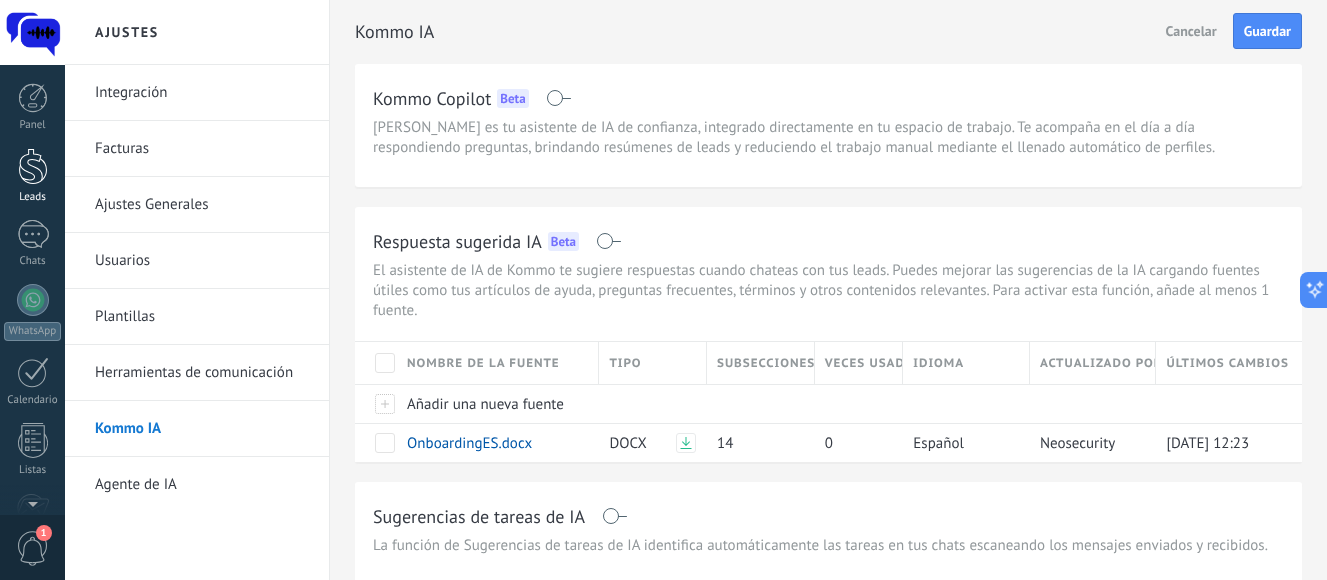 click at bounding box center (33, 166) 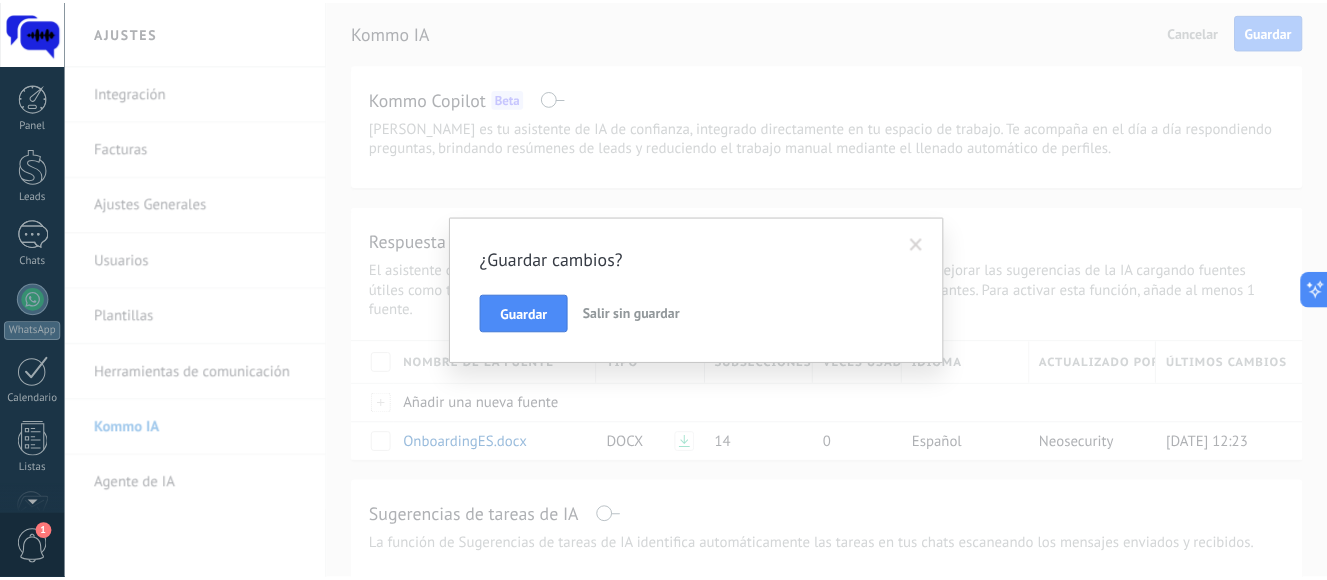 scroll, scrollTop: 252, scrollLeft: 0, axis: vertical 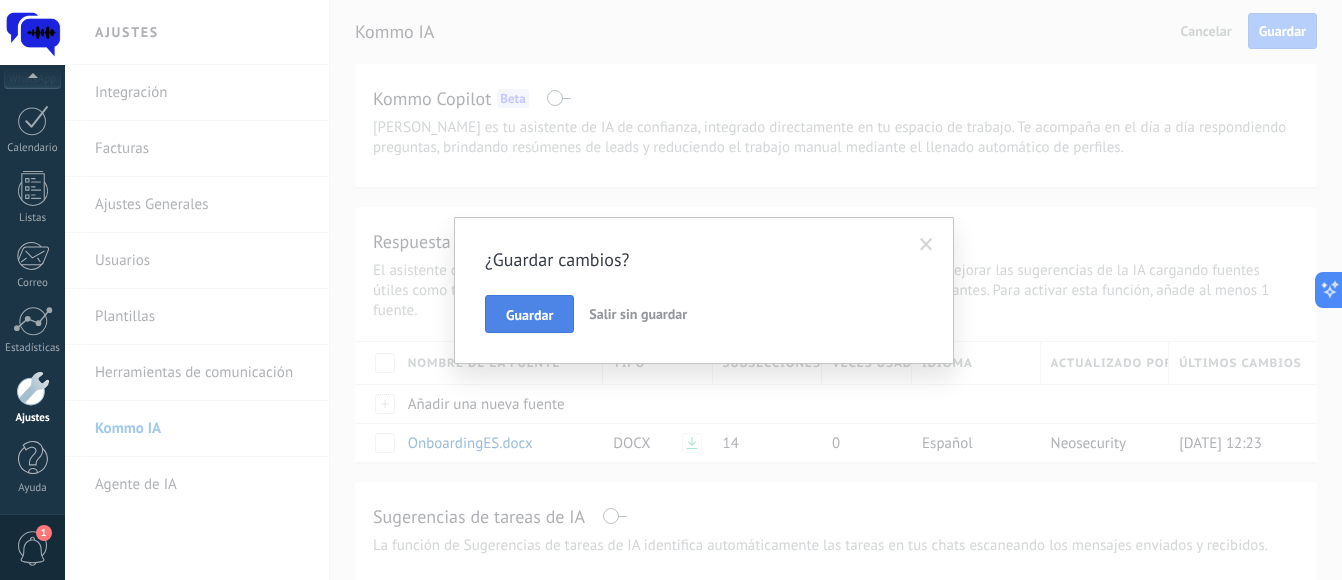 click on "Guardar" at bounding box center (529, 315) 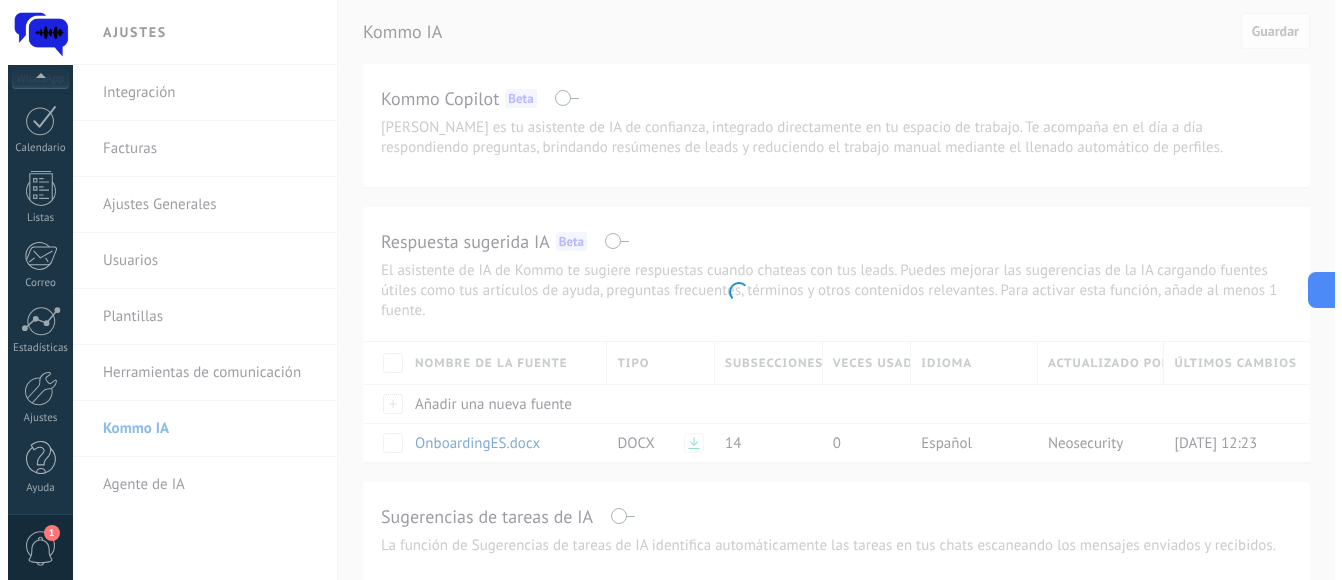 scroll, scrollTop: 0, scrollLeft: 0, axis: both 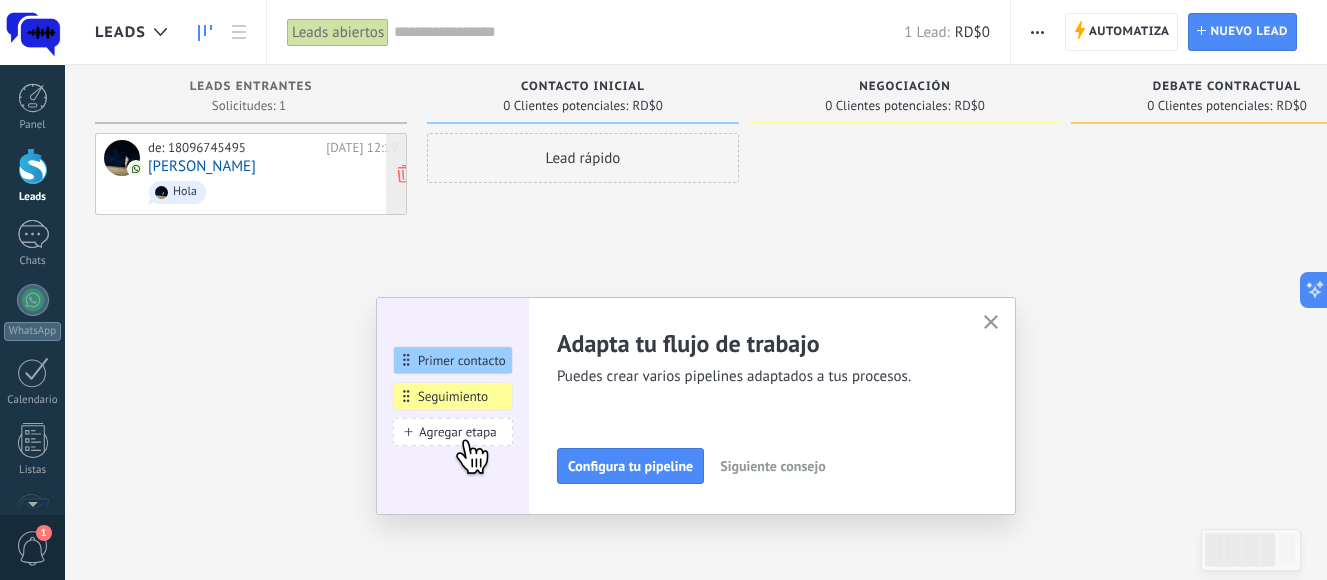 click on "Hola" at bounding box center (273, 192) 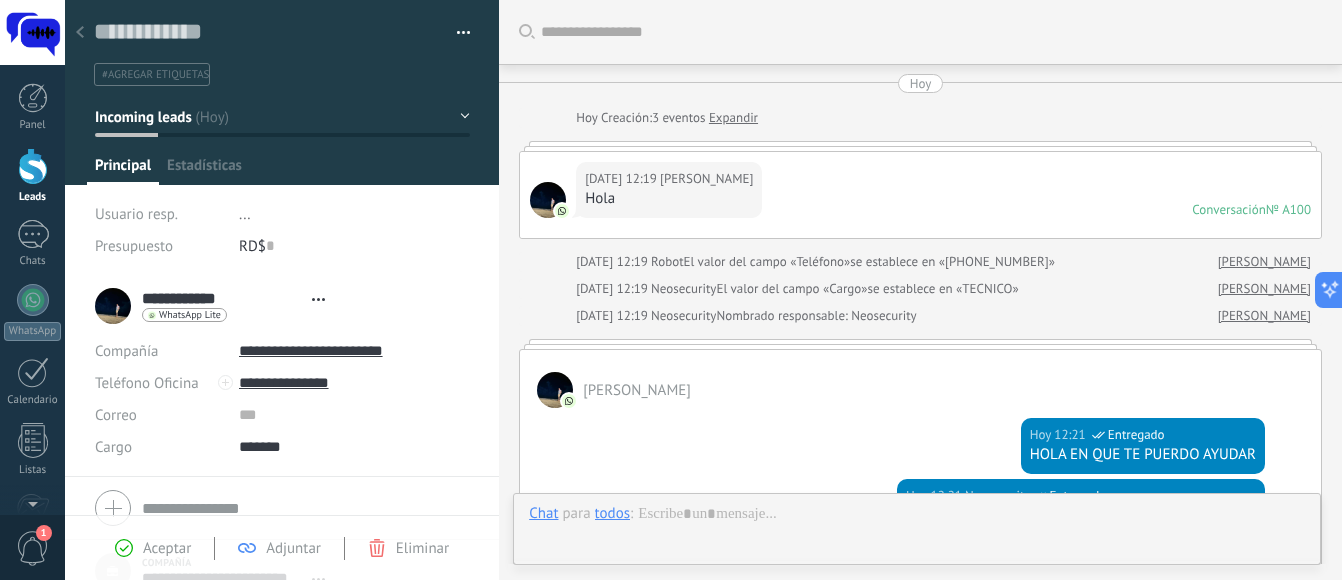 type on "***" 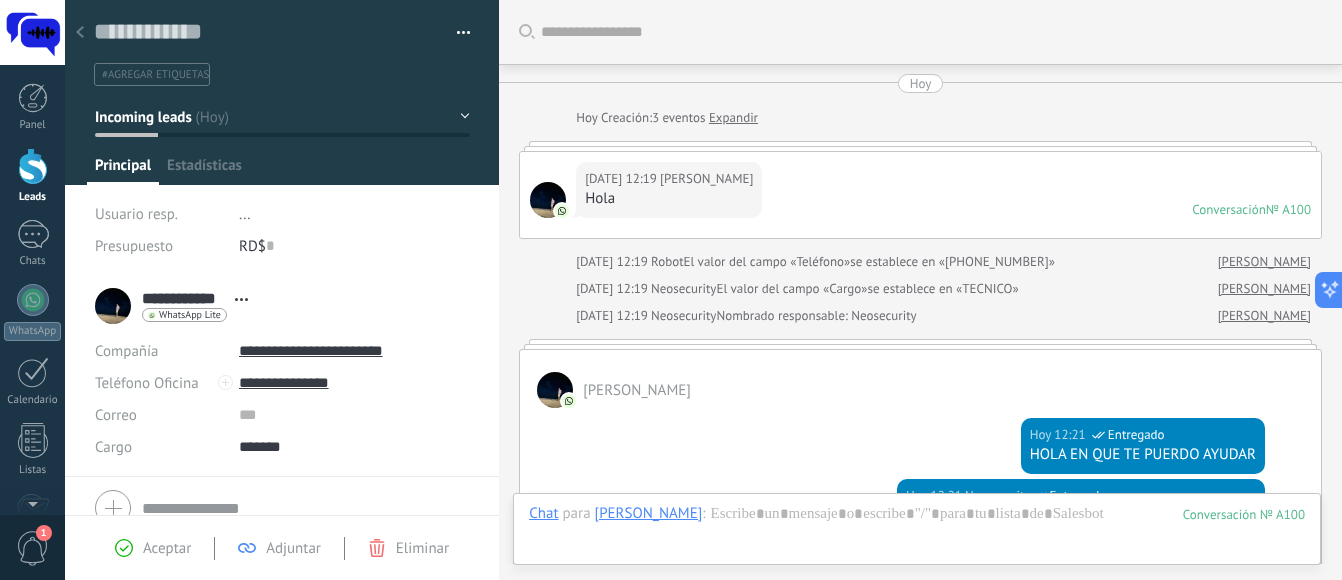 scroll, scrollTop: 20, scrollLeft: 0, axis: vertical 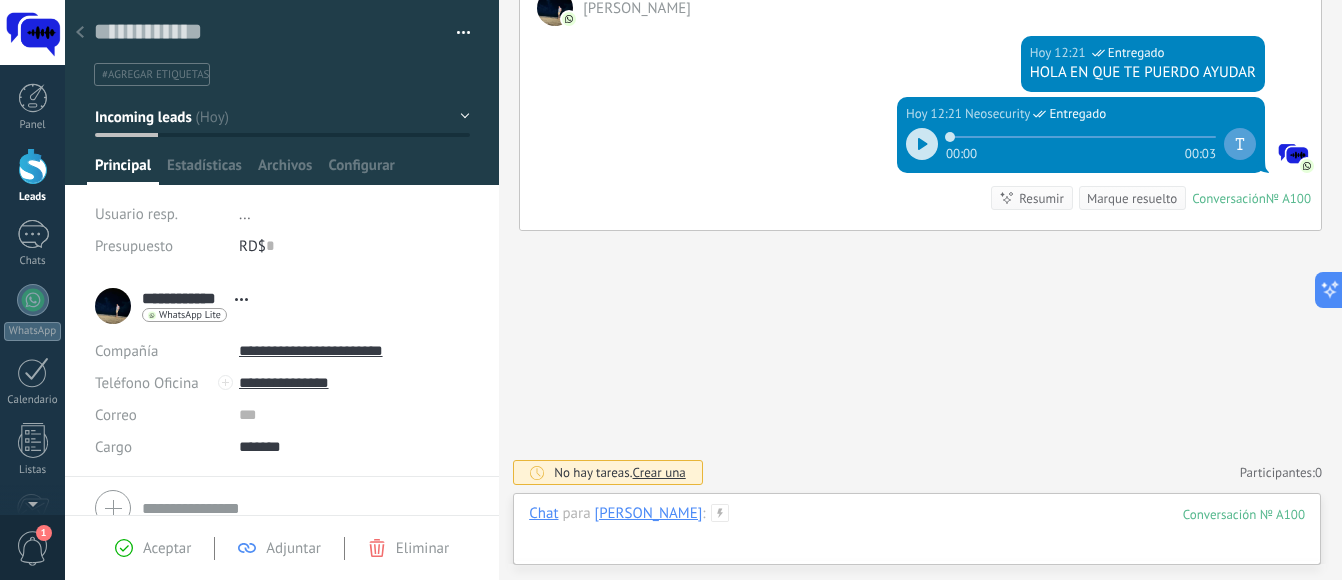 click at bounding box center [917, 534] 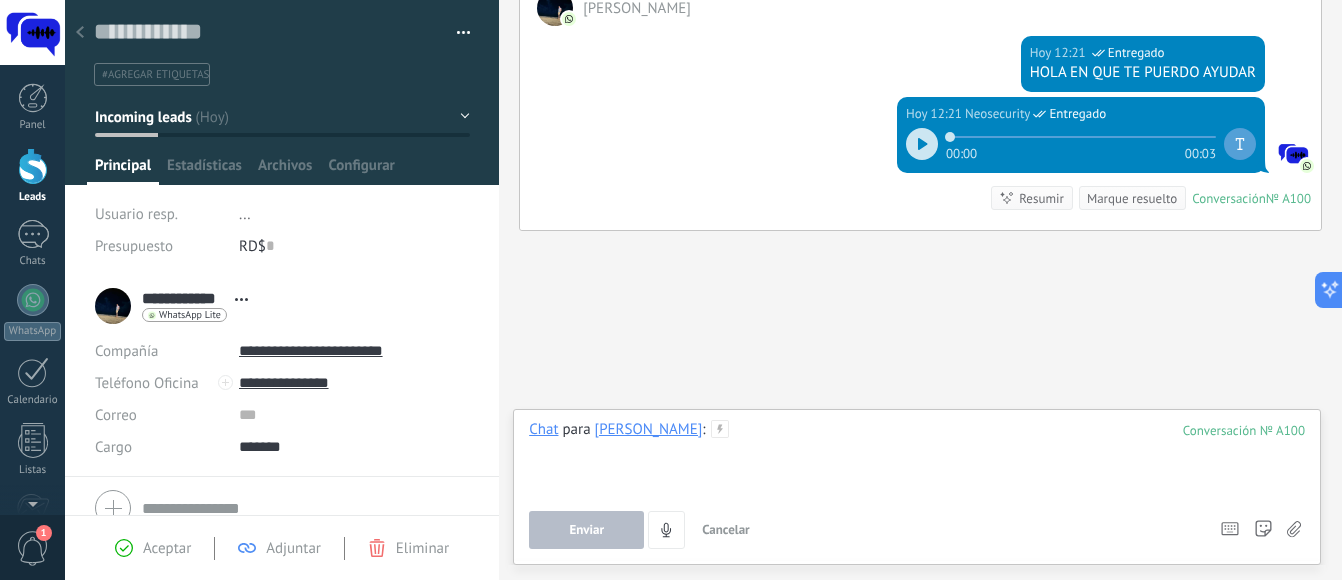 type 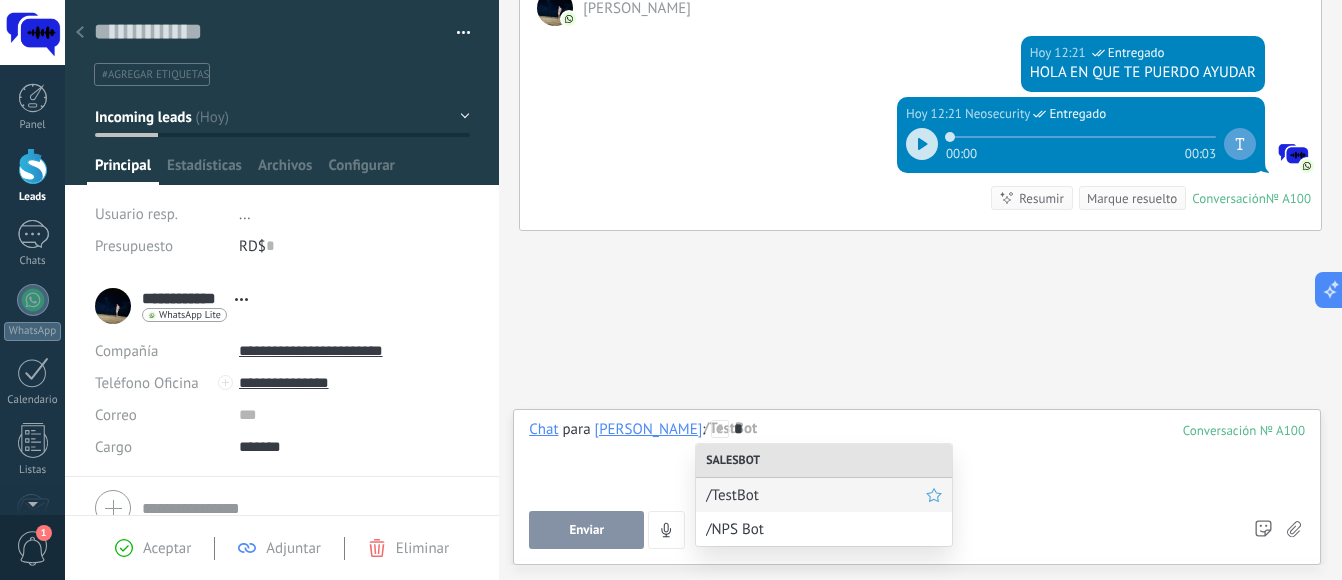 click on "/TestBot" at bounding box center (816, 495) 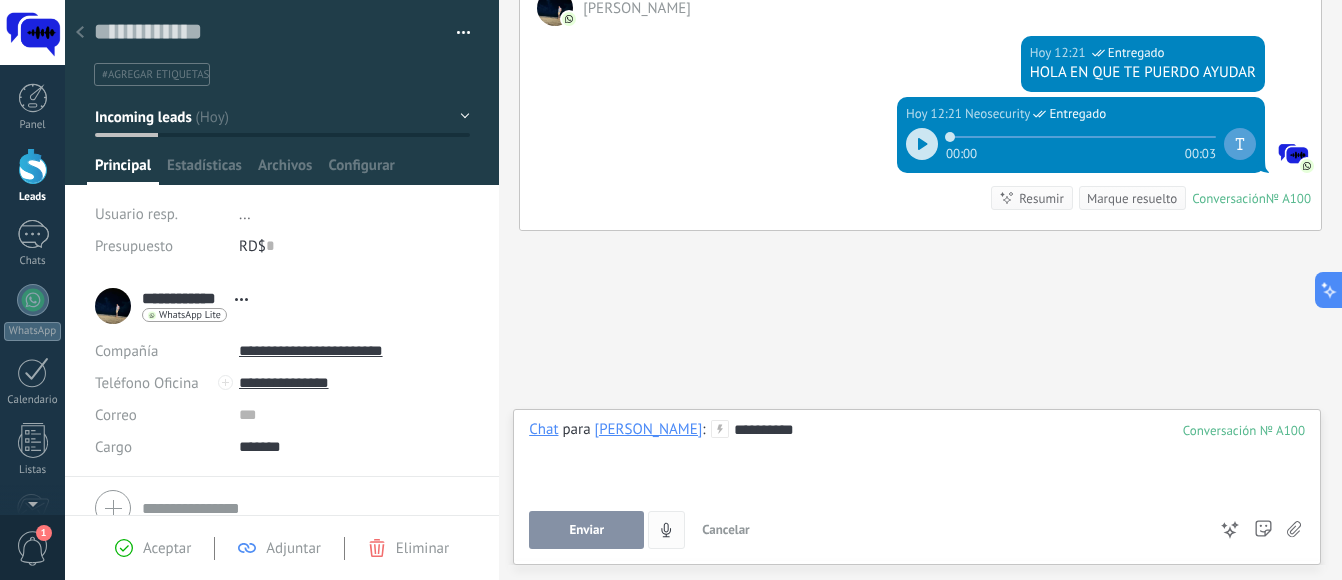 click on "Enviar" at bounding box center [586, 530] 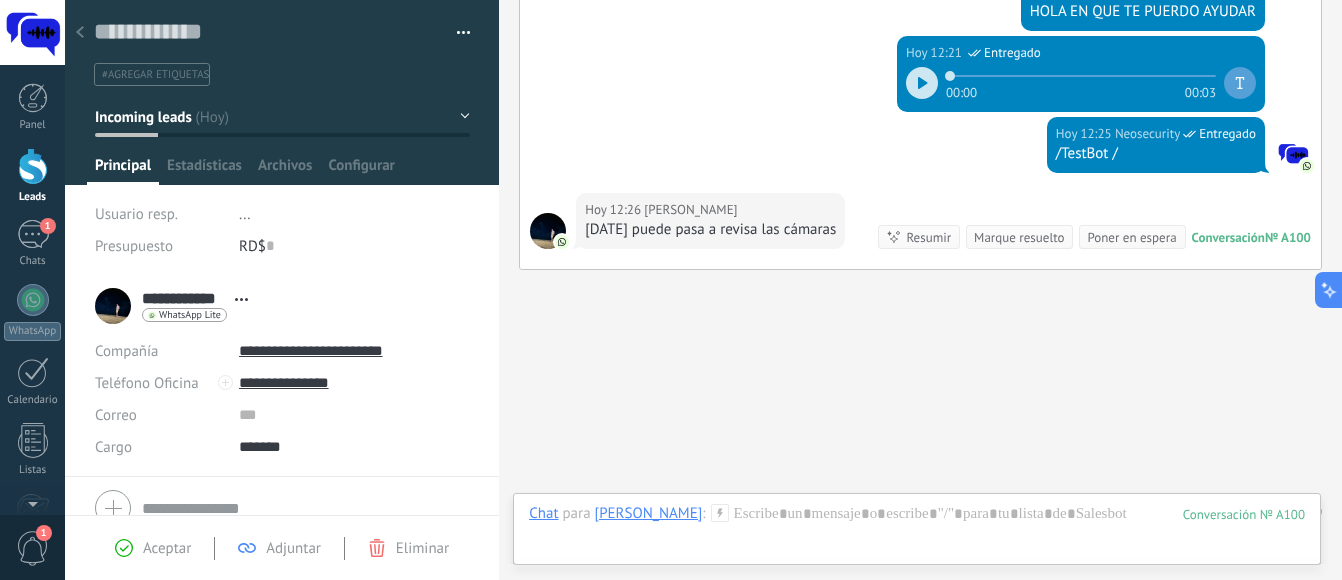 scroll, scrollTop: 482, scrollLeft: 0, axis: vertical 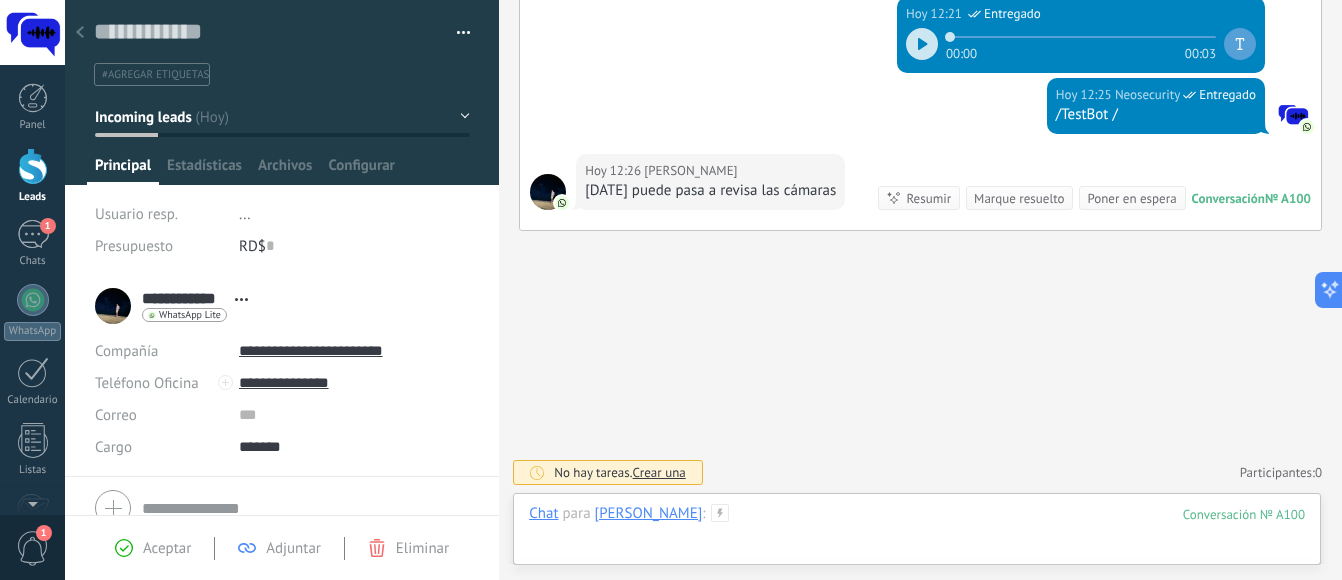 click at bounding box center [917, 534] 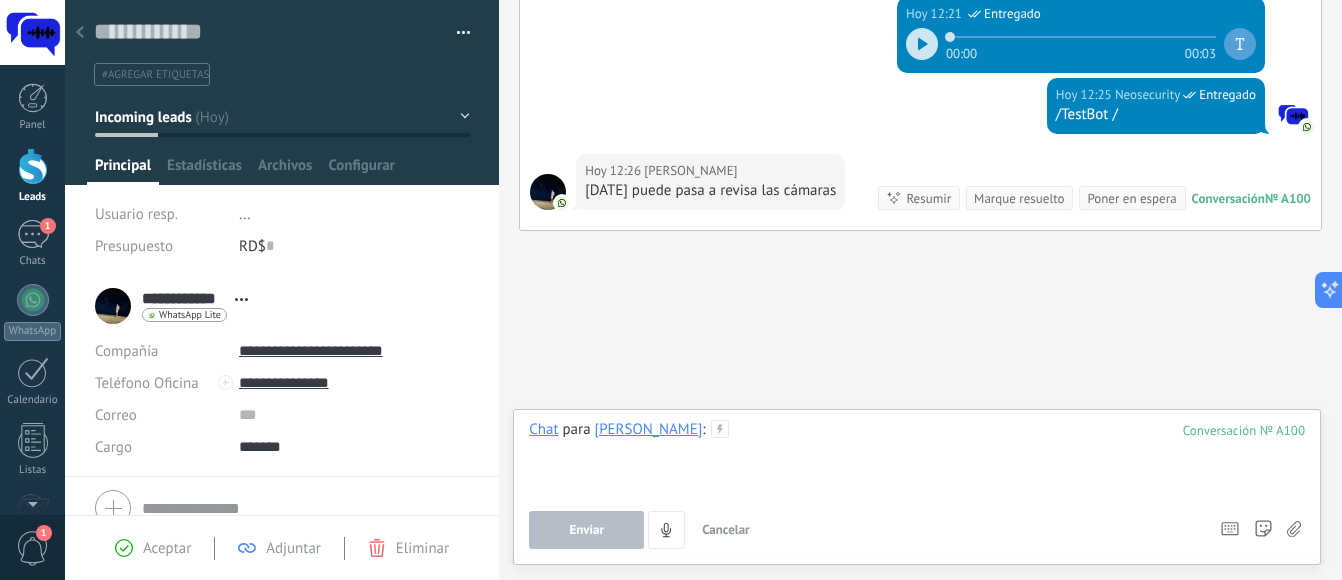click at bounding box center (917, 458) 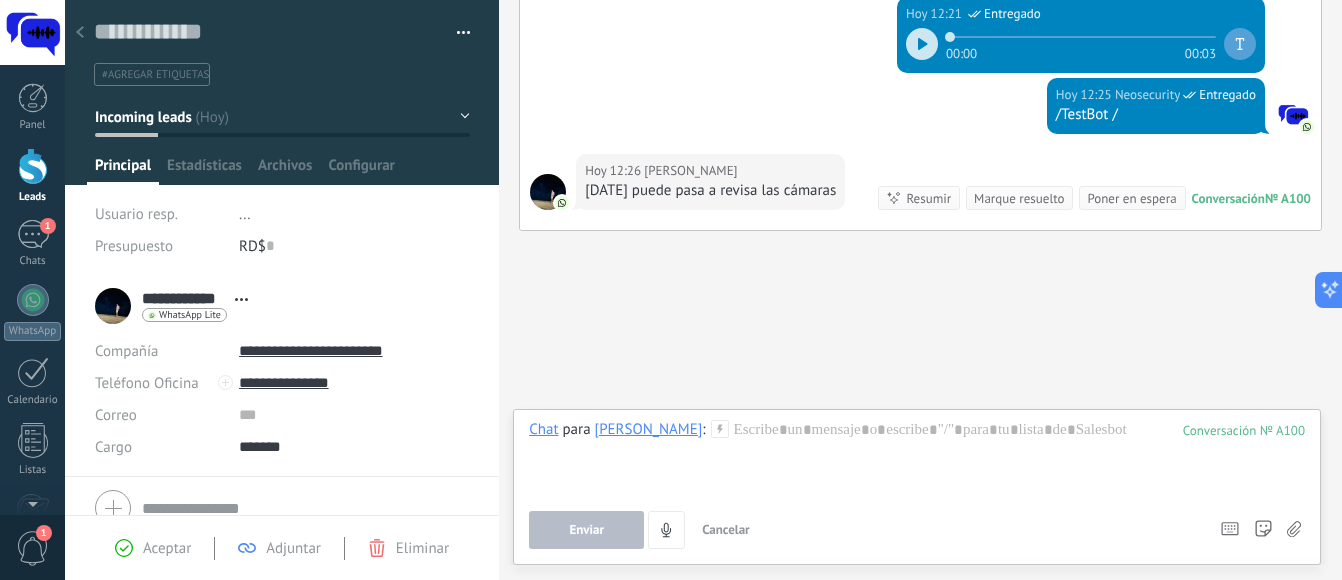 click on "Resumir" at bounding box center (928, 198) 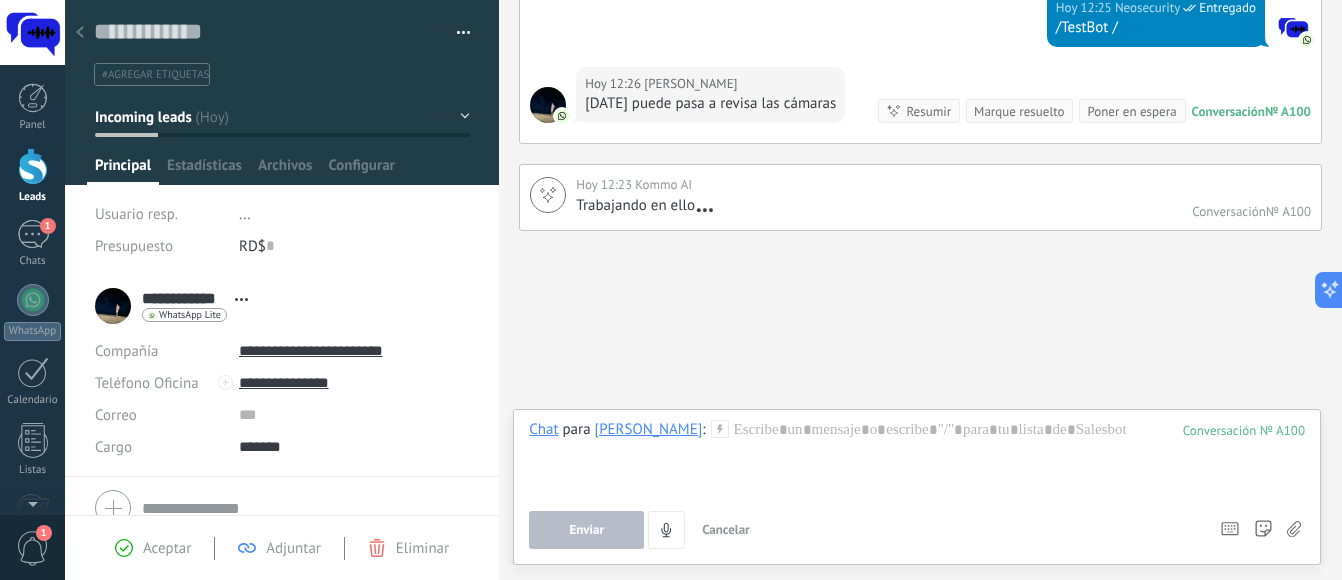 scroll, scrollTop: 573, scrollLeft: 0, axis: vertical 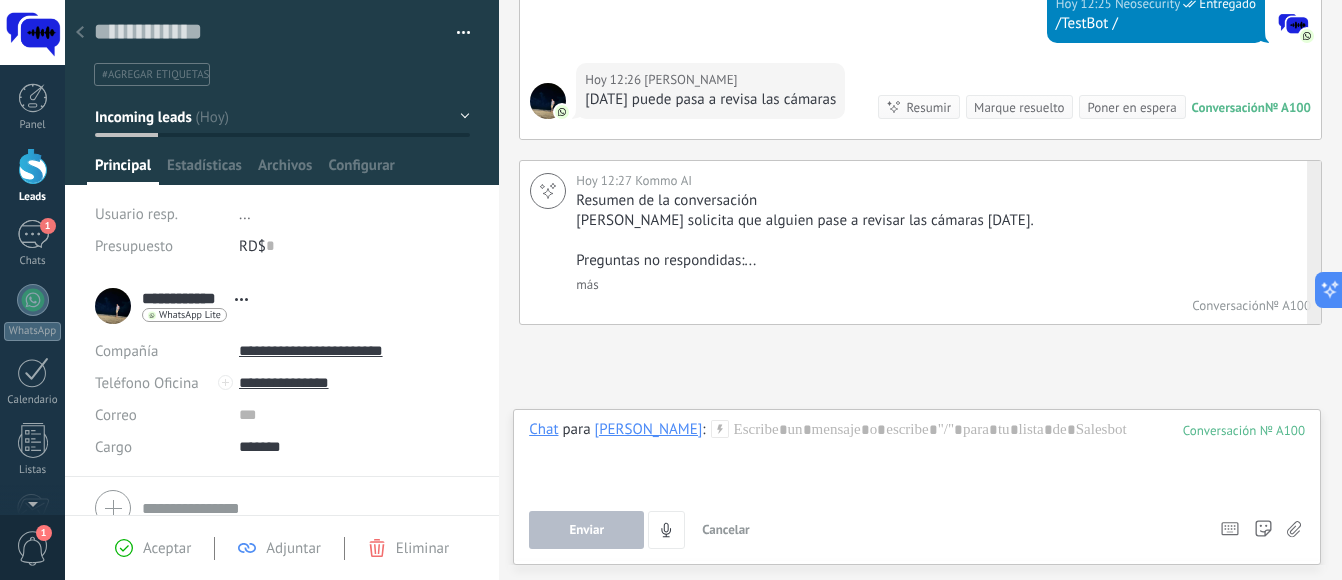 click on "más" at bounding box center [587, 284] 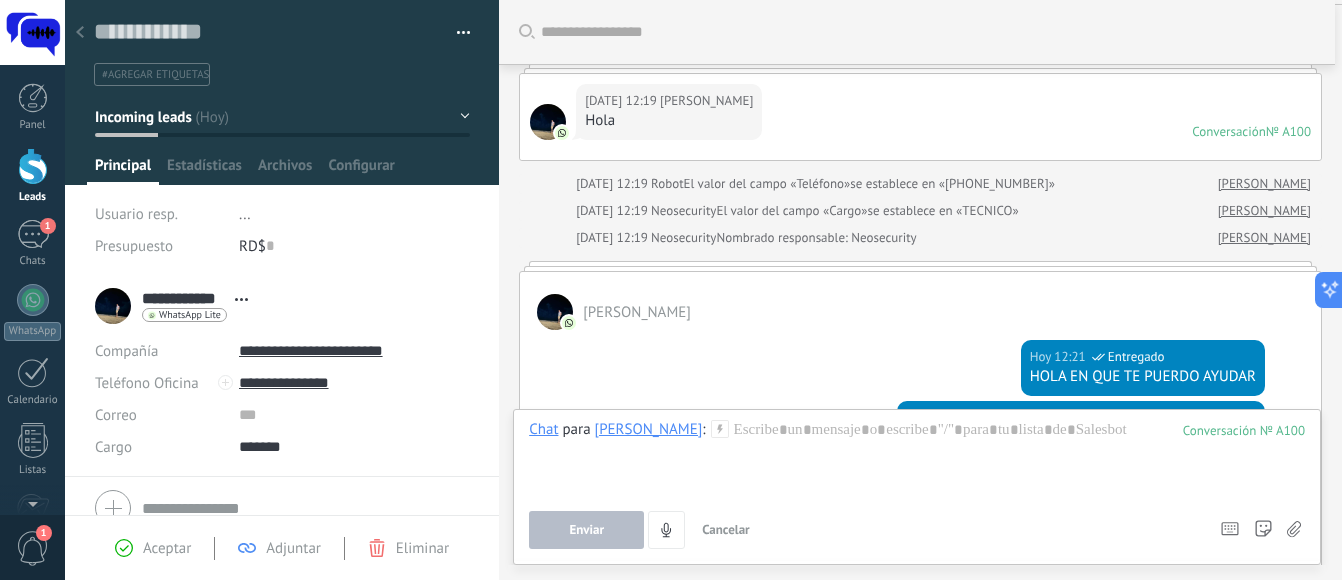 scroll, scrollTop: 100, scrollLeft: 0, axis: vertical 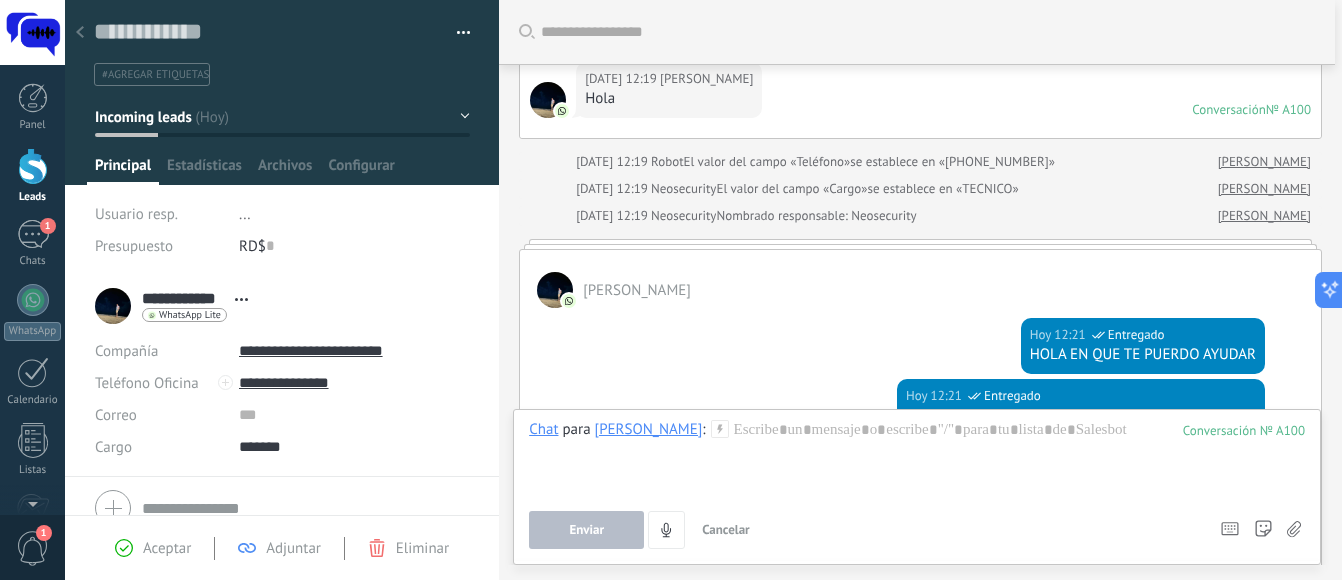 click on "Incoming leads" at bounding box center (282, 117) 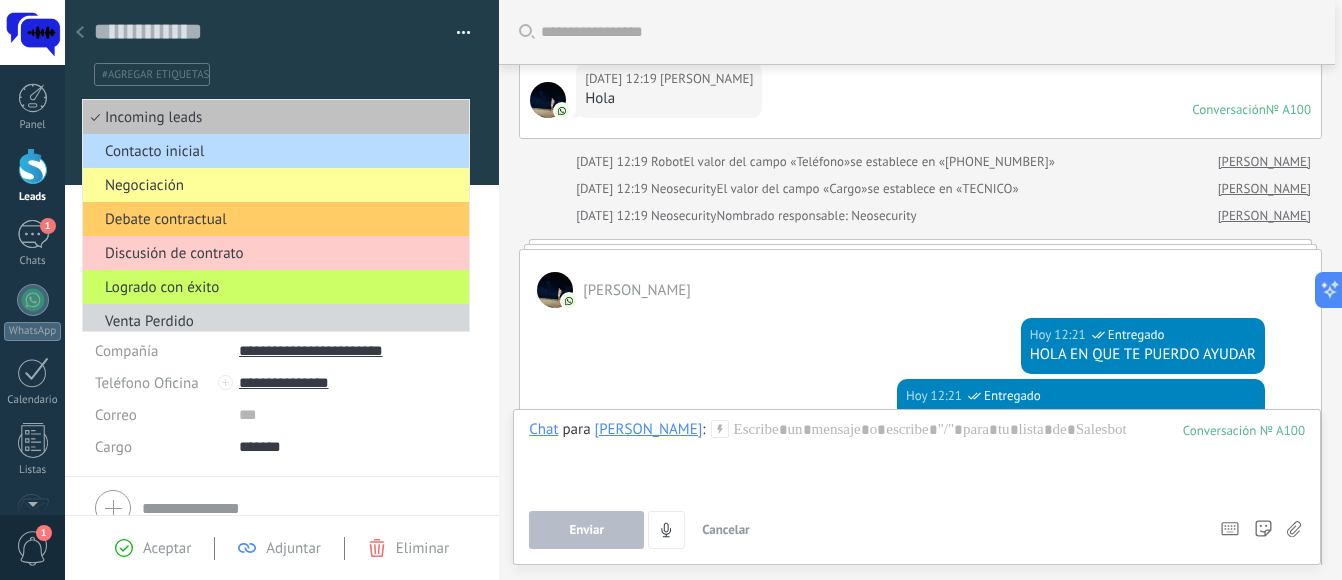 click on "Contacto inicial" at bounding box center [273, 151] 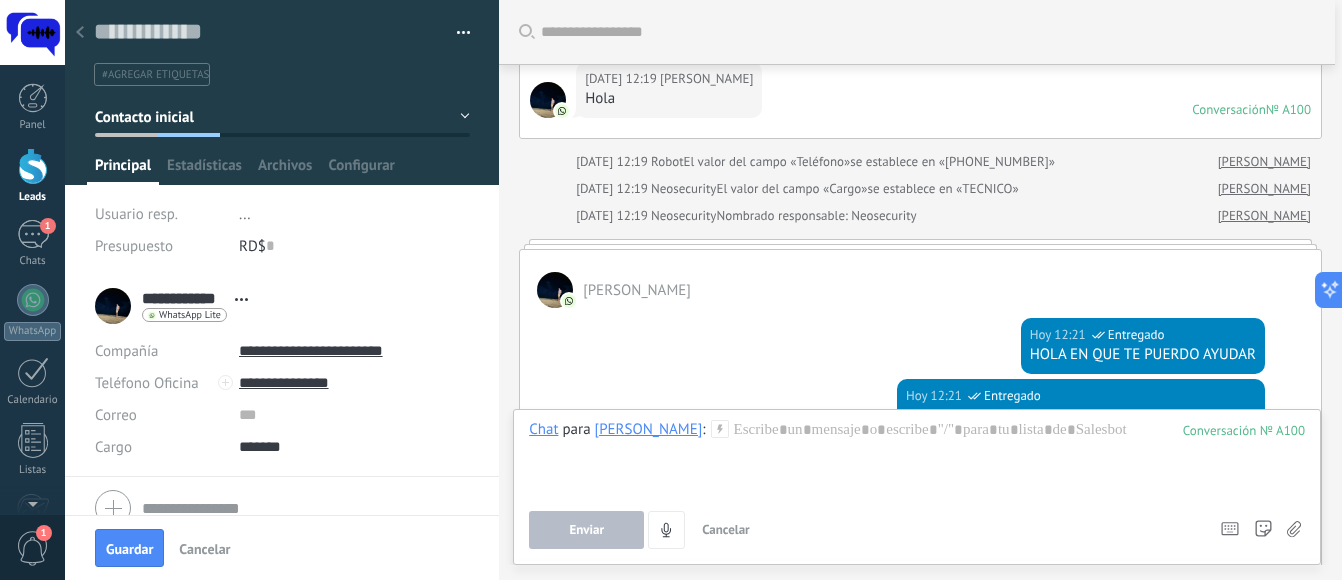 scroll, scrollTop: 600, scrollLeft: 0, axis: vertical 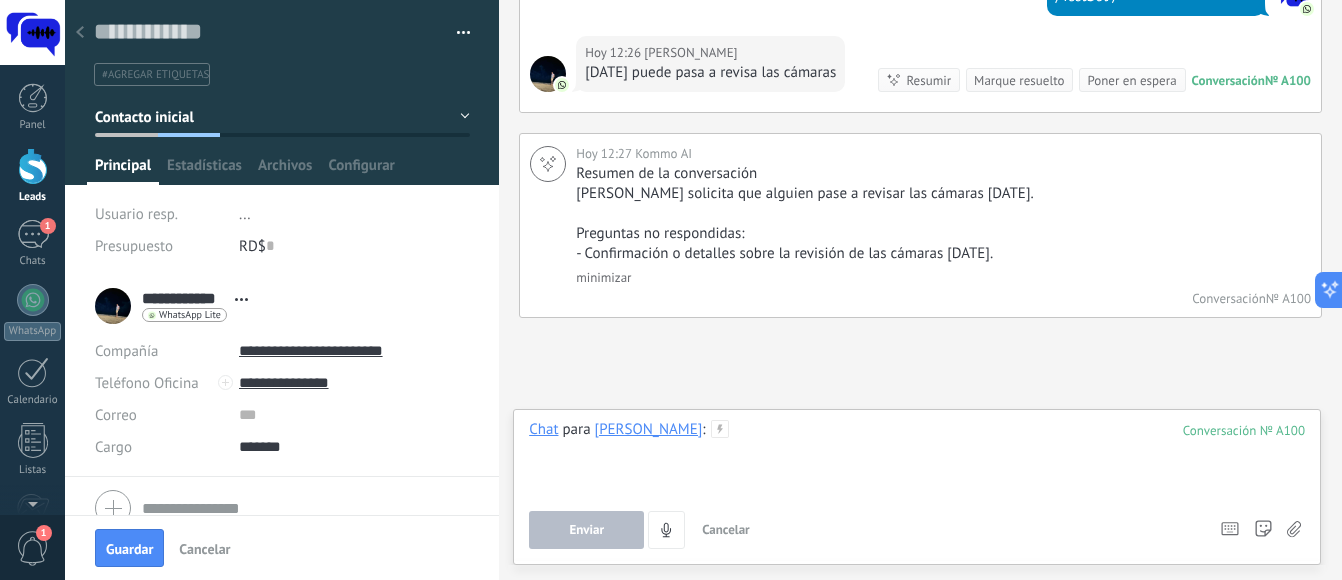 drag, startPoint x: 867, startPoint y: 444, endPoint x: 876, endPoint y: 430, distance: 16.643316 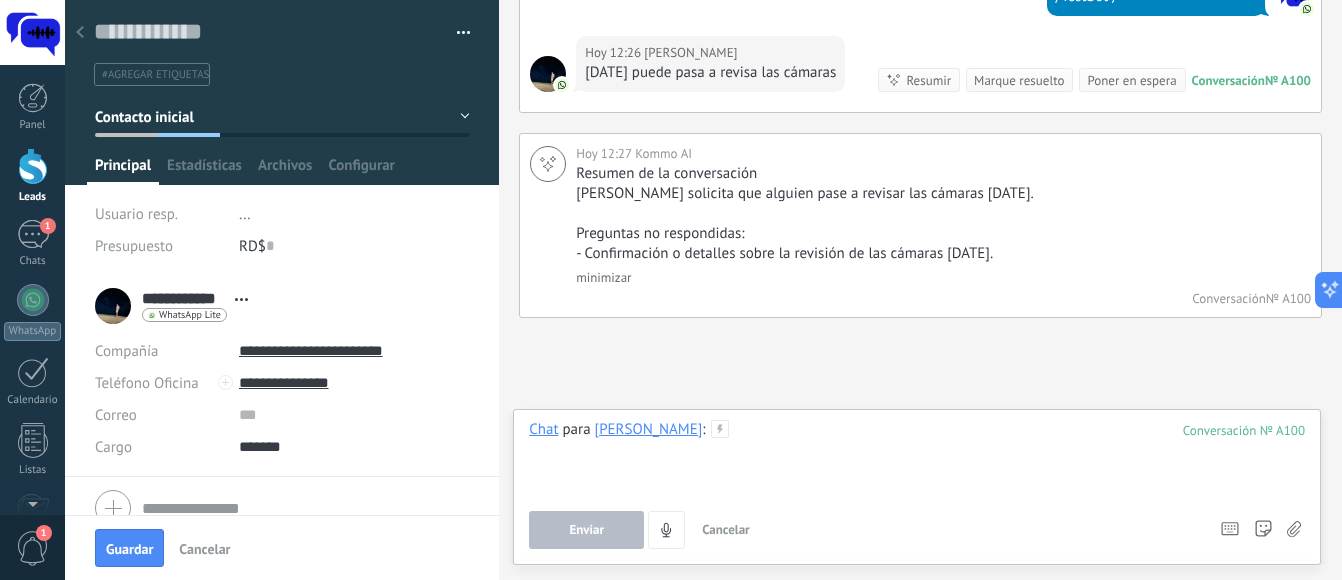 type 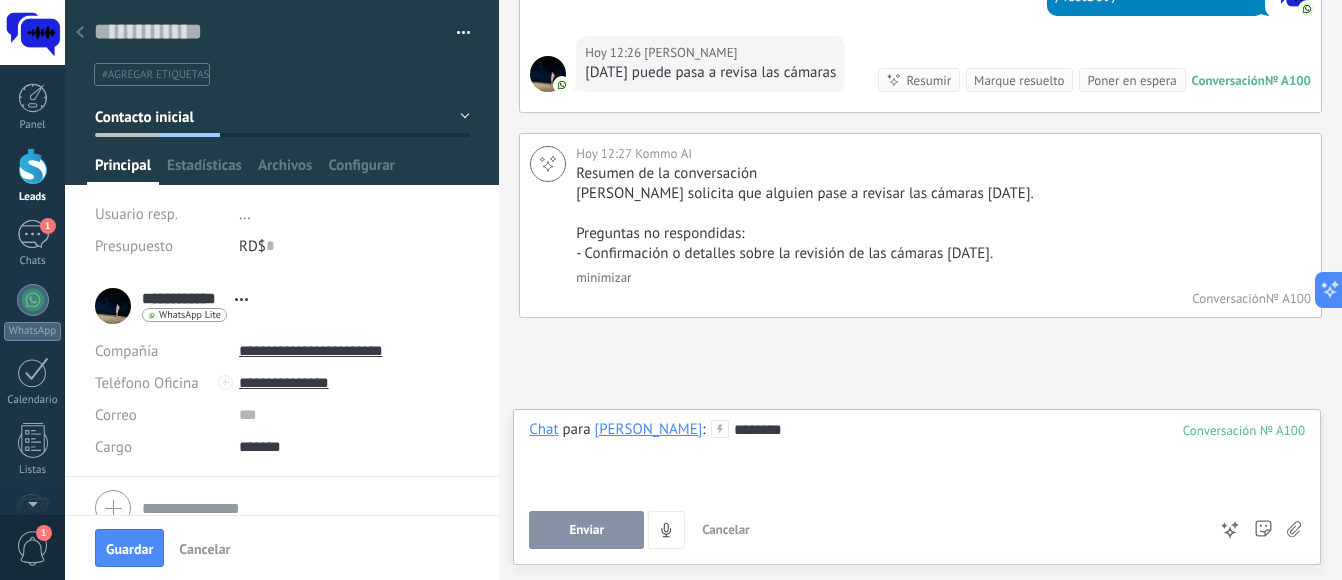 click on "Enviar" at bounding box center [586, 530] 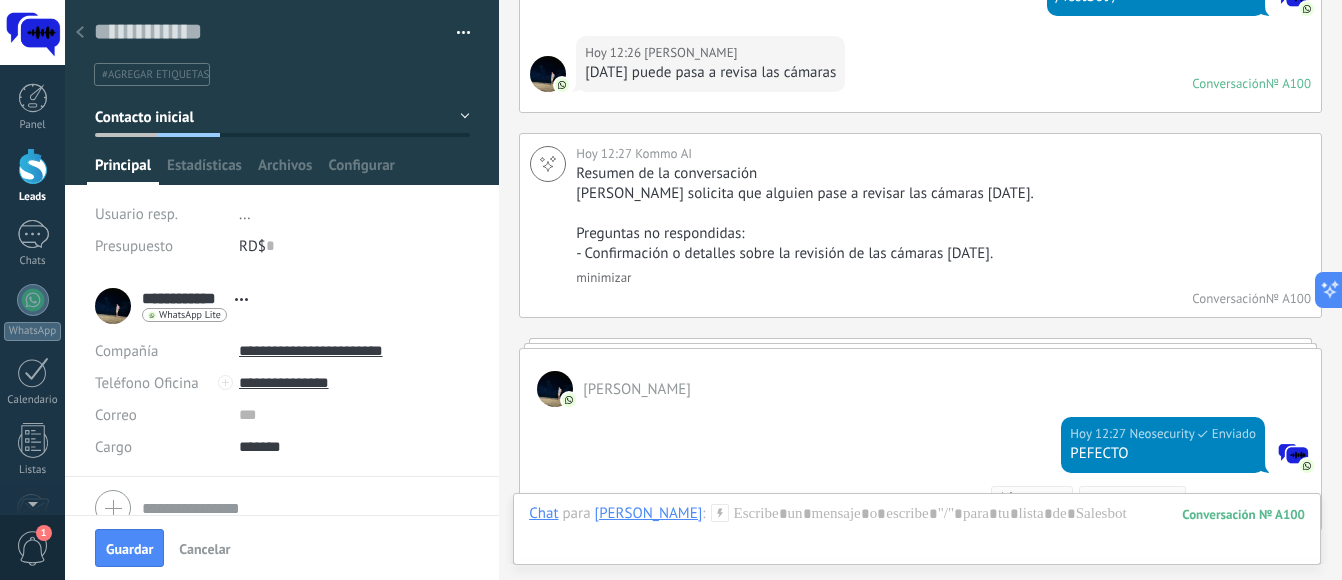 scroll, scrollTop: 686, scrollLeft: 0, axis: vertical 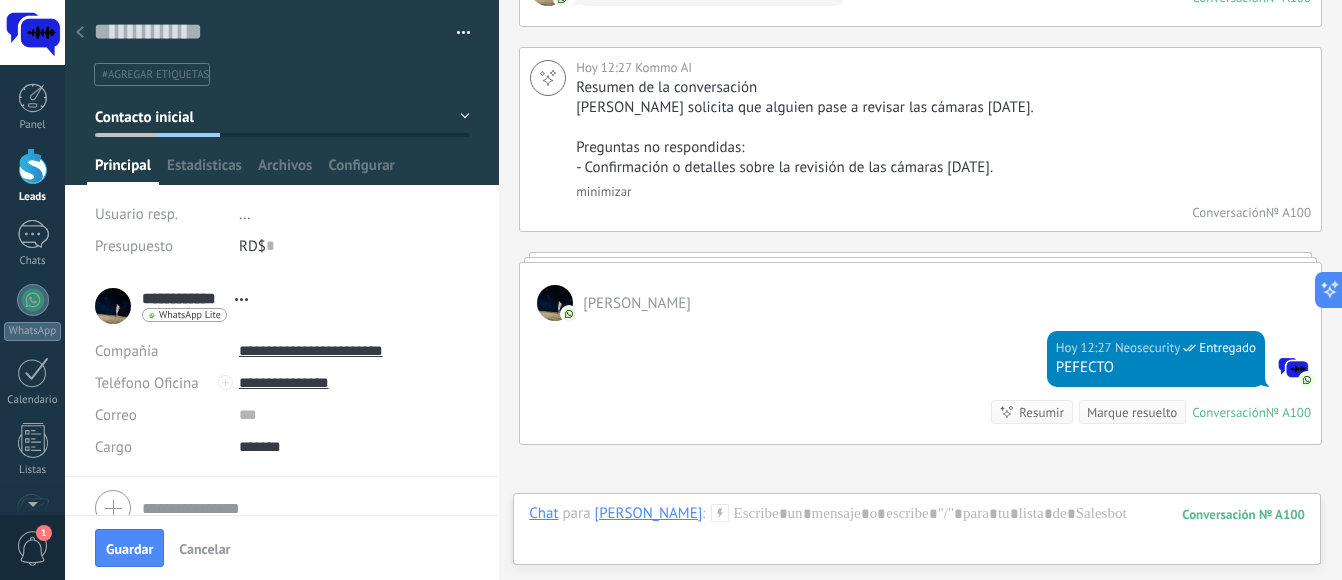 click at bounding box center [33, 166] 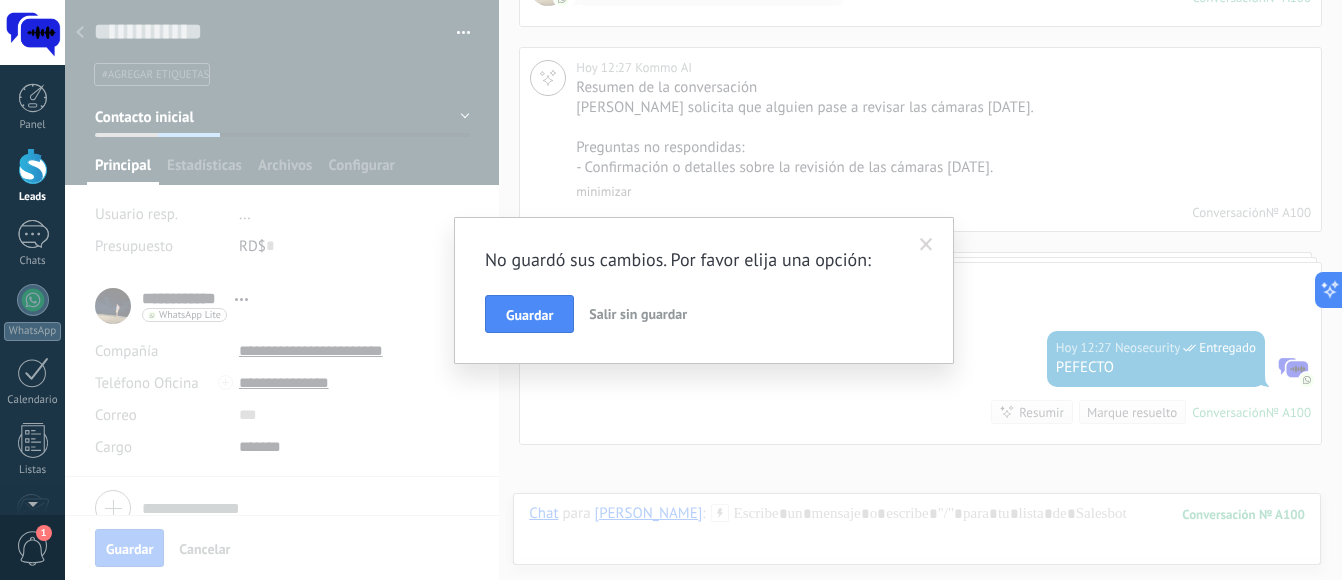 click at bounding box center [33, 166] 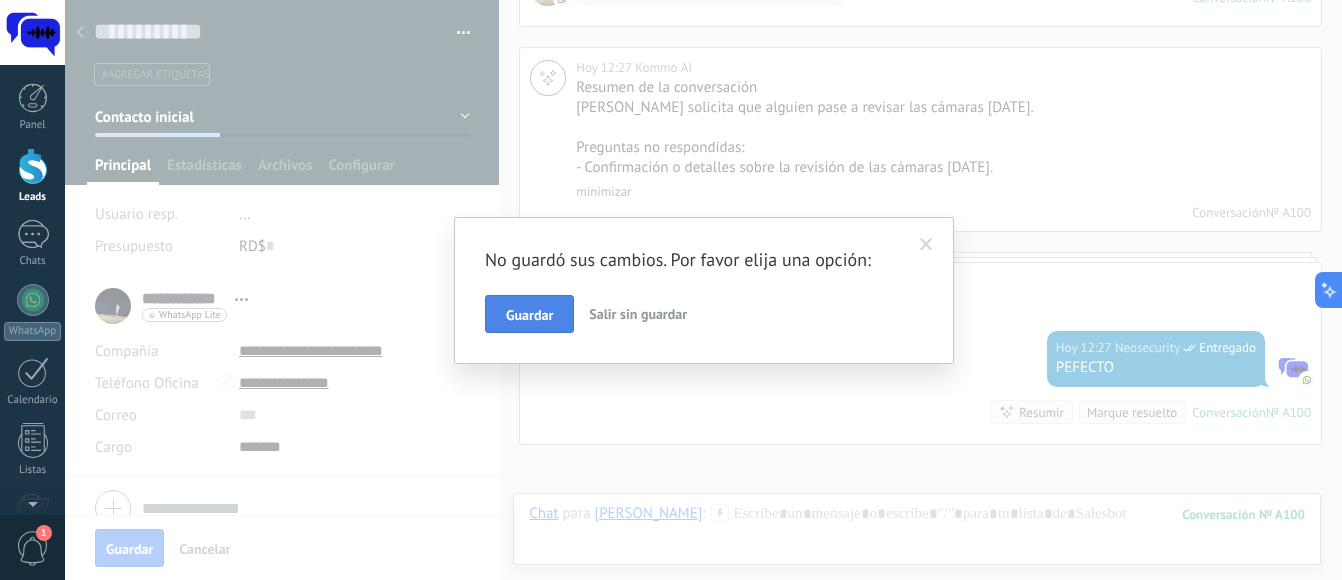 click on "Guardar" at bounding box center (529, 315) 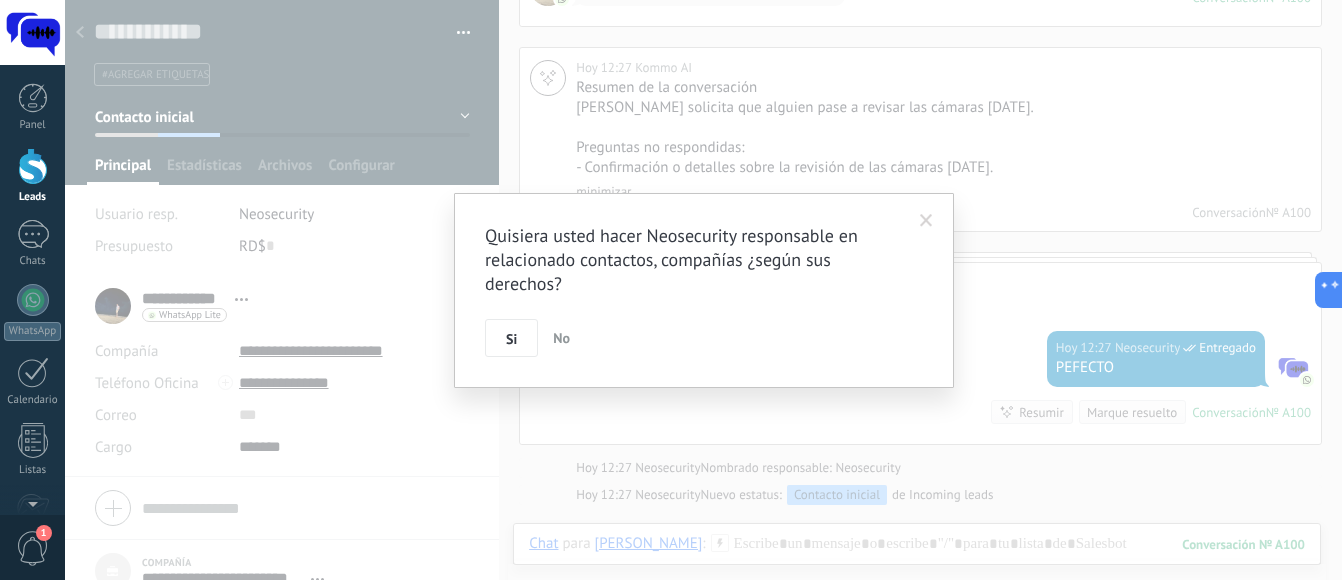 scroll, scrollTop: 746, scrollLeft: 0, axis: vertical 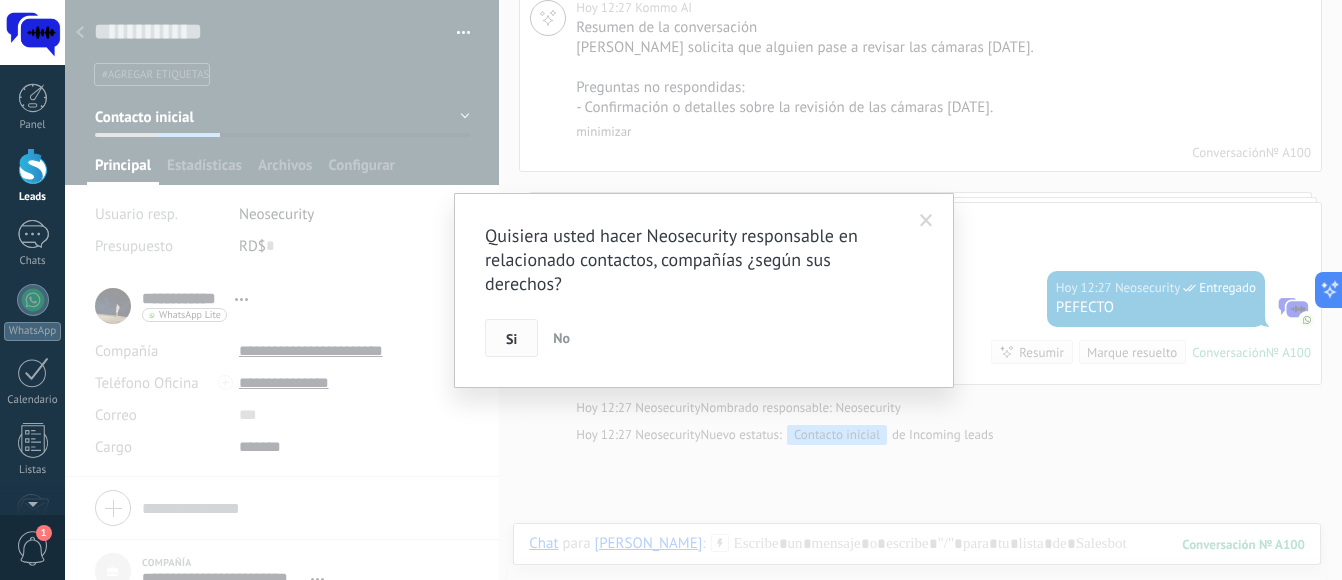 click on "Si" at bounding box center [511, 338] 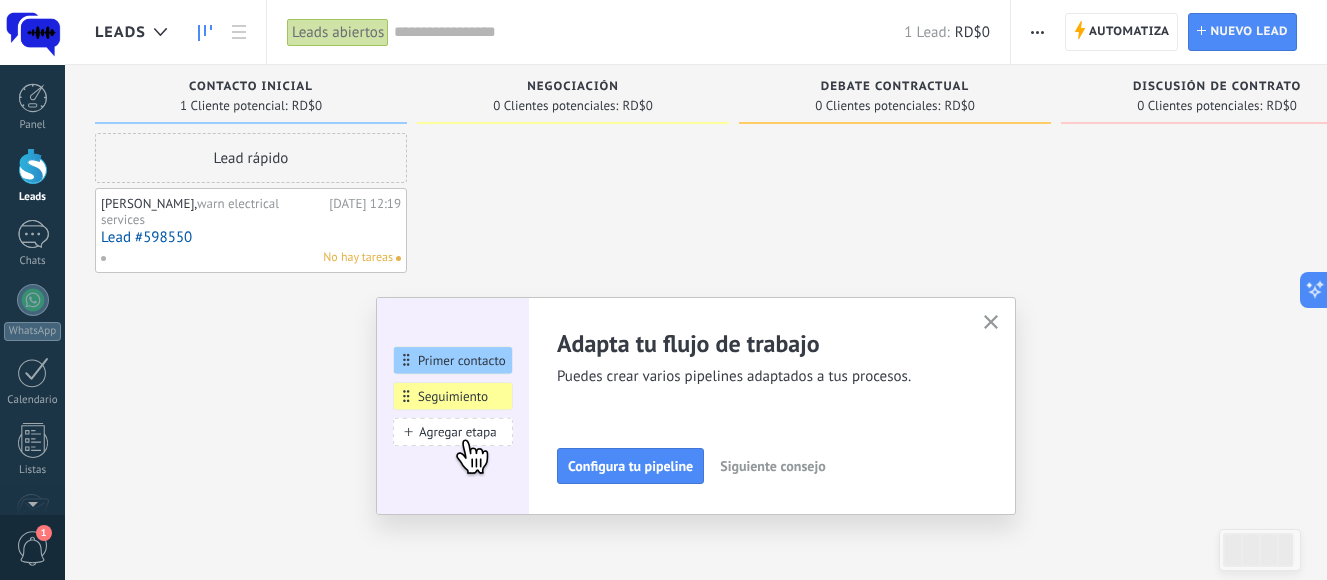 click at bounding box center [573, 292] 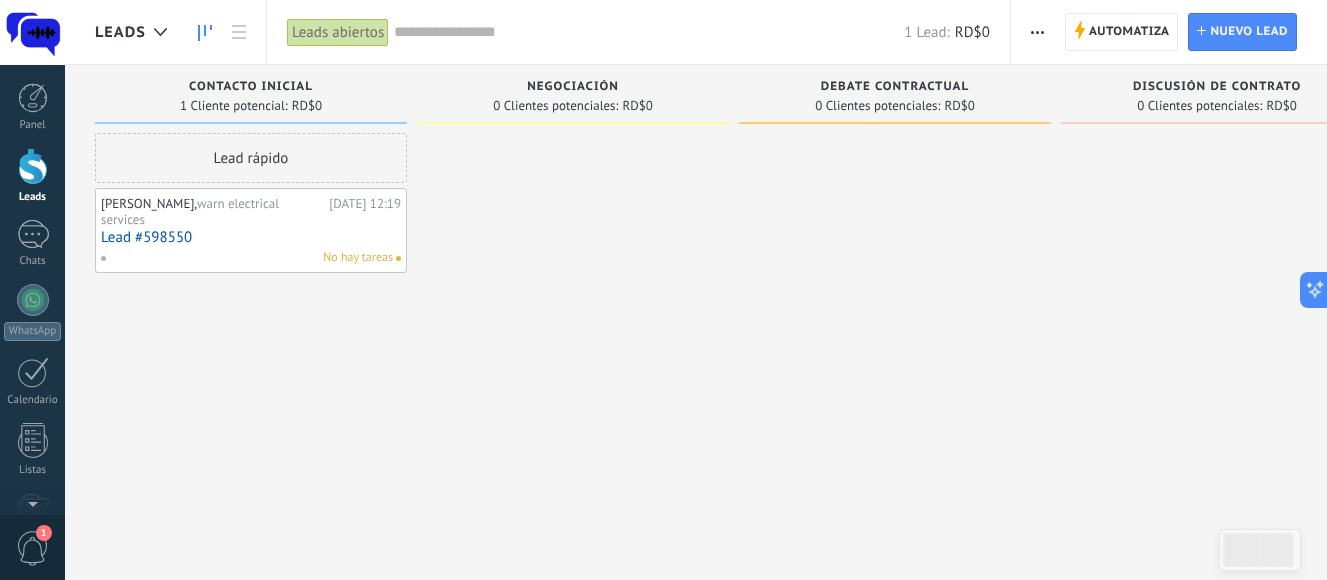 click on "Lead #598550" at bounding box center (251, 237) 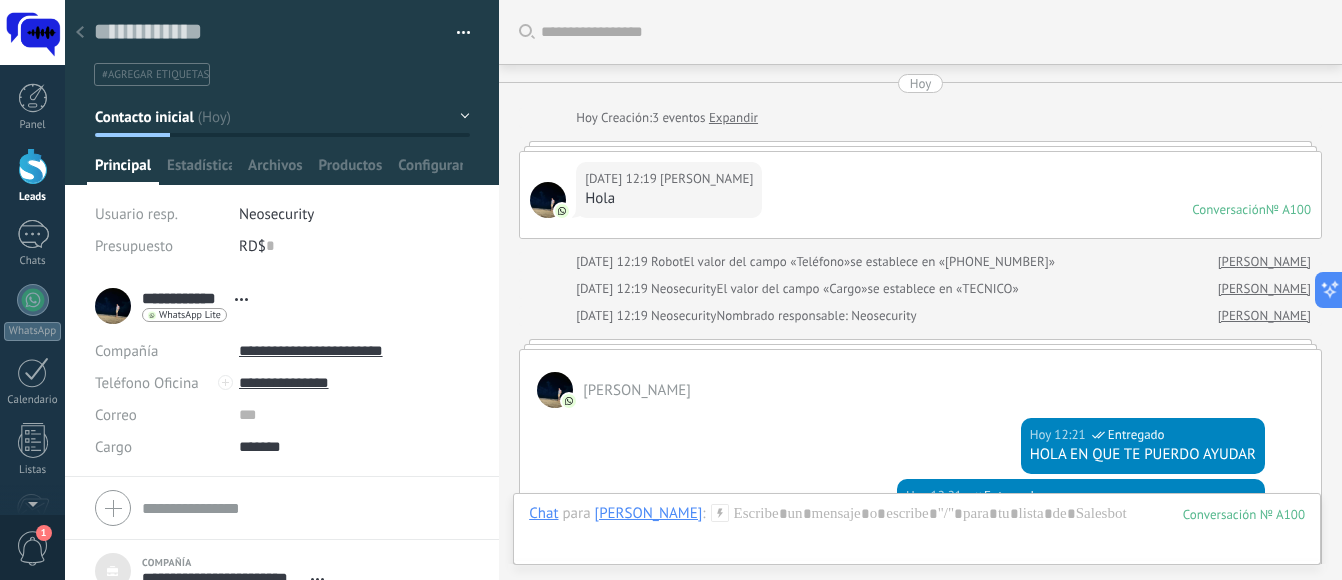 scroll, scrollTop: 20, scrollLeft: 0, axis: vertical 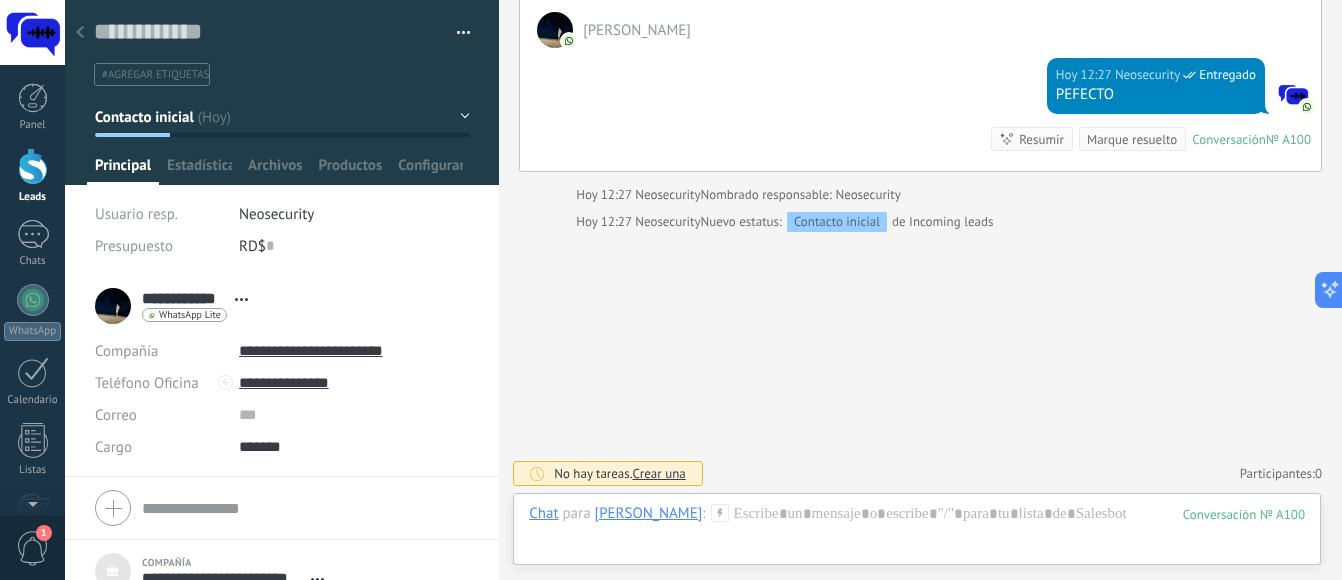 click on "Crear una" at bounding box center (659, 473) 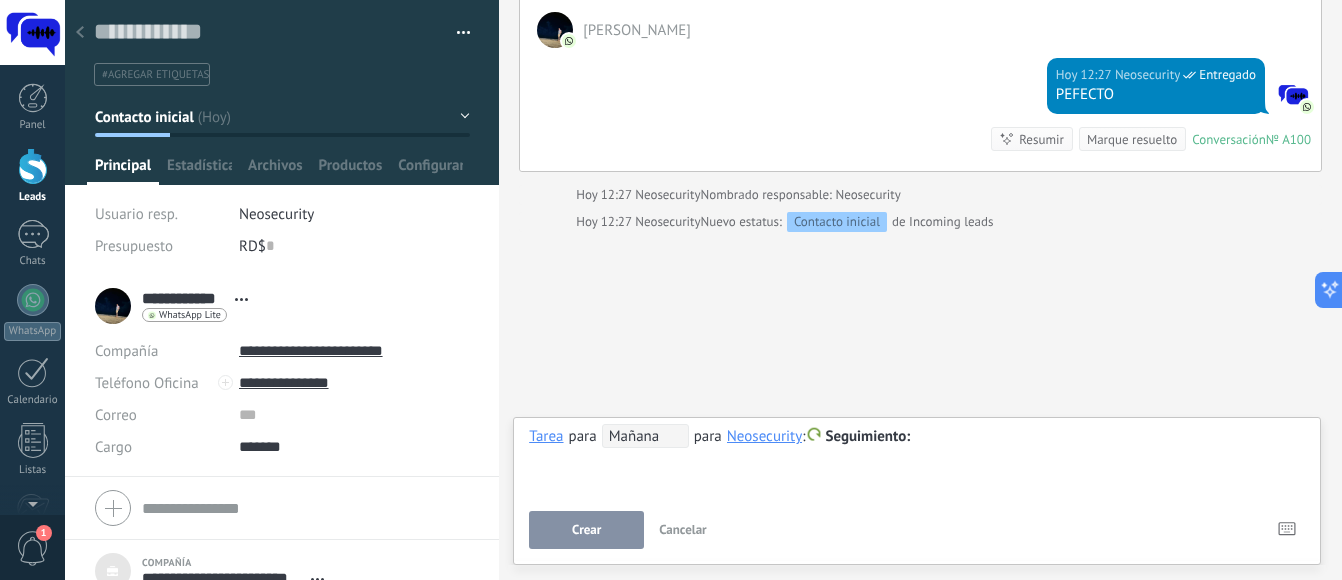 click on "Crear" at bounding box center (586, 530) 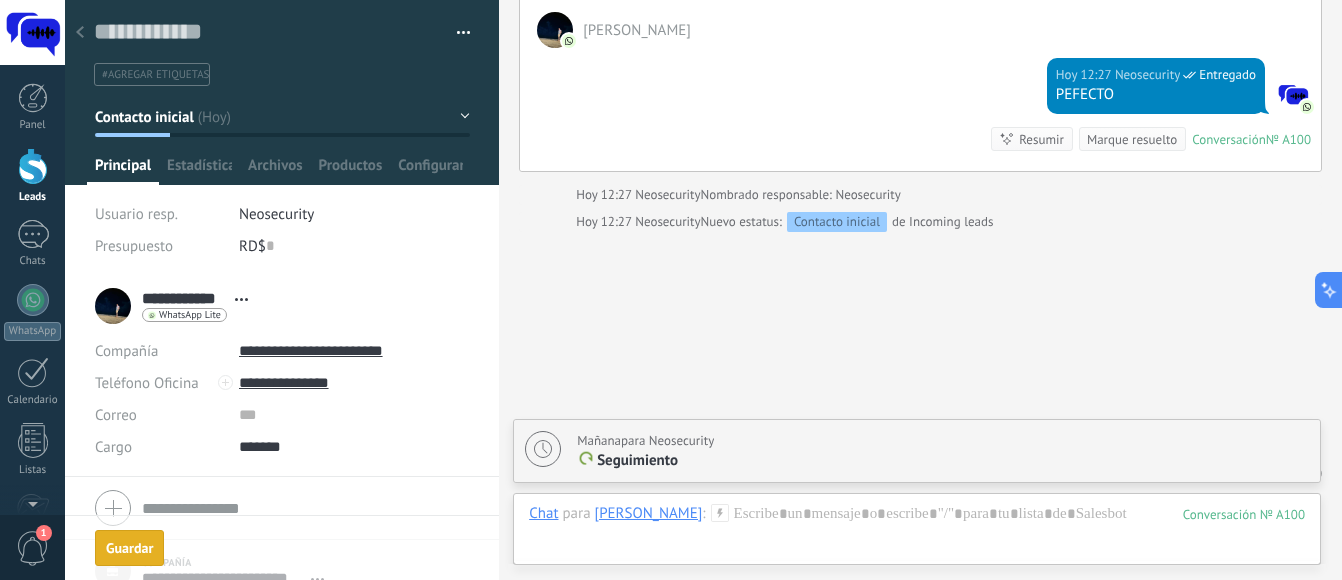 scroll, scrollTop: 1009, scrollLeft: 0, axis: vertical 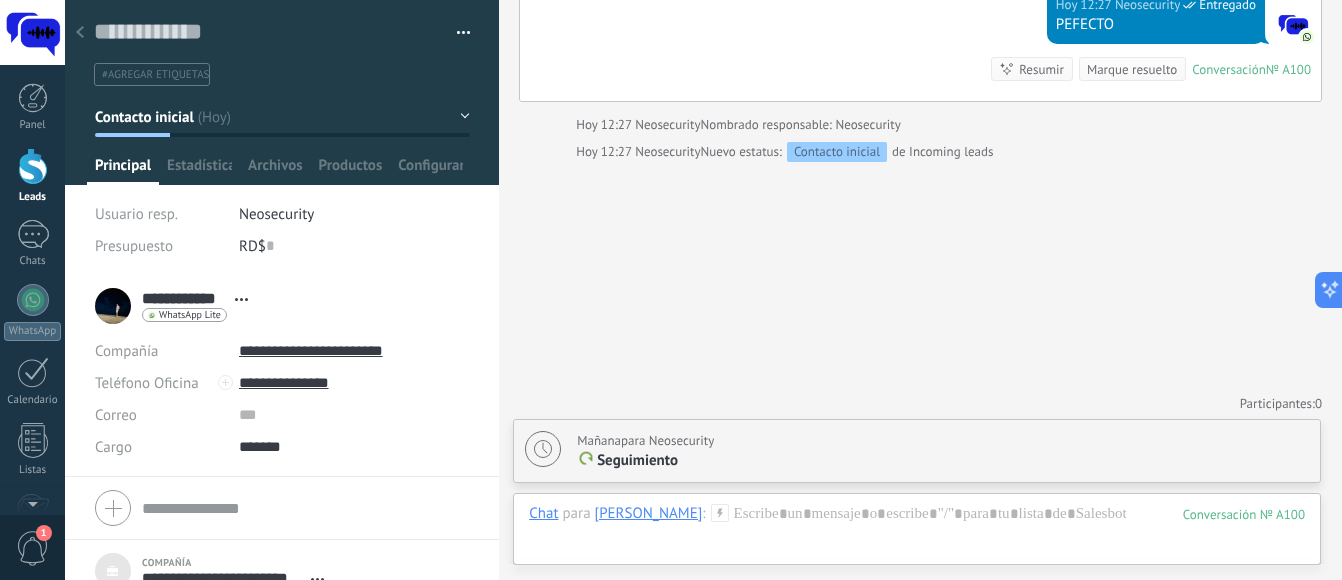 click on "Mañana  para Neosecurity" at bounding box center (943, 441) 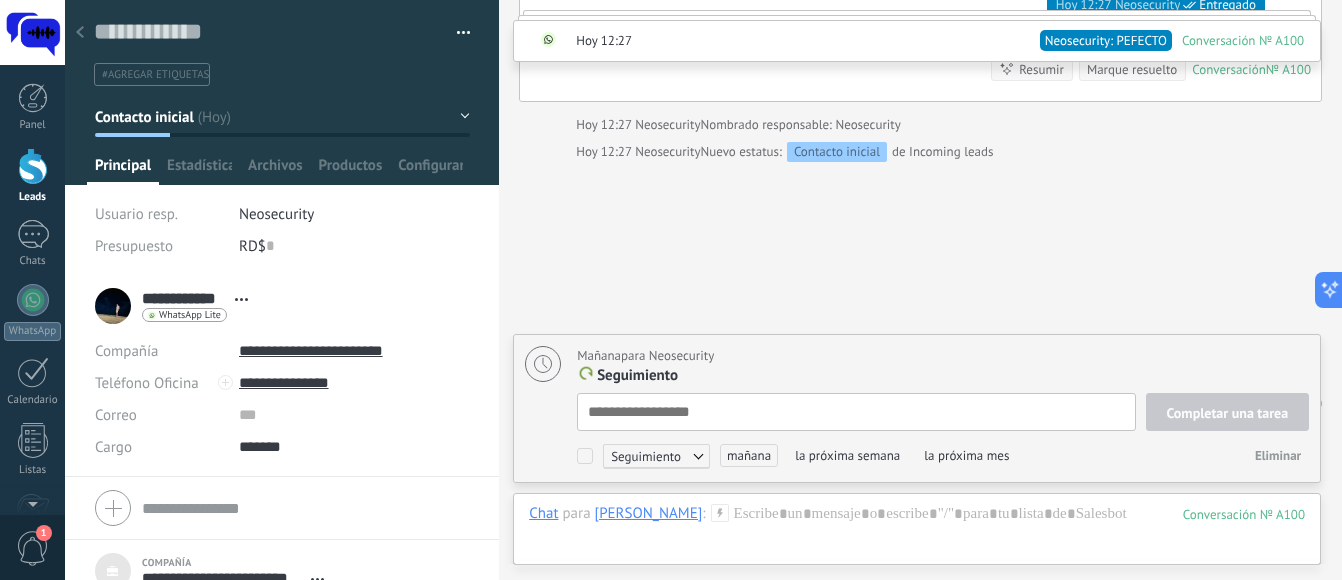 scroll, scrollTop: 1094, scrollLeft: 0, axis: vertical 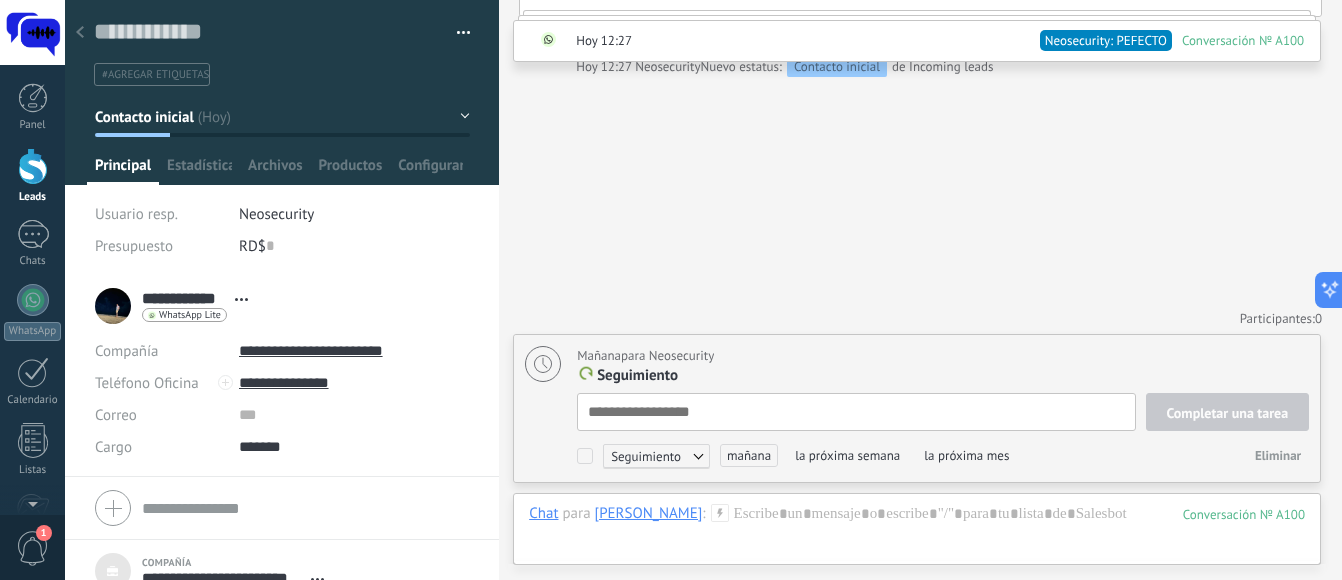 click at bounding box center [543, 364] 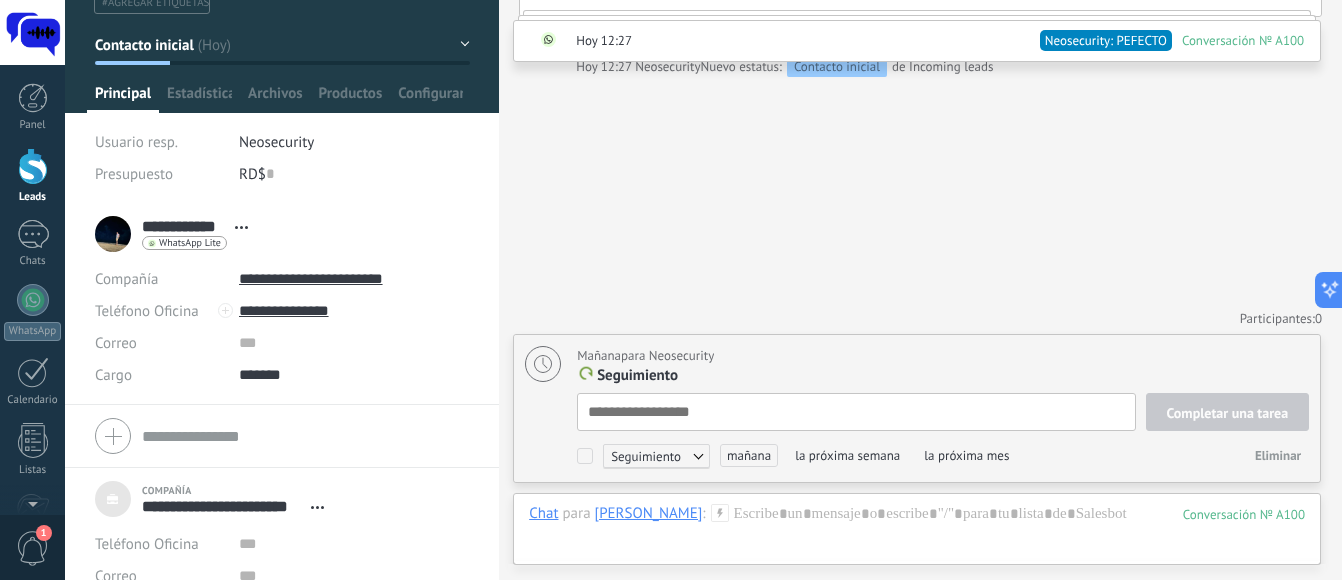 scroll, scrollTop: 0, scrollLeft: 0, axis: both 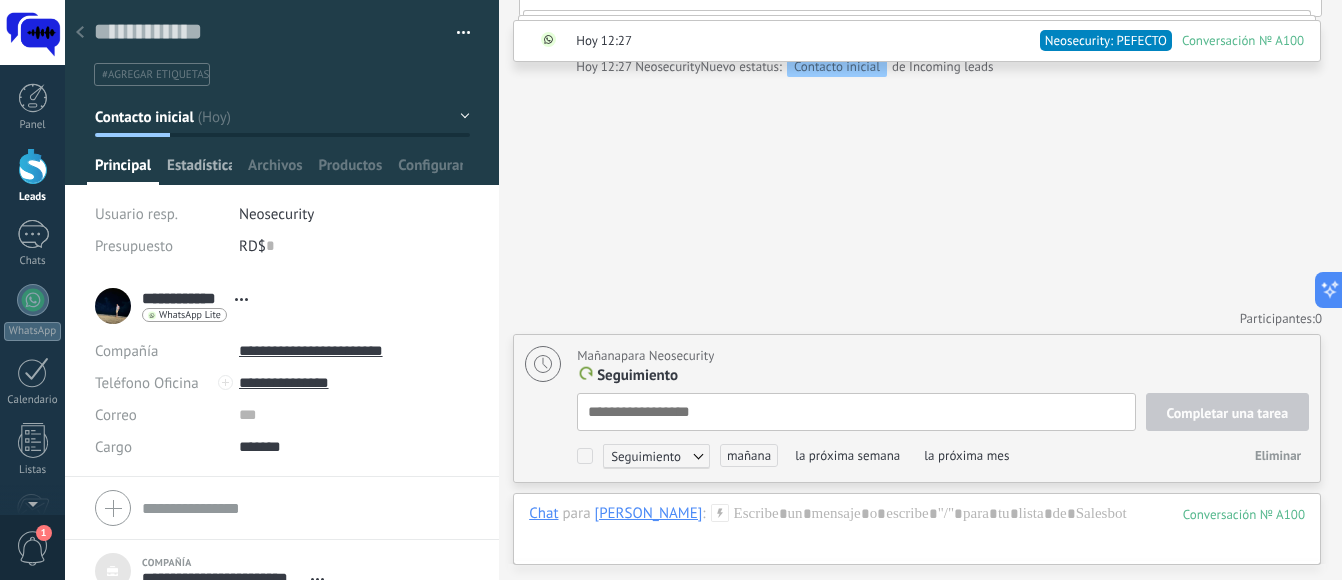 click on "Estadísticas" at bounding box center [199, 170] 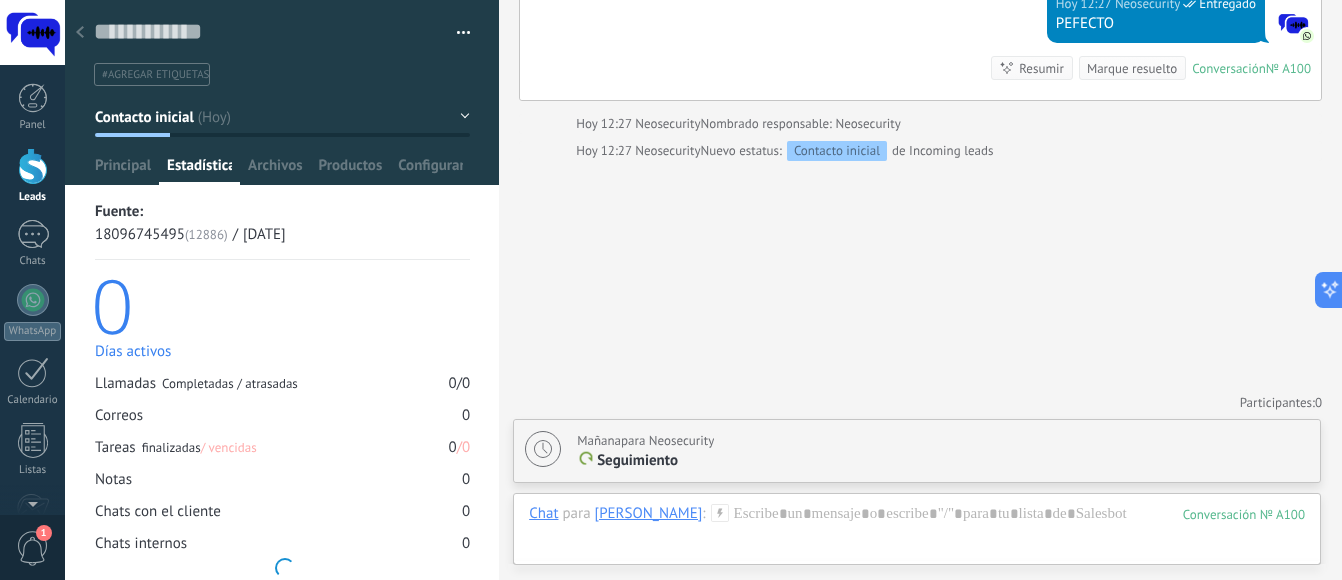 scroll, scrollTop: 1009, scrollLeft: 0, axis: vertical 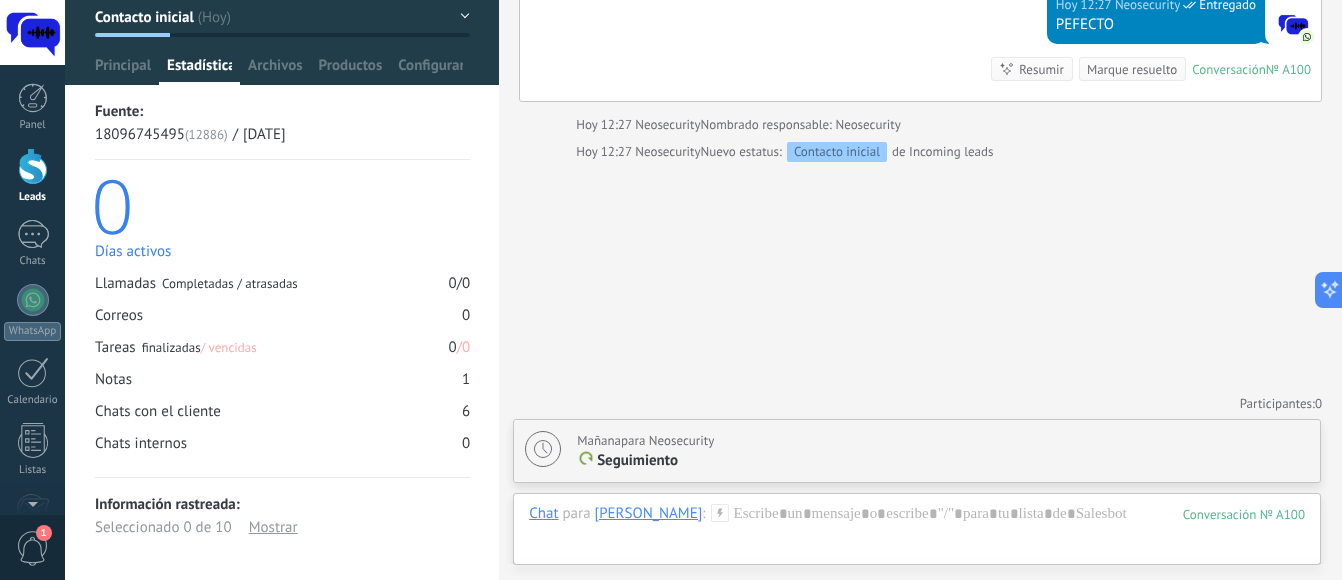 click on "Archivos" at bounding box center [275, 70] 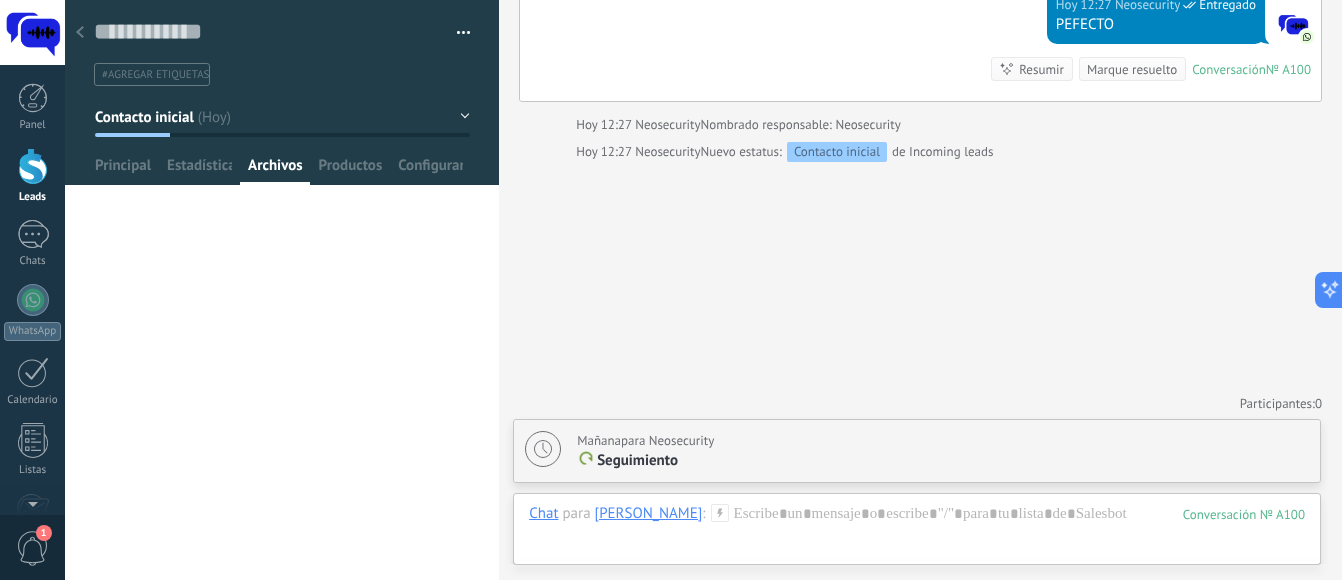 scroll, scrollTop: 0, scrollLeft: 0, axis: both 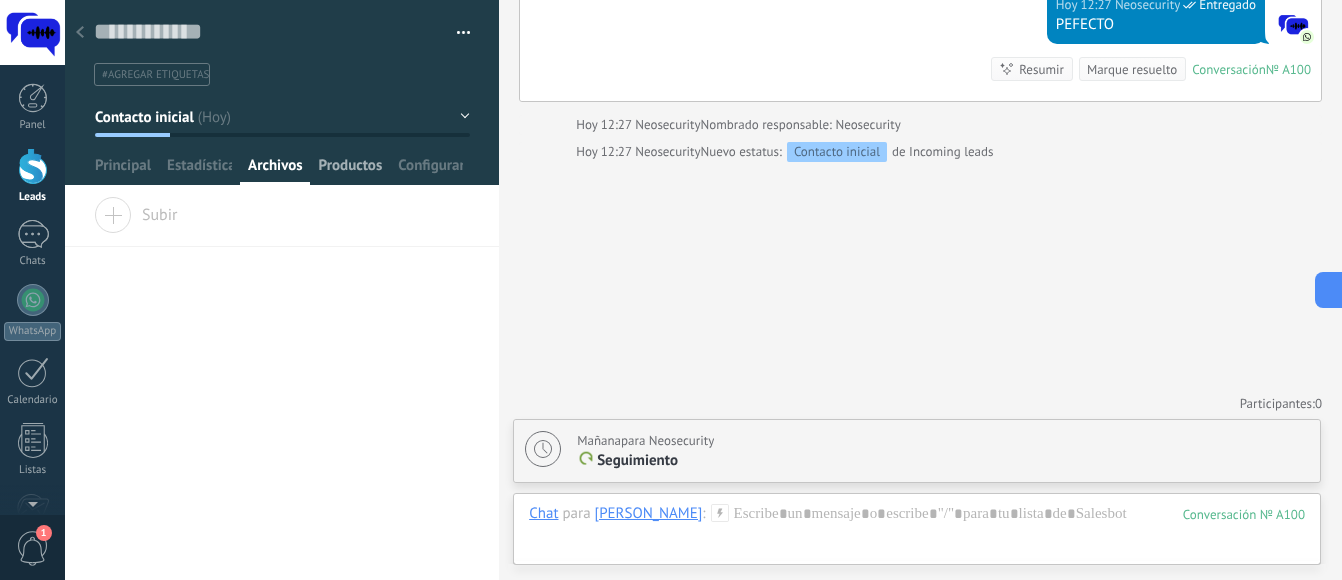 click on "Productos" at bounding box center (351, 170) 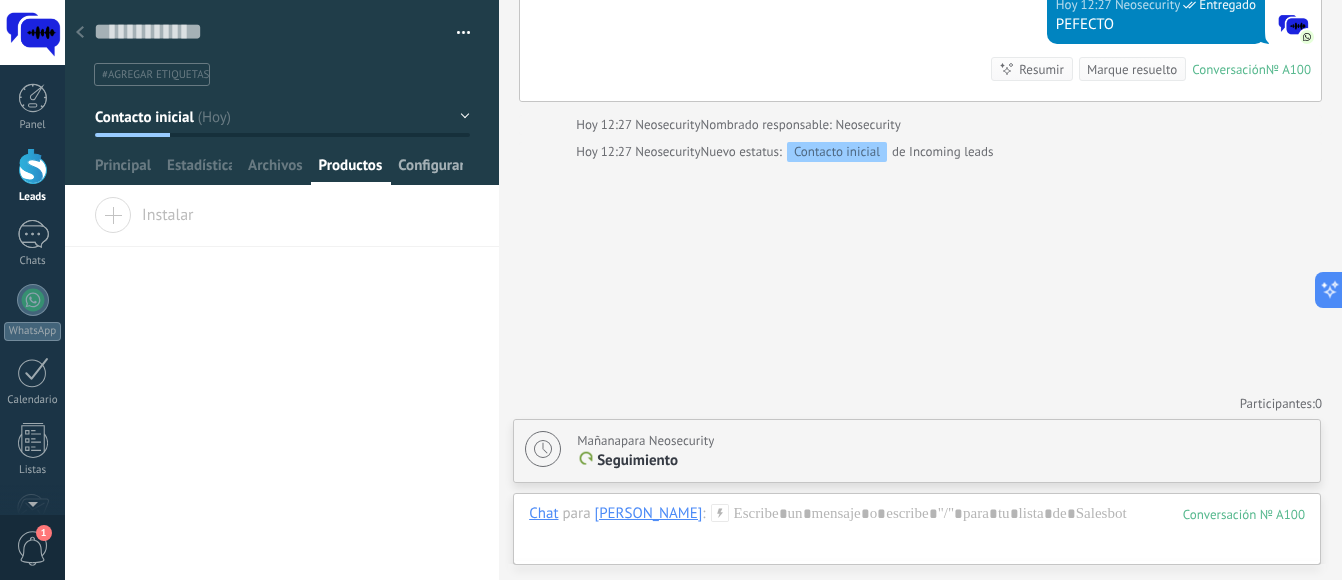 click on "Configurar" at bounding box center [430, 170] 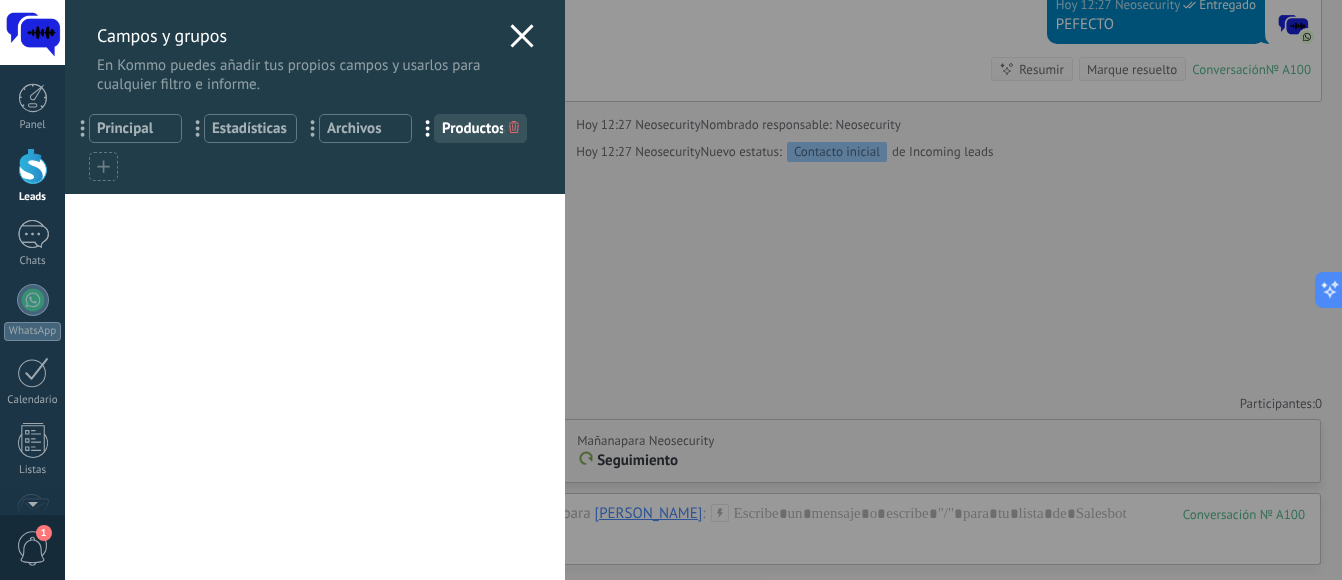 click 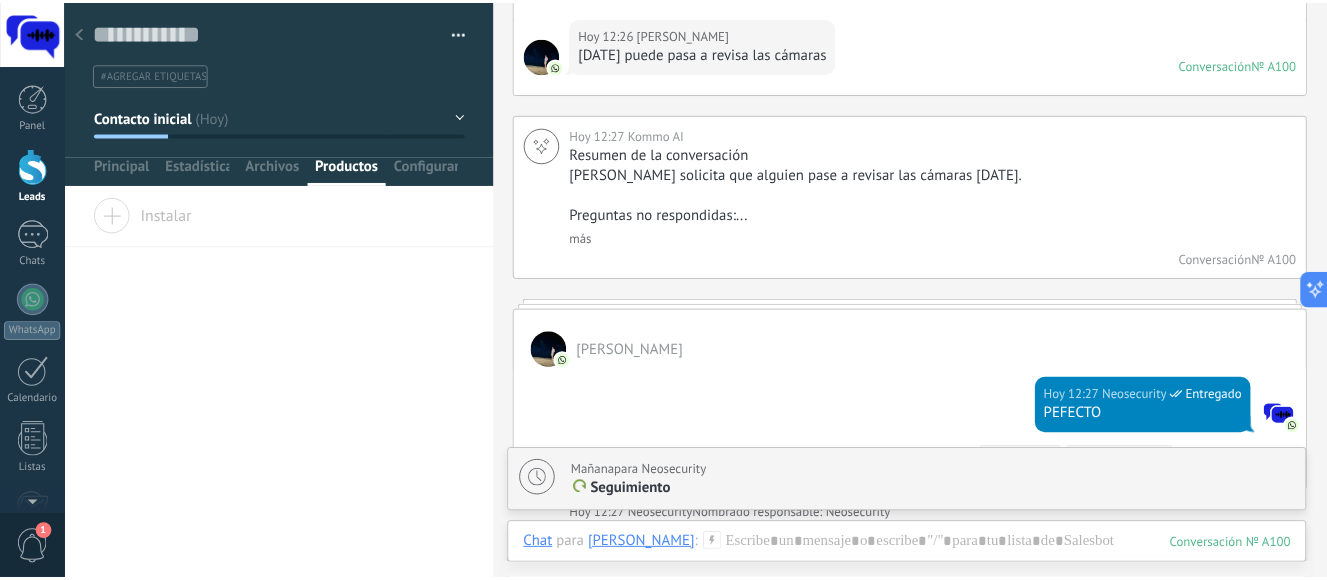 scroll, scrollTop: 1009, scrollLeft: 0, axis: vertical 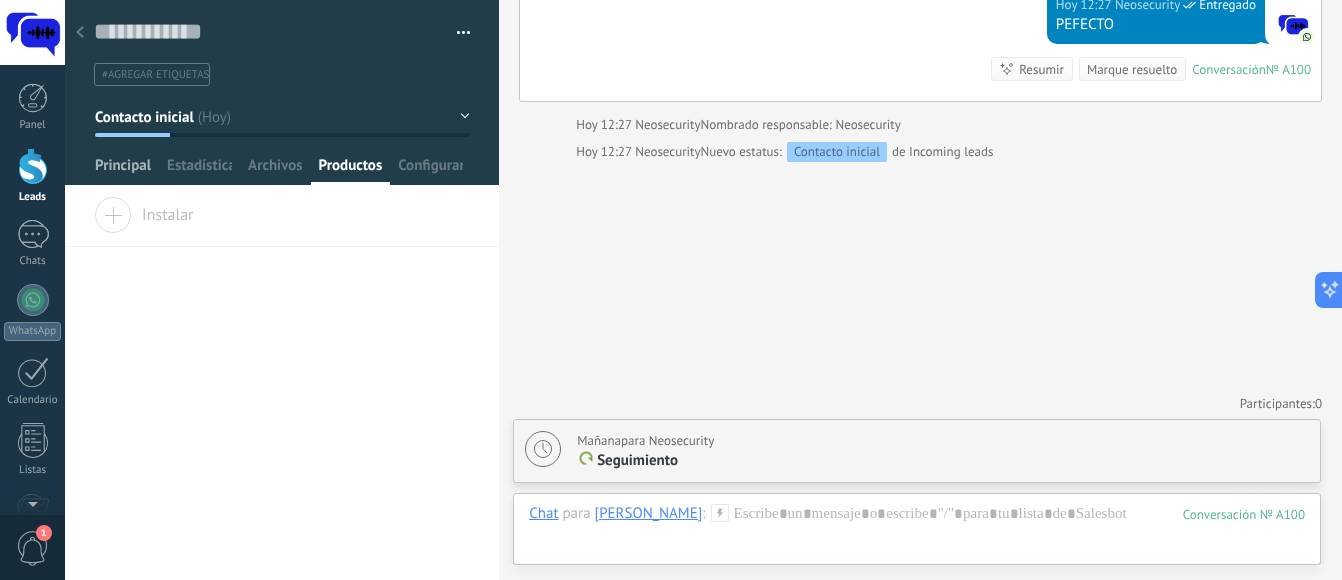 click on "Principal" at bounding box center [123, 170] 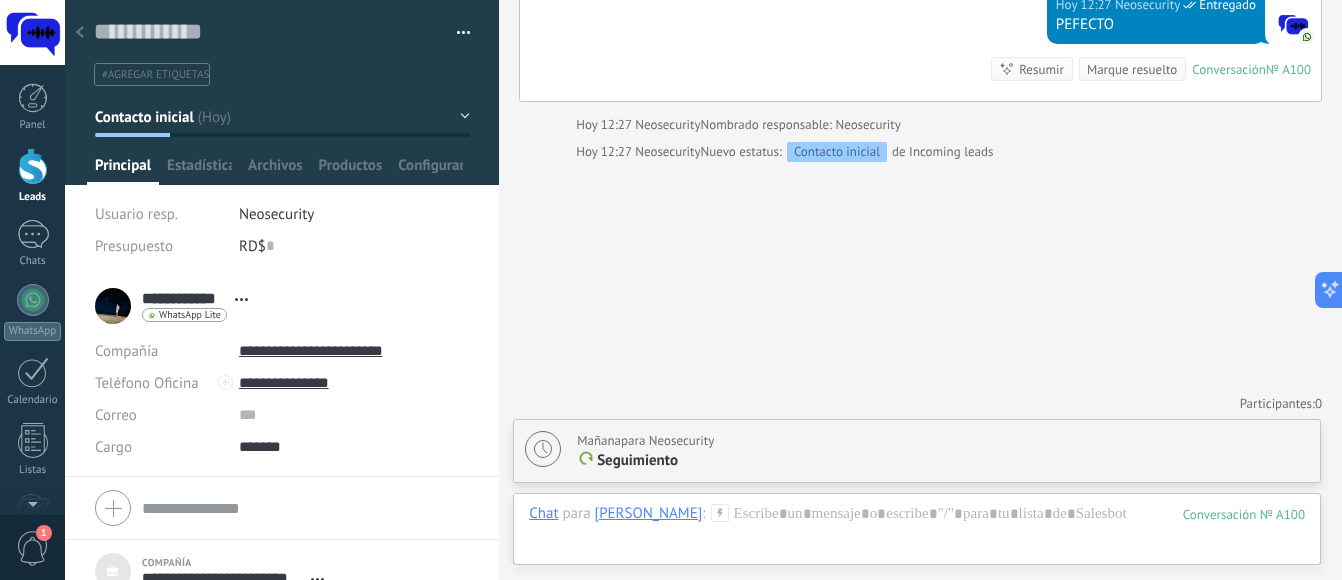 click at bounding box center (80, 33) 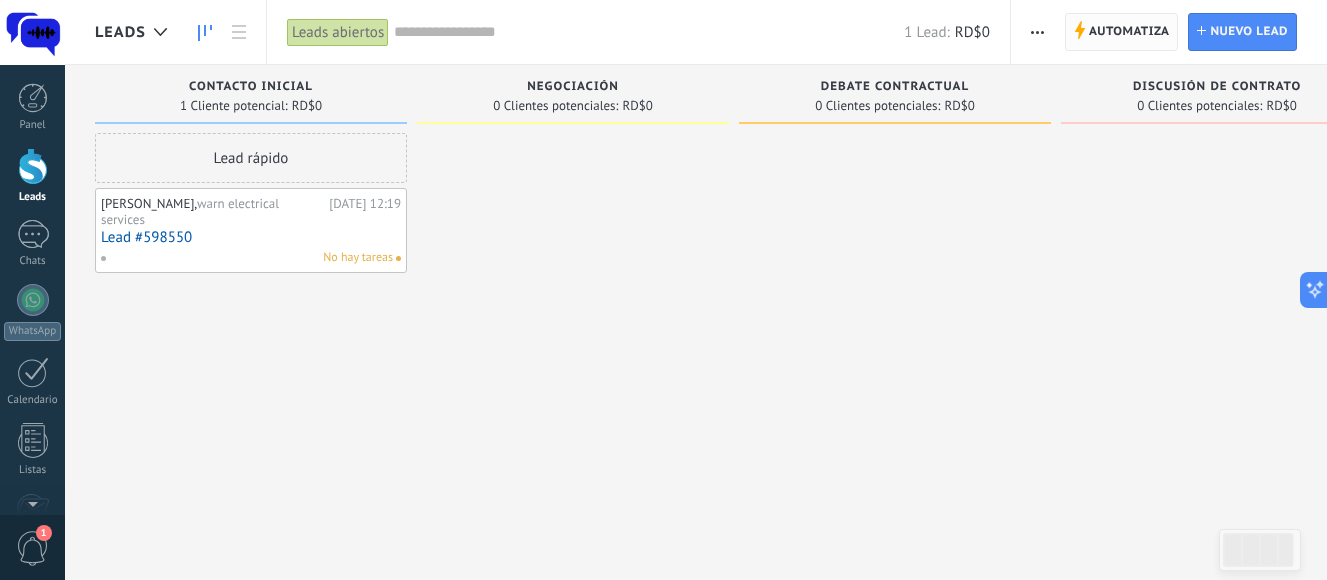 click on "Automatiza" at bounding box center (1129, 32) 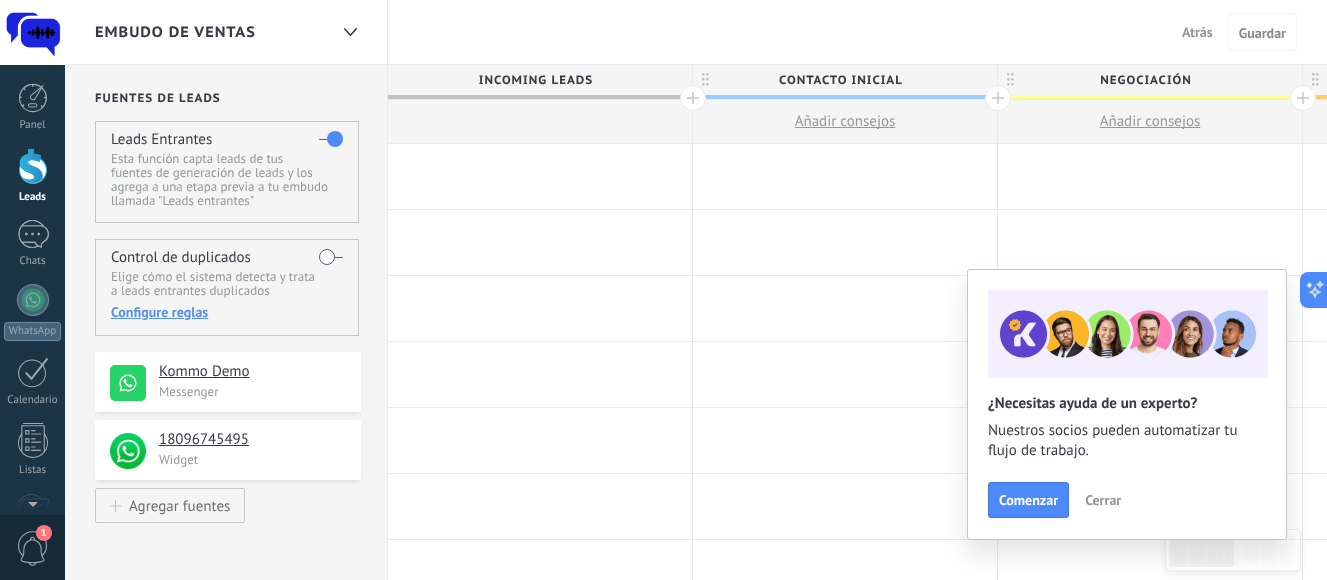 click on "Cerrar" at bounding box center [1103, 500] 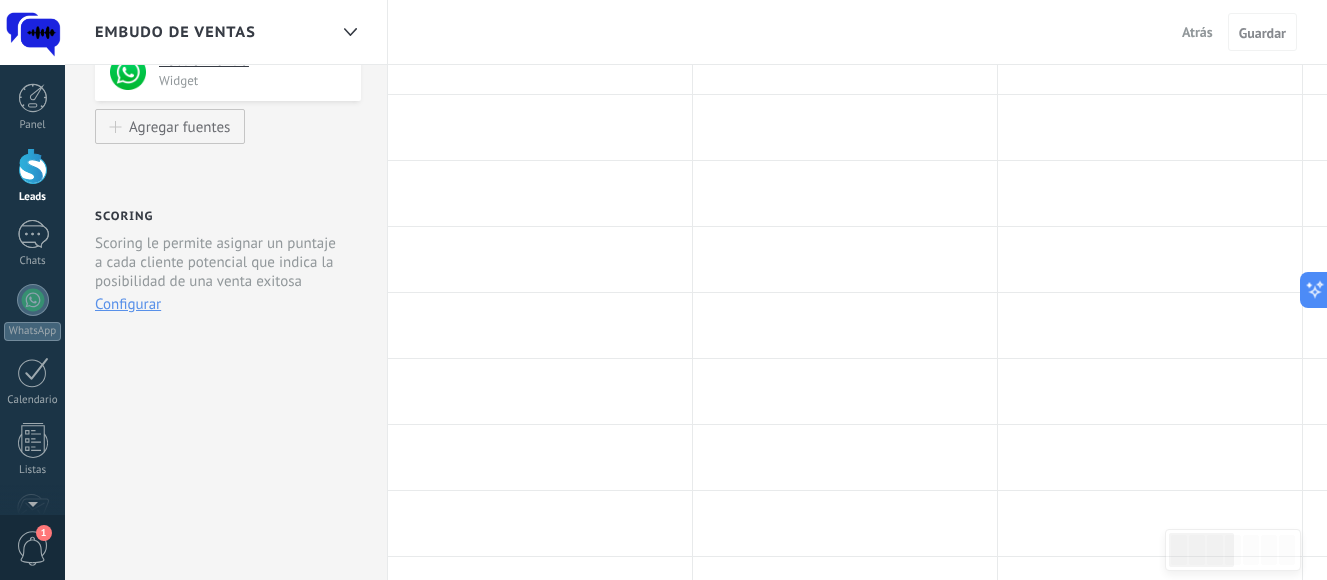 scroll, scrollTop: 56, scrollLeft: 0, axis: vertical 